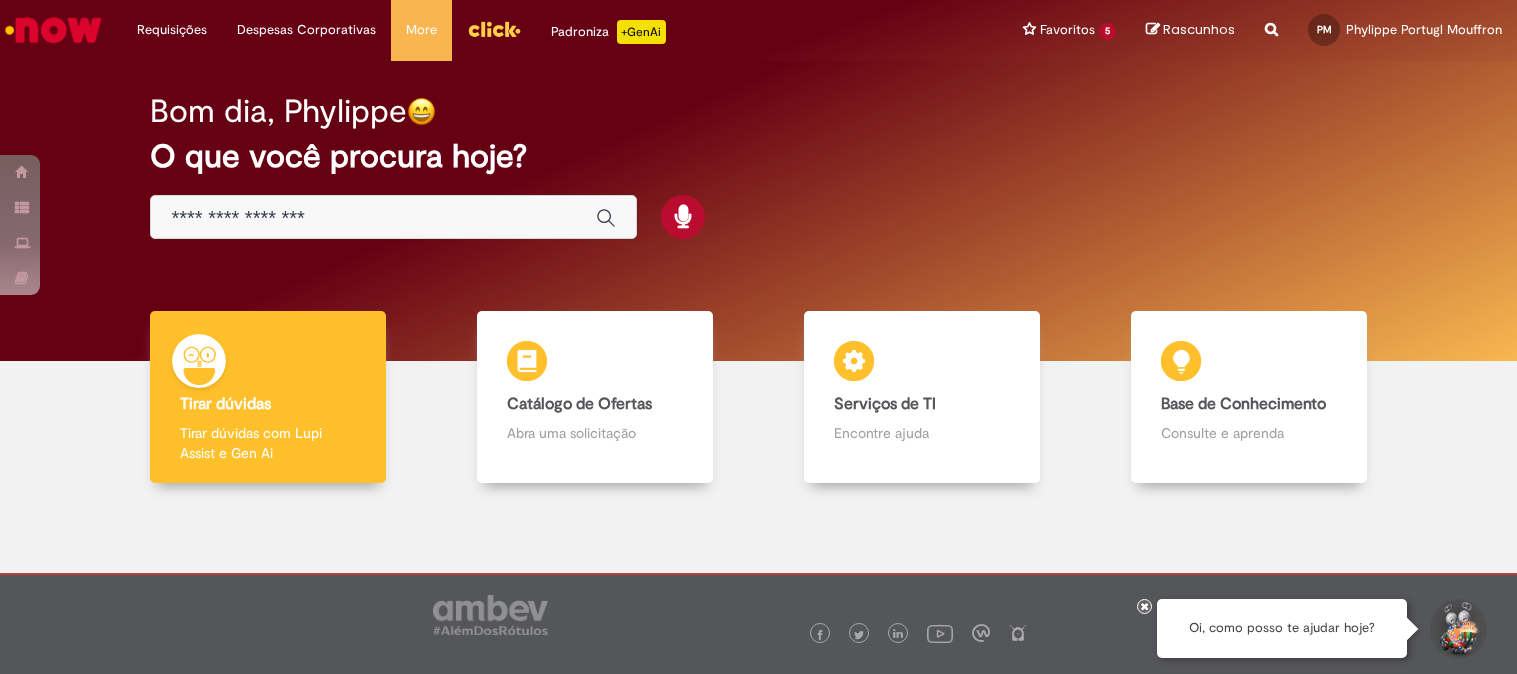 scroll, scrollTop: 0, scrollLeft: 0, axis: both 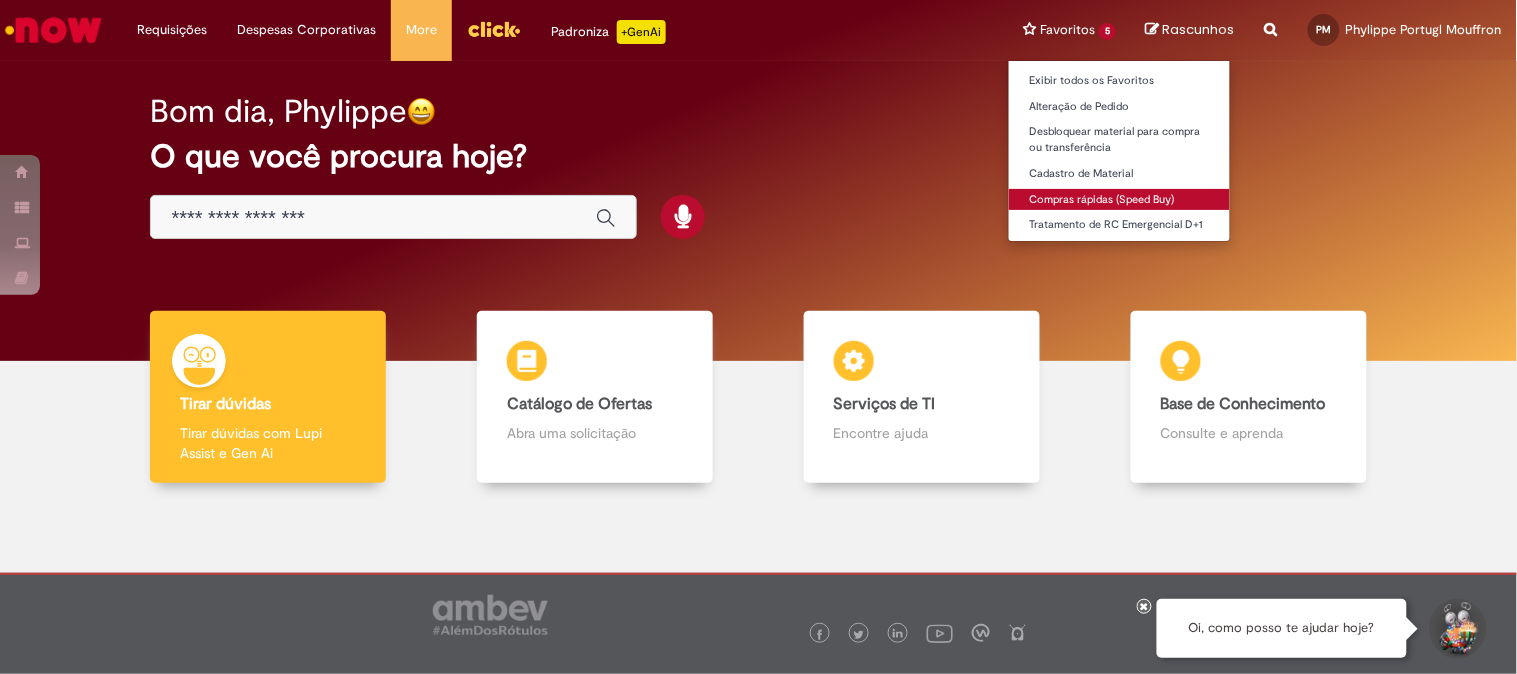 click on "Compras rápidas (Speed Buy)" at bounding box center (1119, 200) 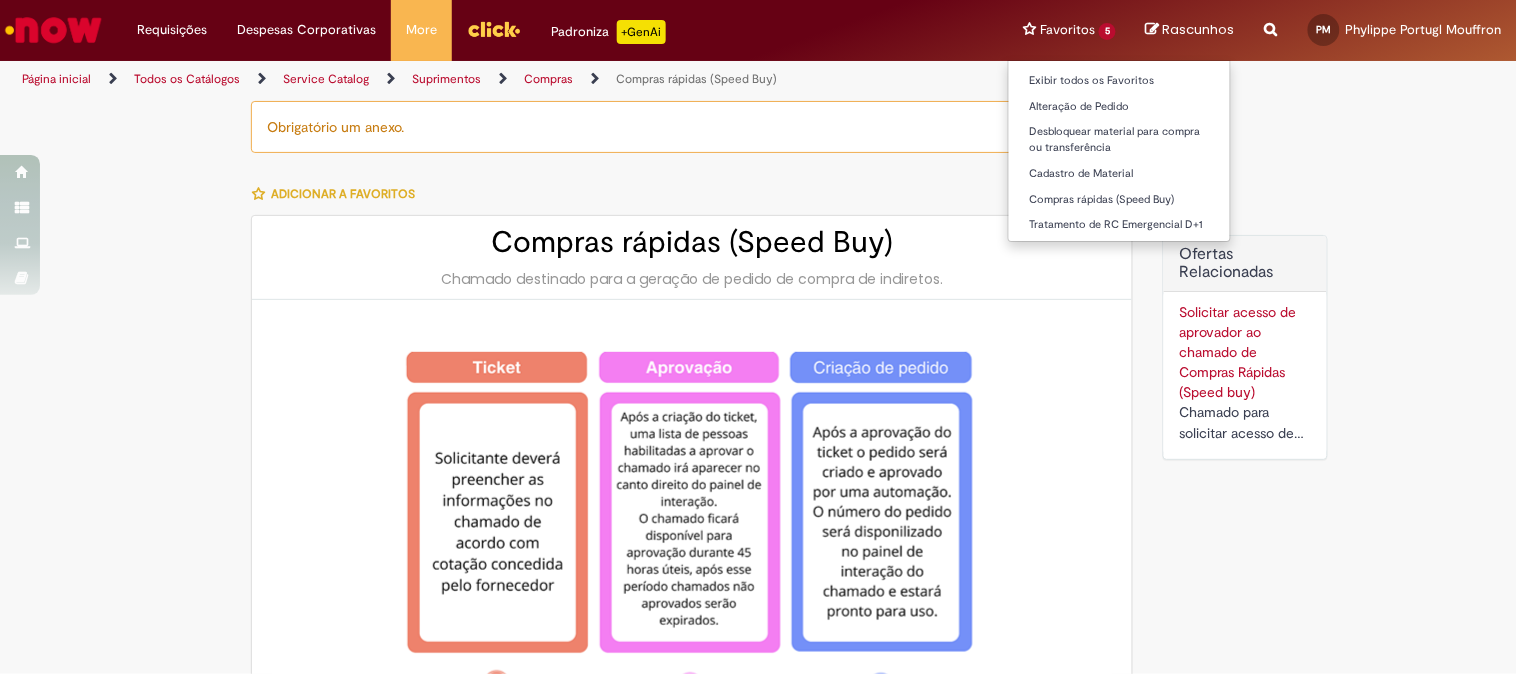 type on "********" 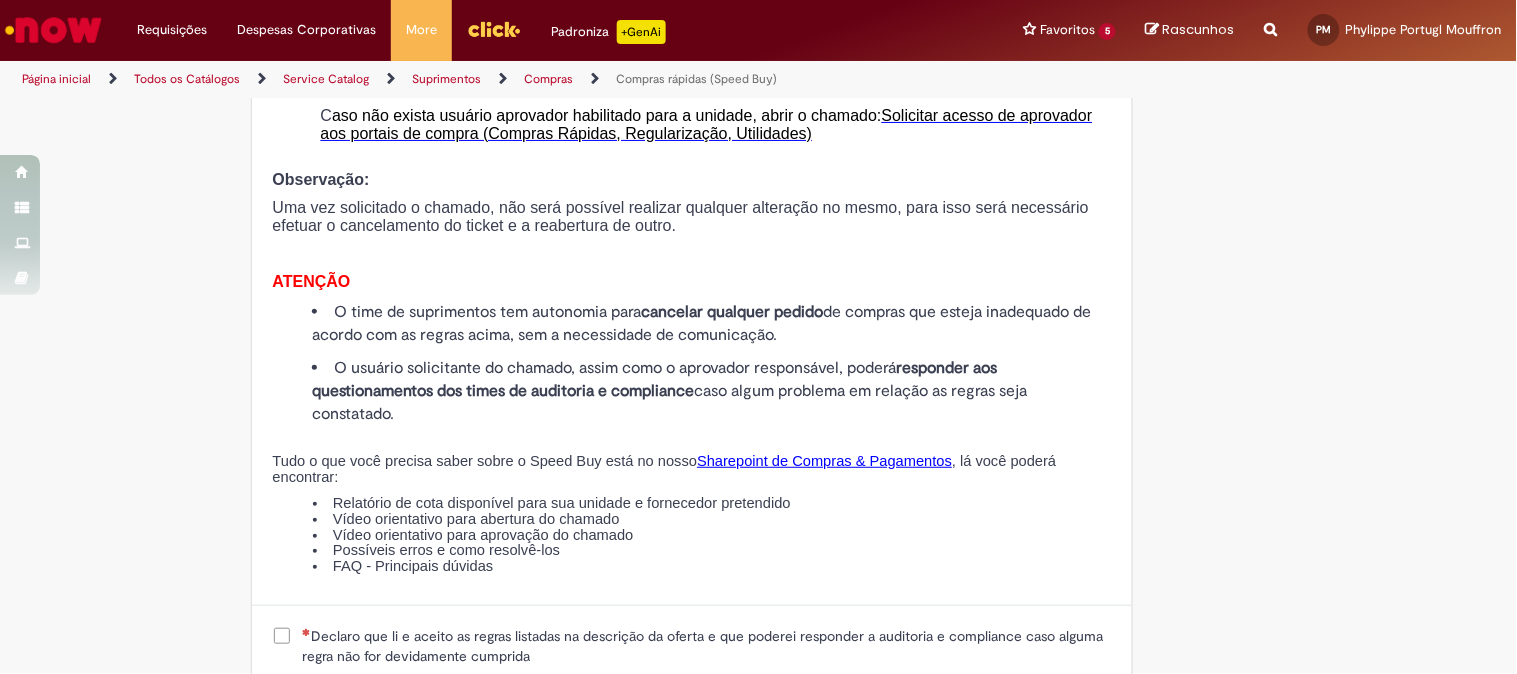 scroll, scrollTop: 2222, scrollLeft: 0, axis: vertical 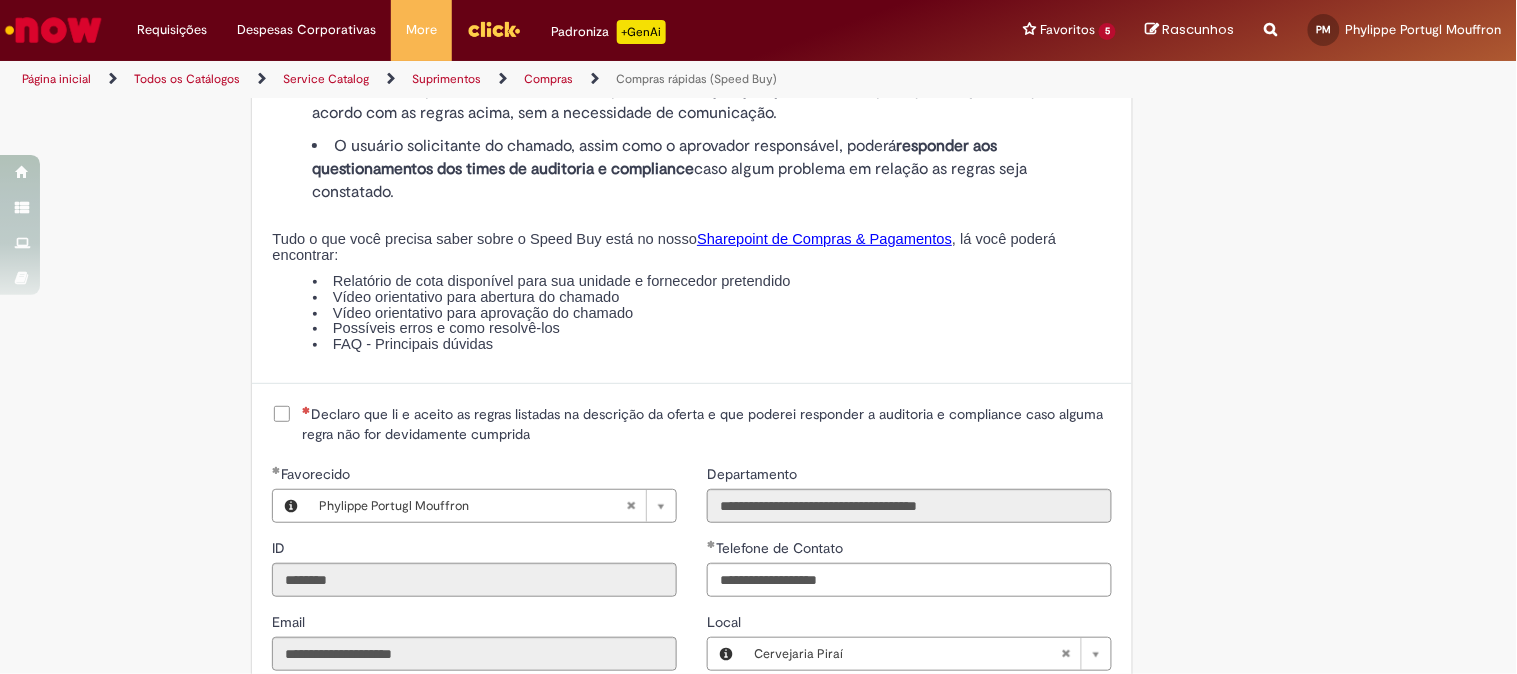 click on "Declaro que li e aceito as regras listadas na descrição da oferta e que poderei responder a auditoria e compliance caso alguma regra não for devidamente cumprida" at bounding box center [707, 424] 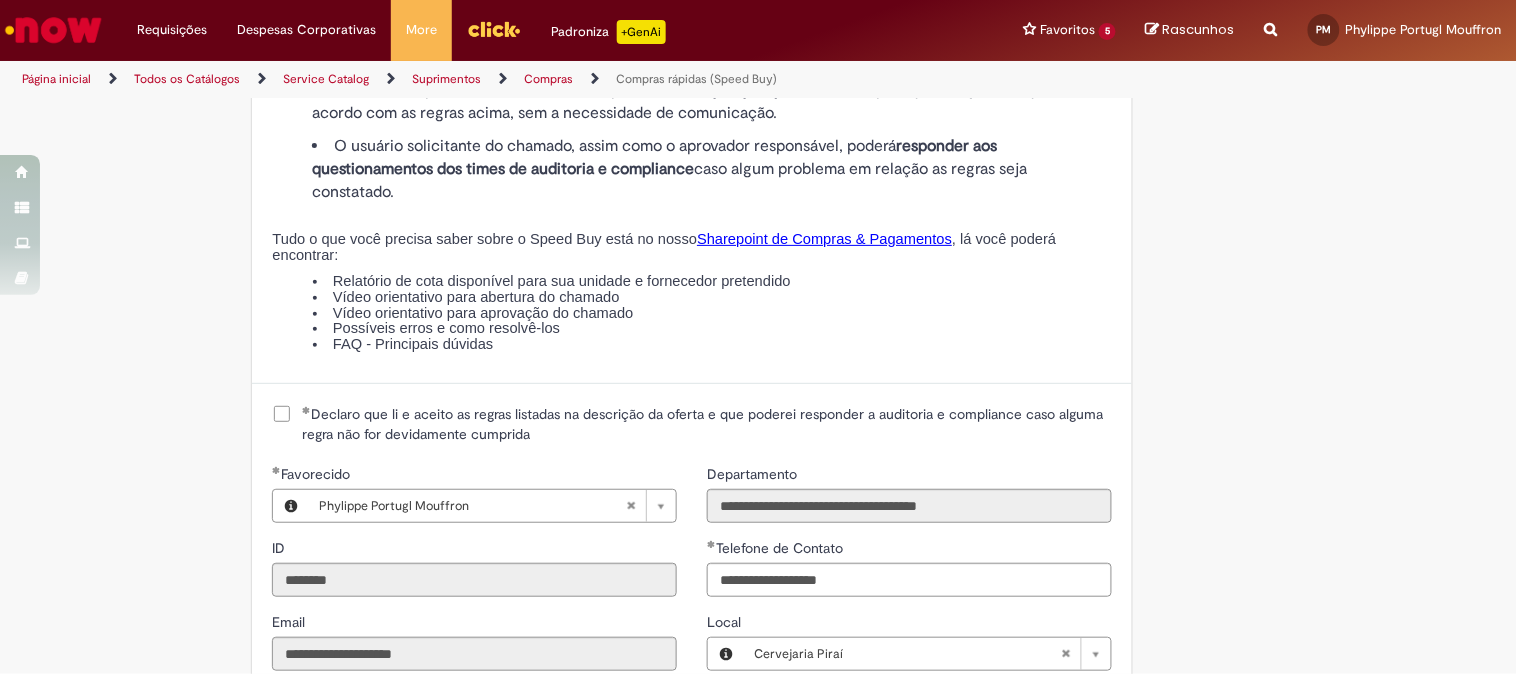 scroll, scrollTop: 2555, scrollLeft: 0, axis: vertical 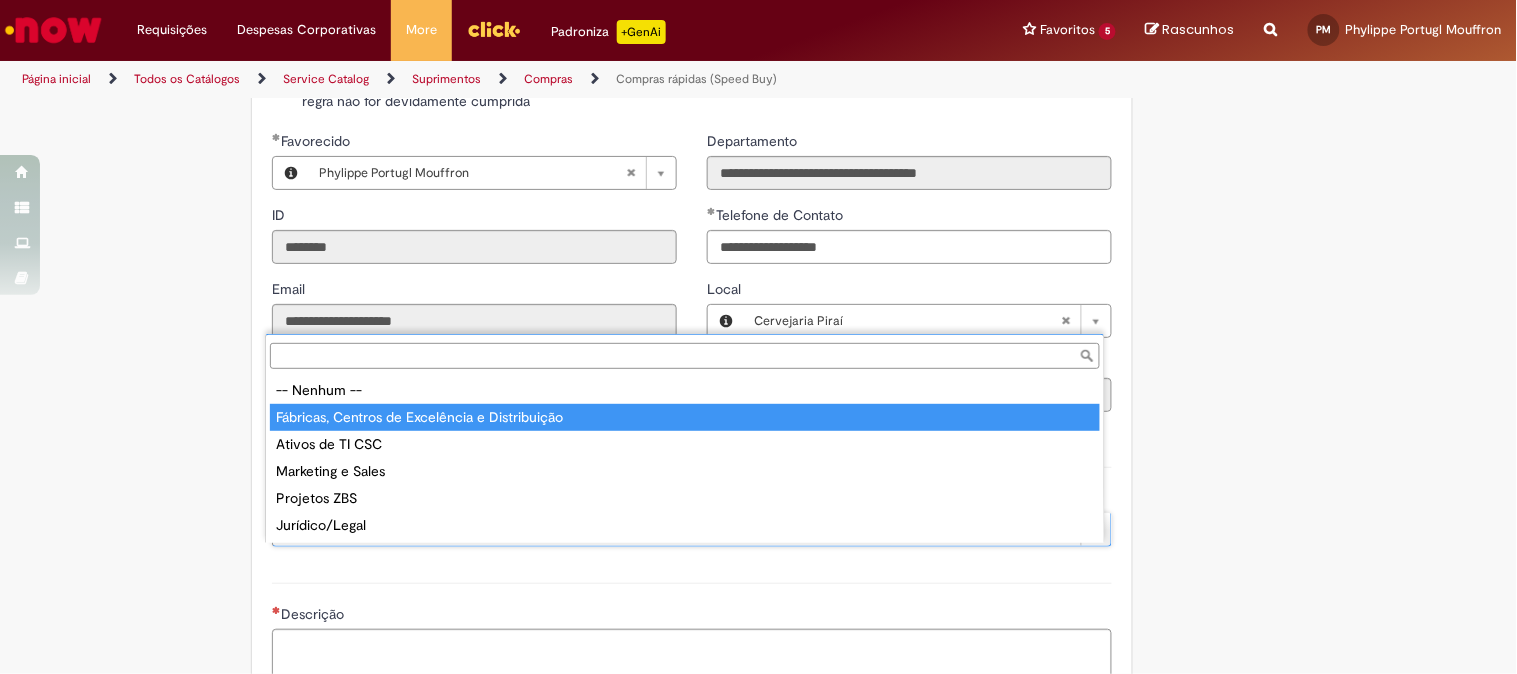 type on "**********" 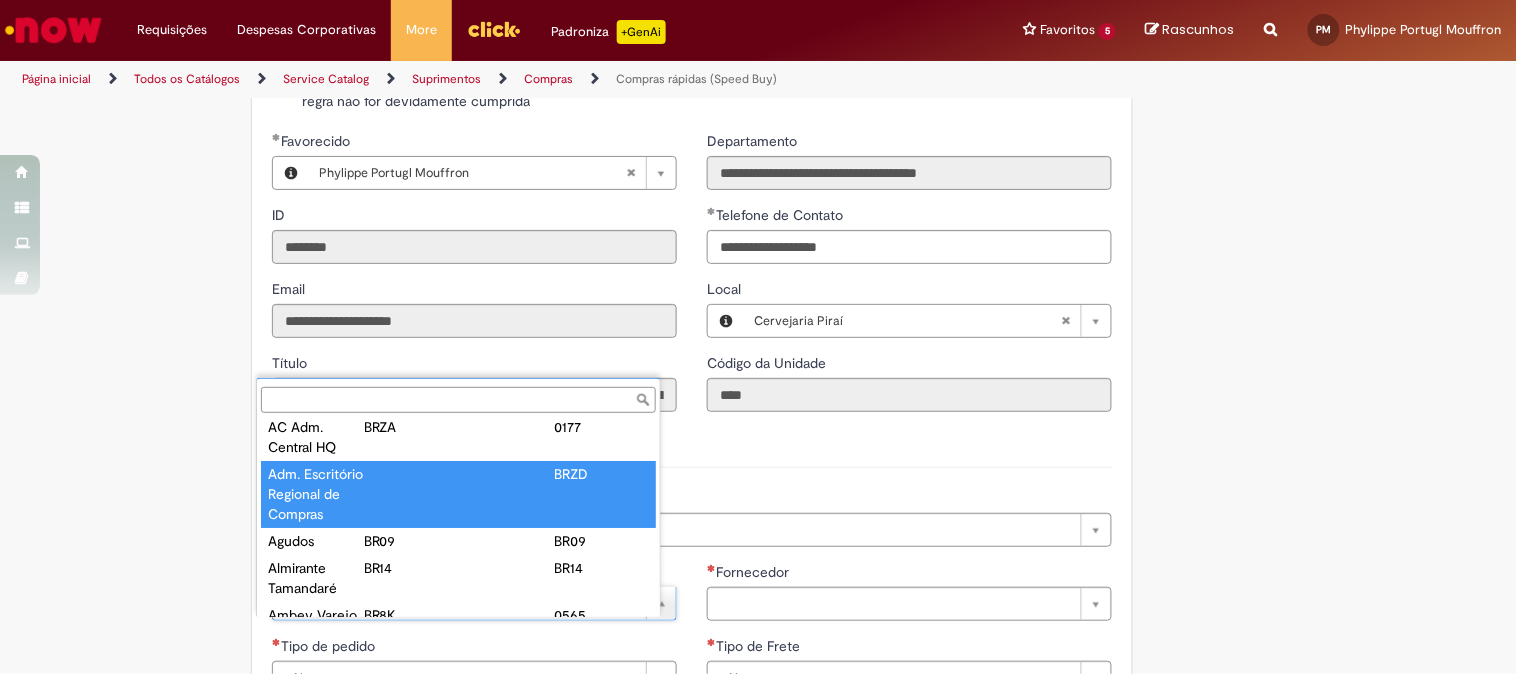 scroll, scrollTop: 0, scrollLeft: 0, axis: both 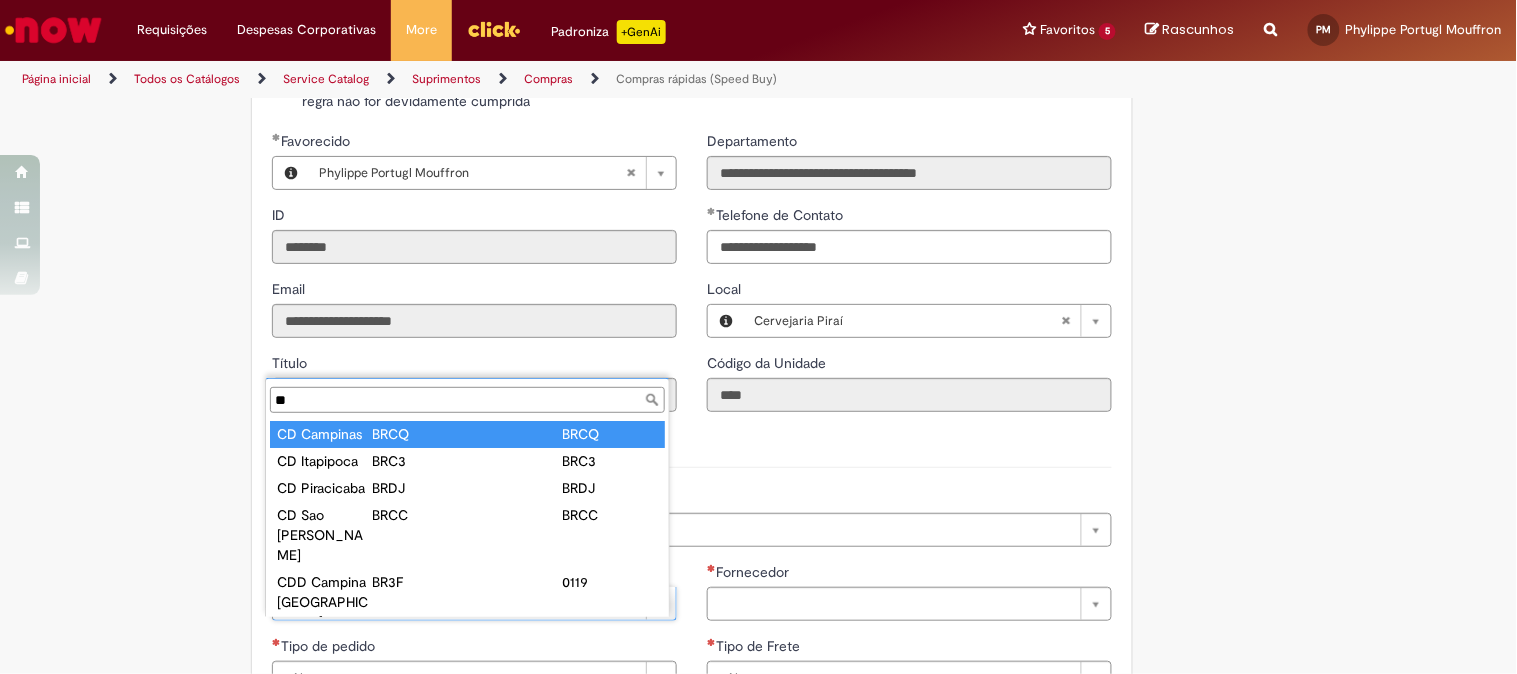 type on "*" 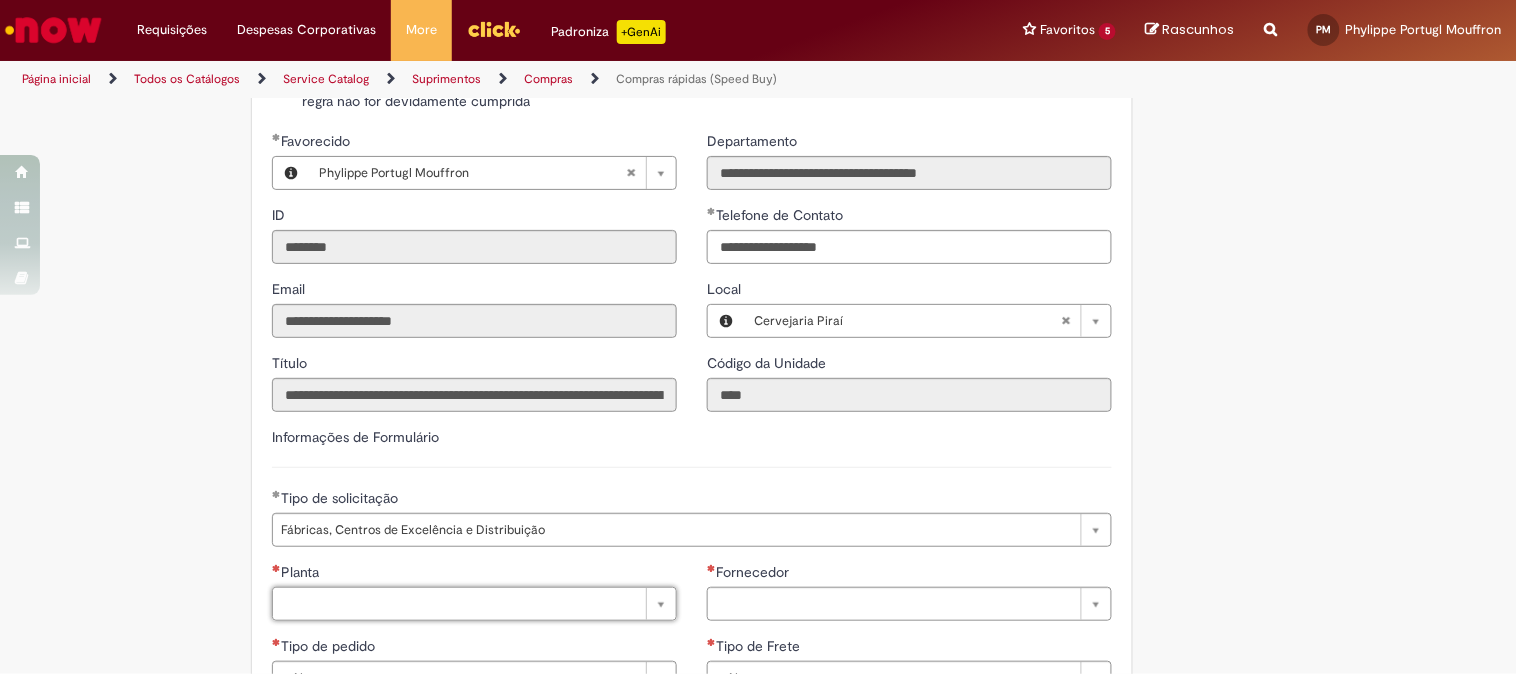 scroll, scrollTop: 2888, scrollLeft: 0, axis: vertical 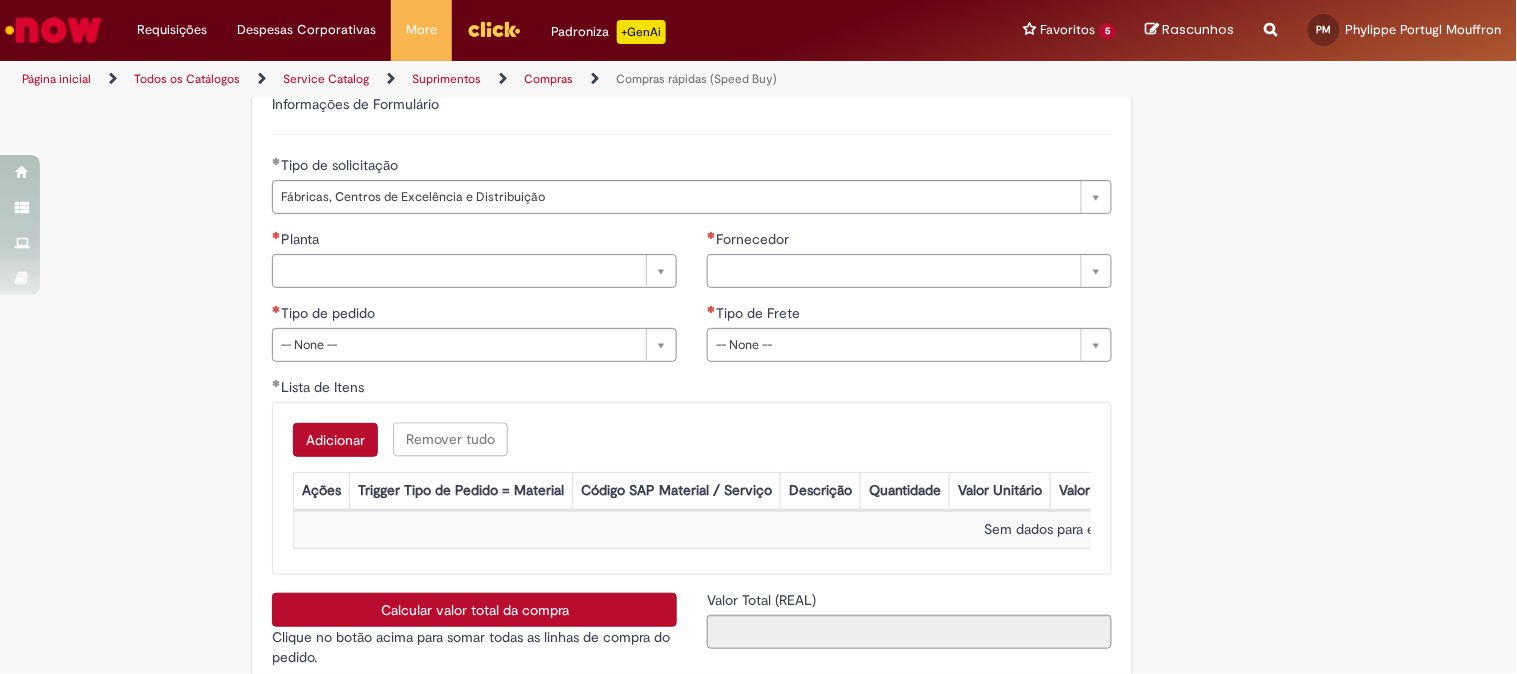 click on "**********" at bounding box center [474, 303] 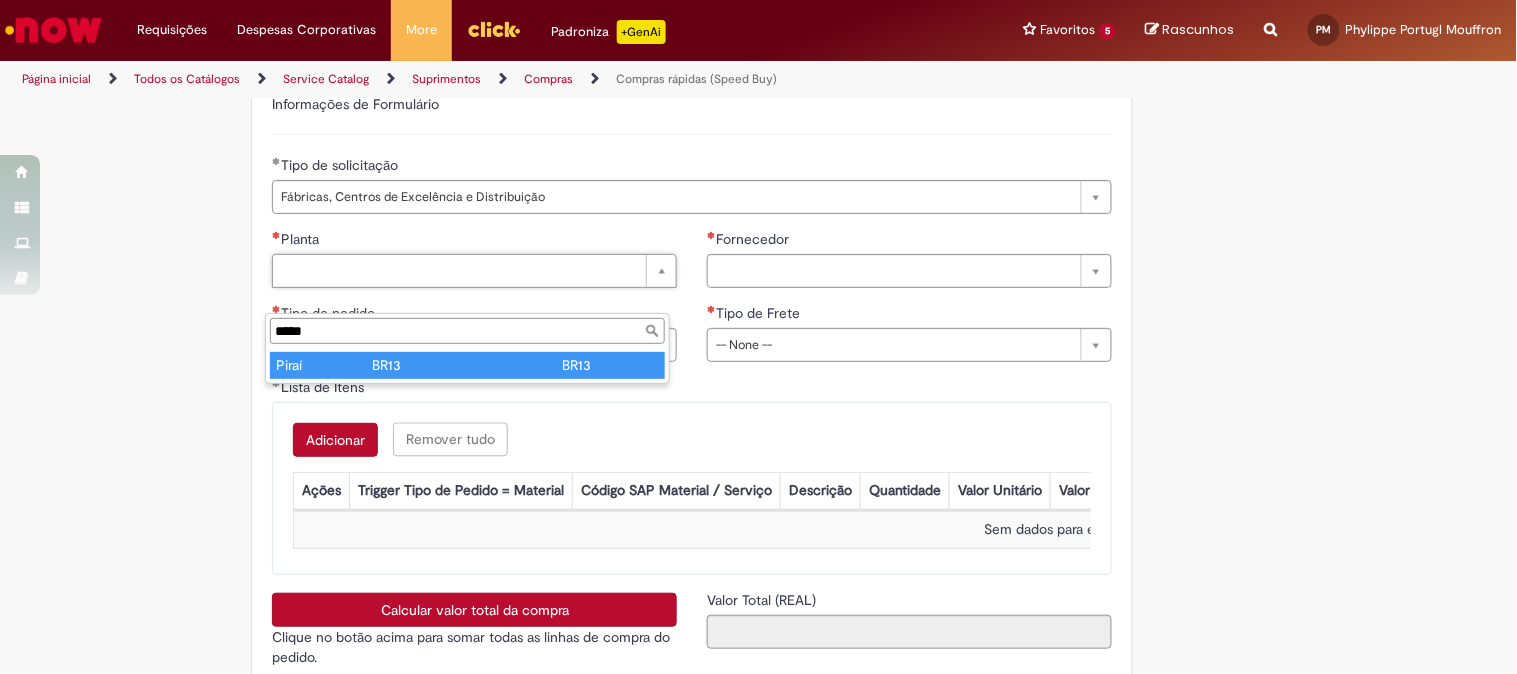 type on "*****" 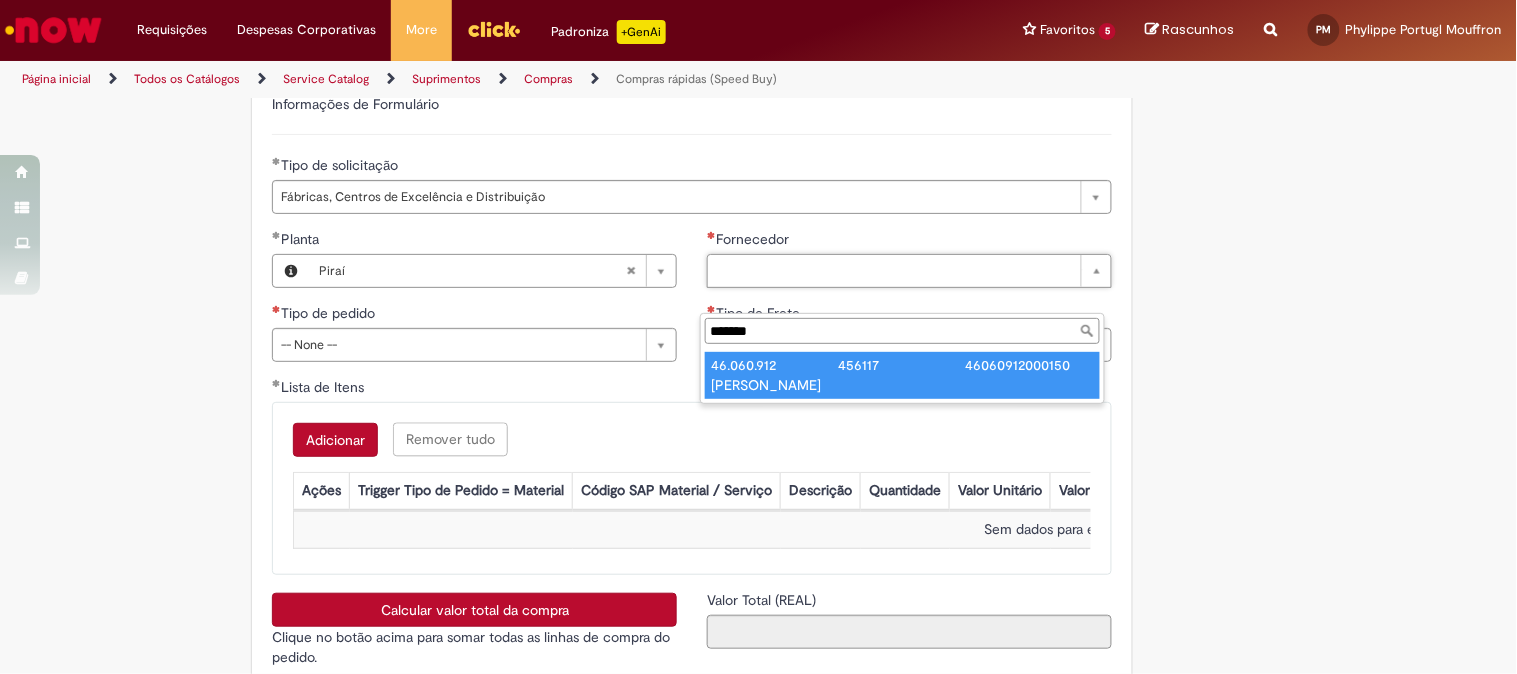type on "******" 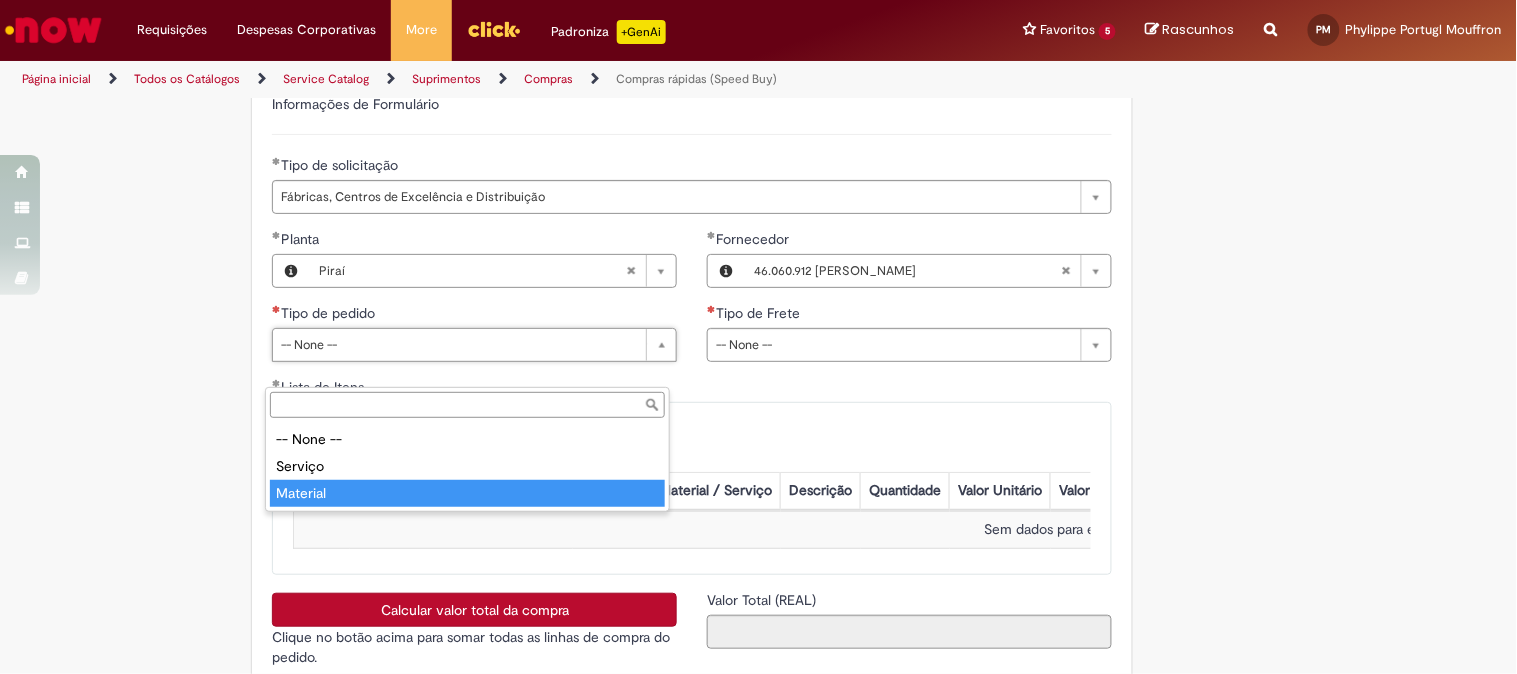 type on "********" 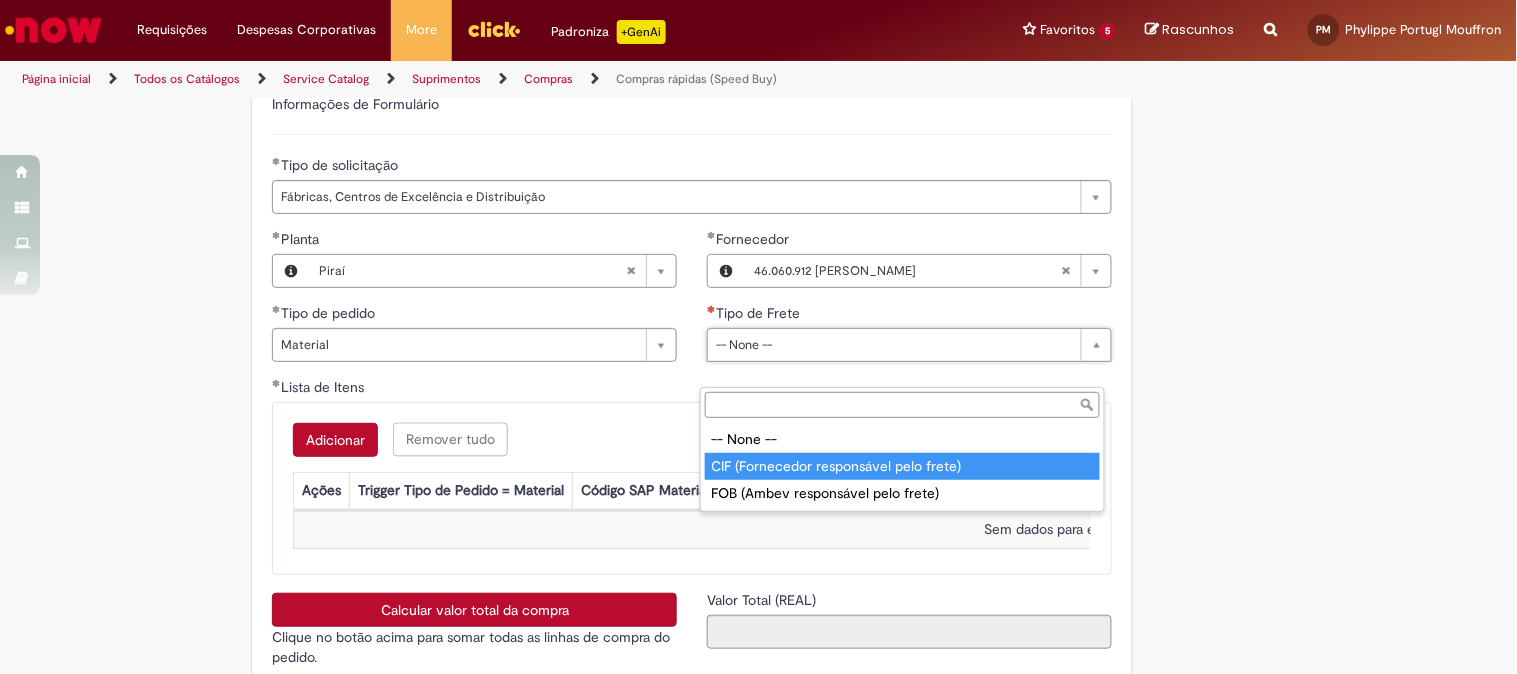 type on "**********" 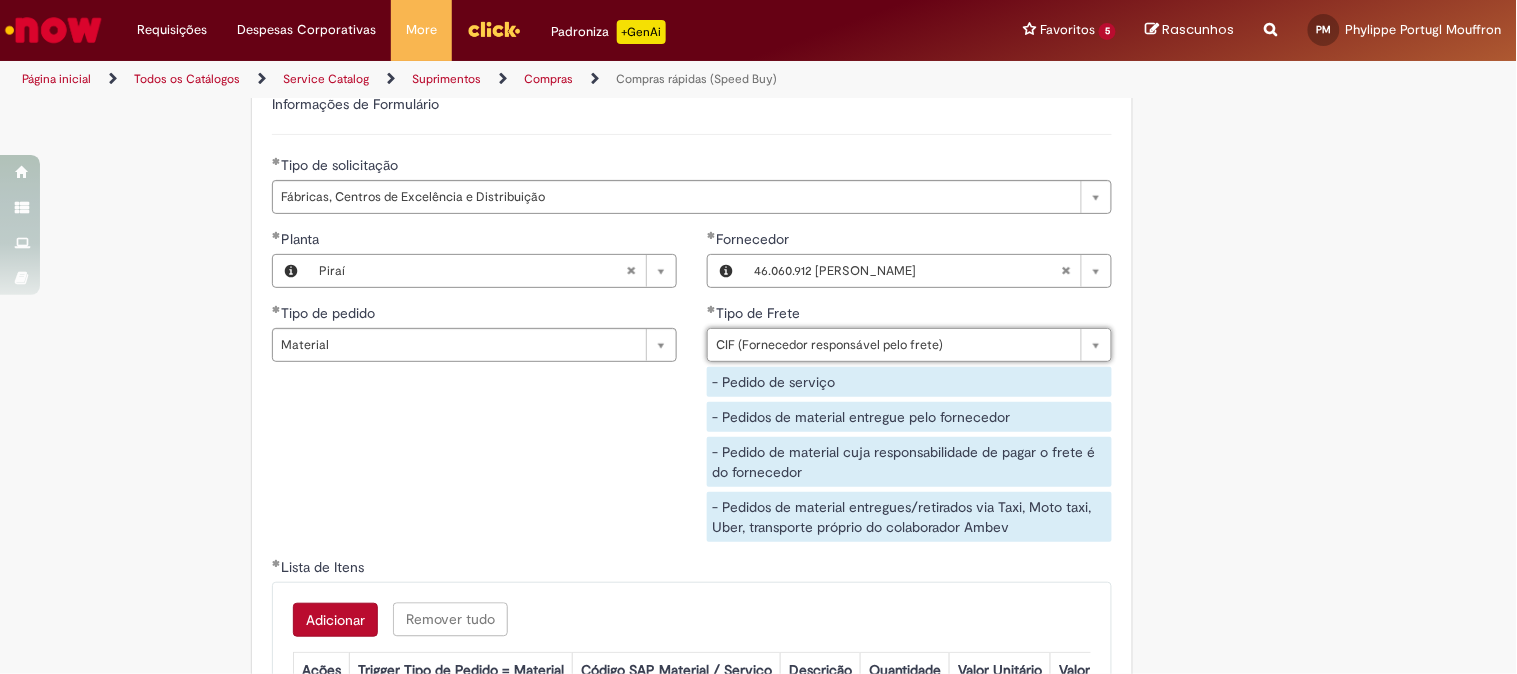 scroll, scrollTop: 3222, scrollLeft: 0, axis: vertical 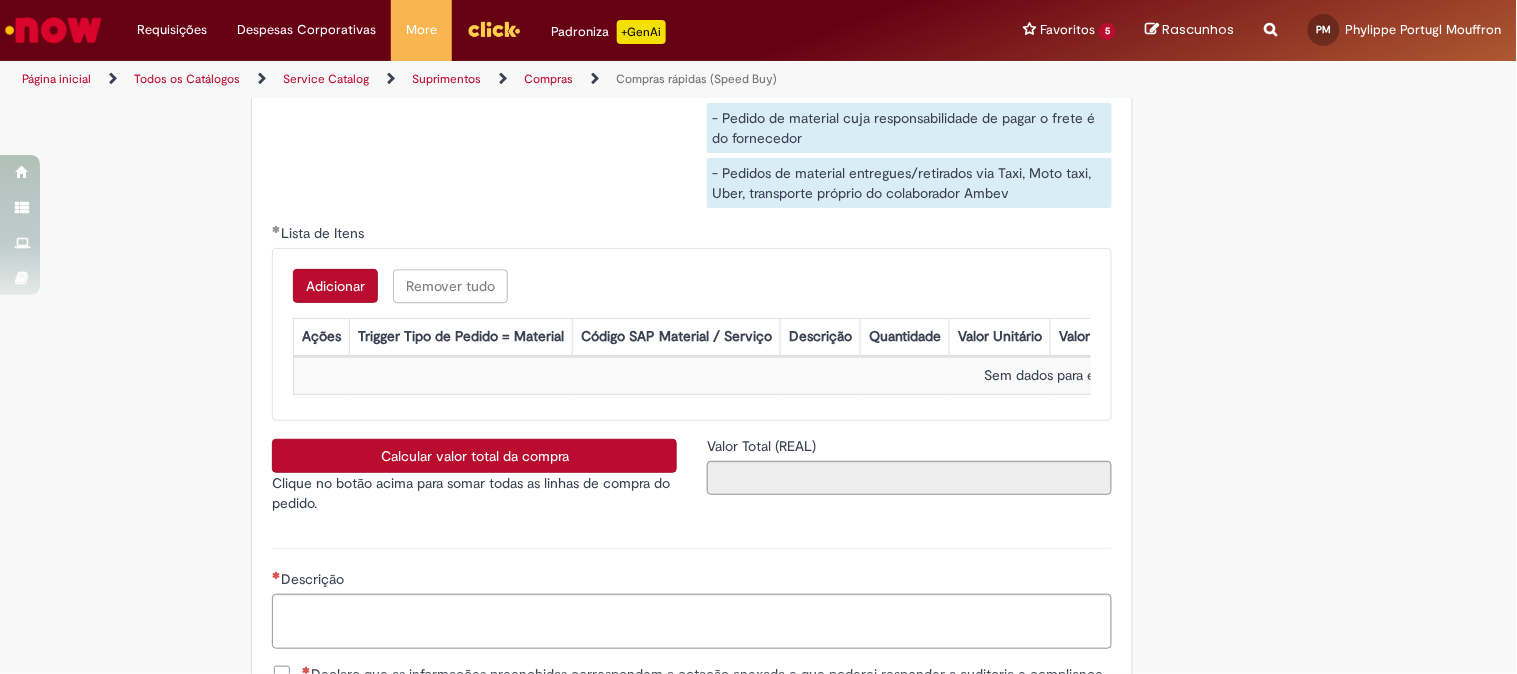 click on "Adicionar" at bounding box center [335, 286] 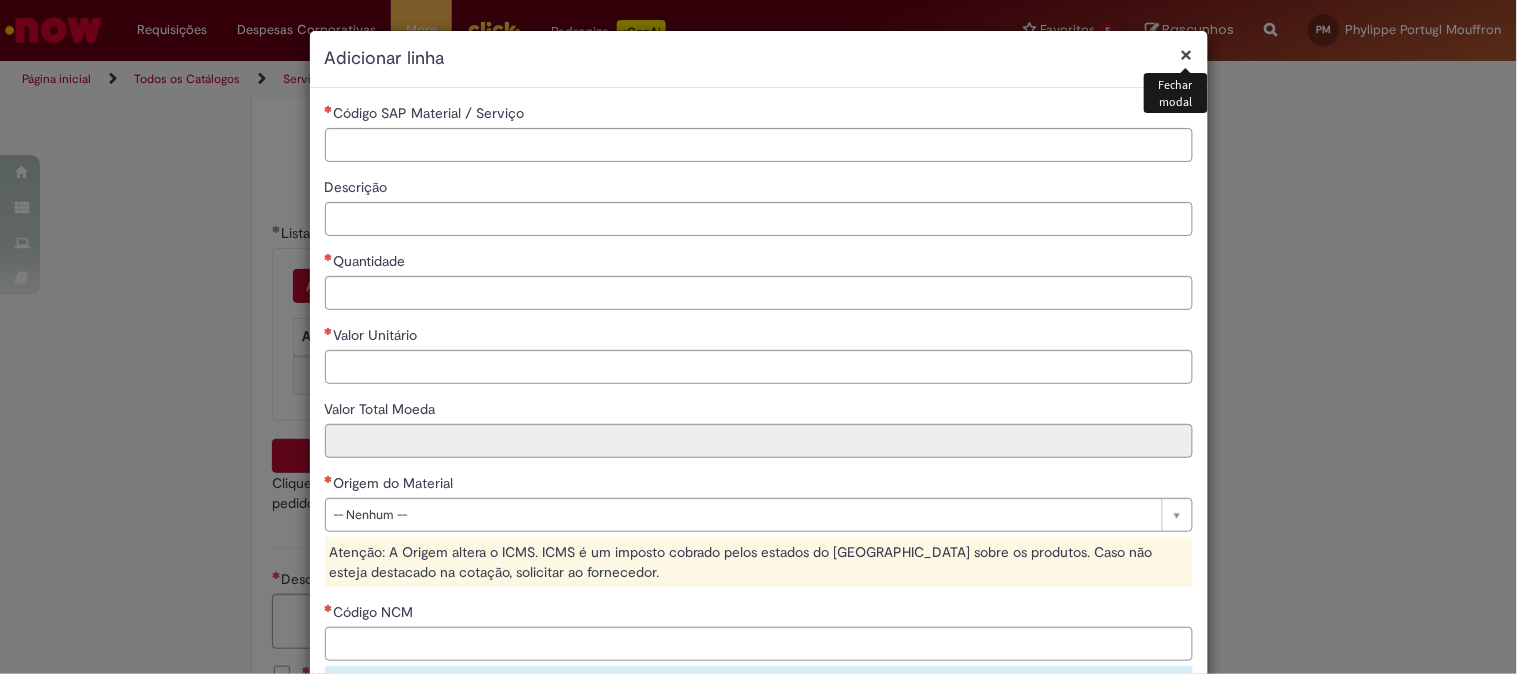 click on "Código SAP Material / Serviço" at bounding box center [759, 115] 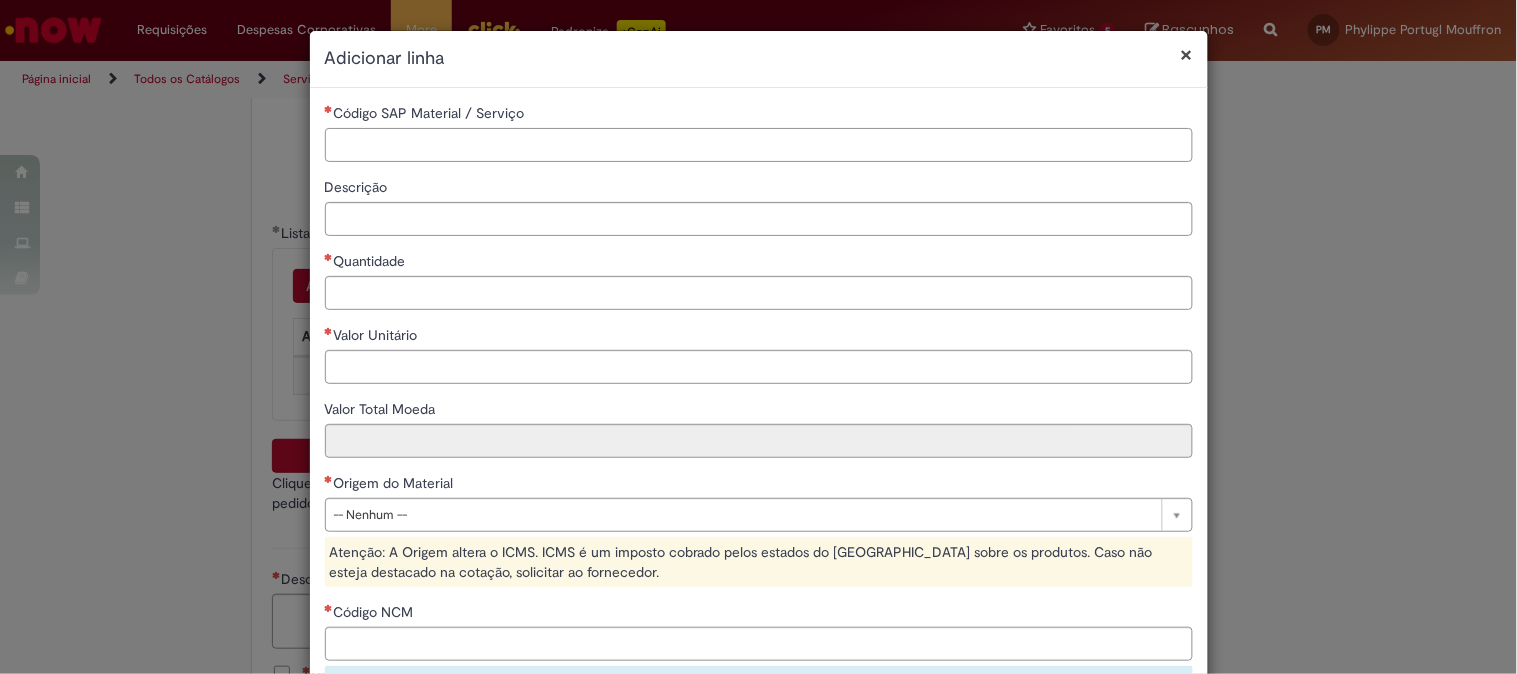 click on "Código SAP Material / Serviço" at bounding box center (759, 145) 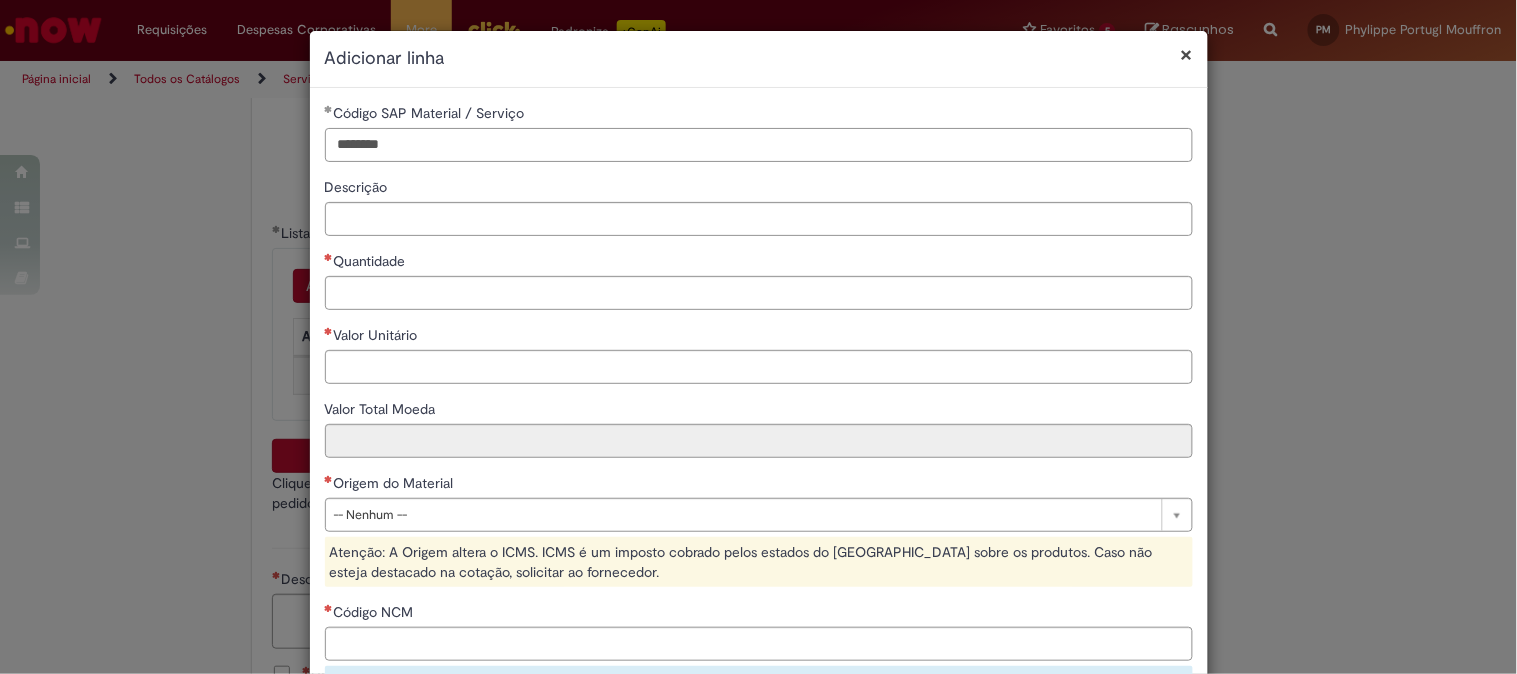 type on "********" 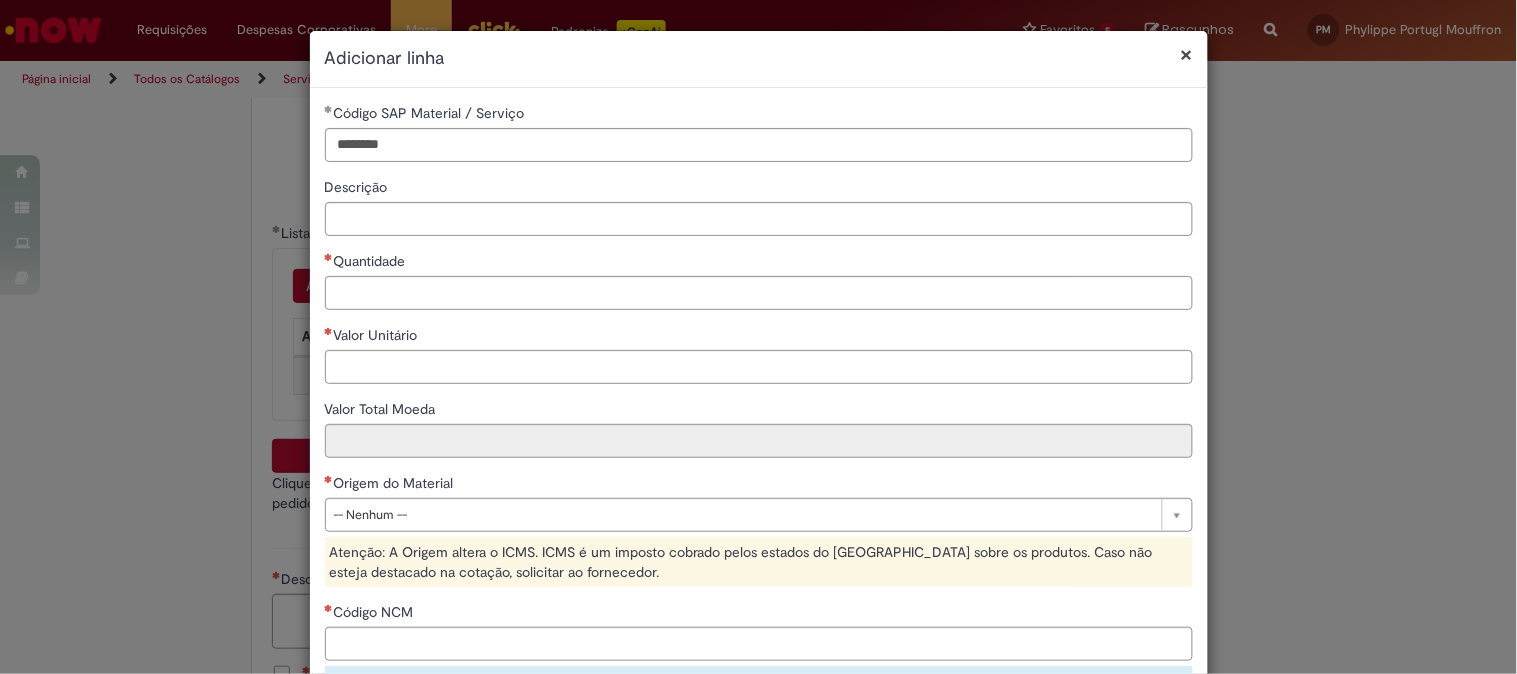 click on "**********" at bounding box center [759, 491] 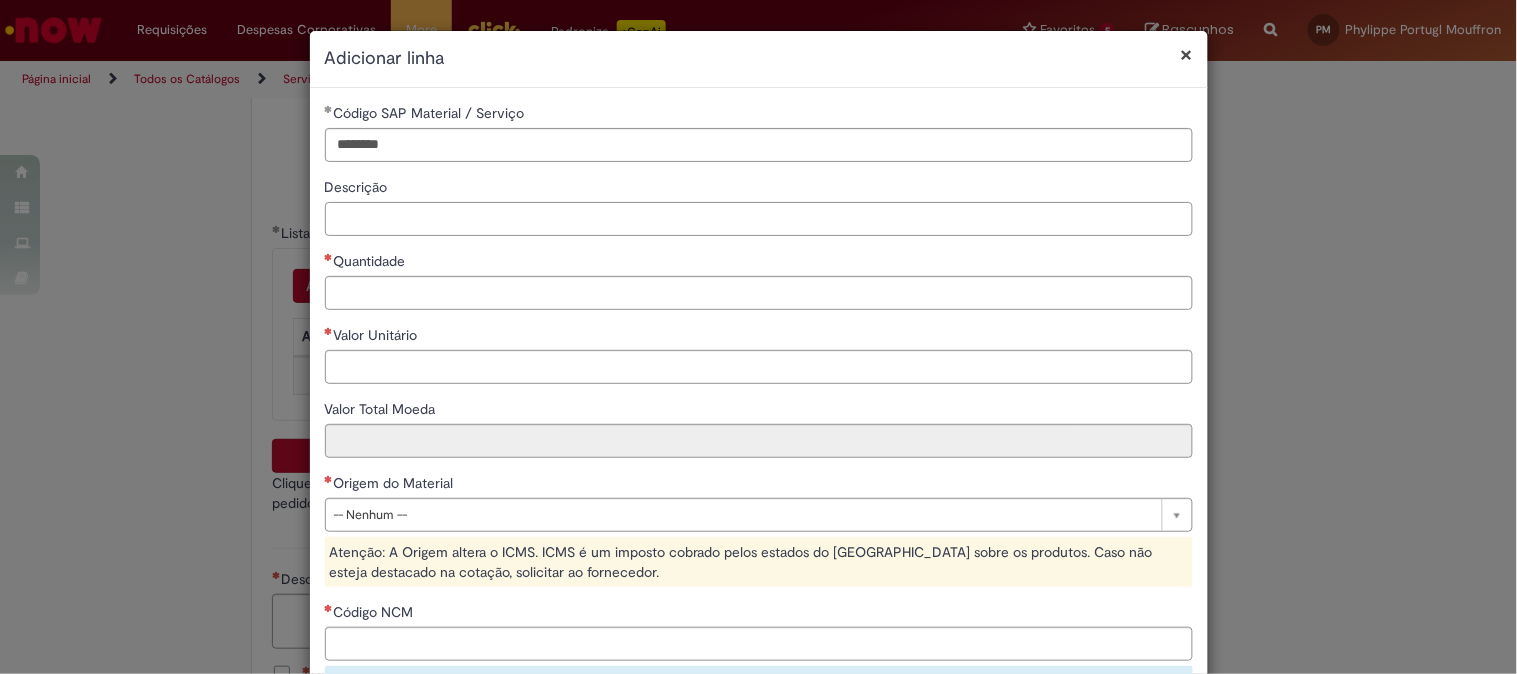 click on "Descrição" at bounding box center (759, 219) 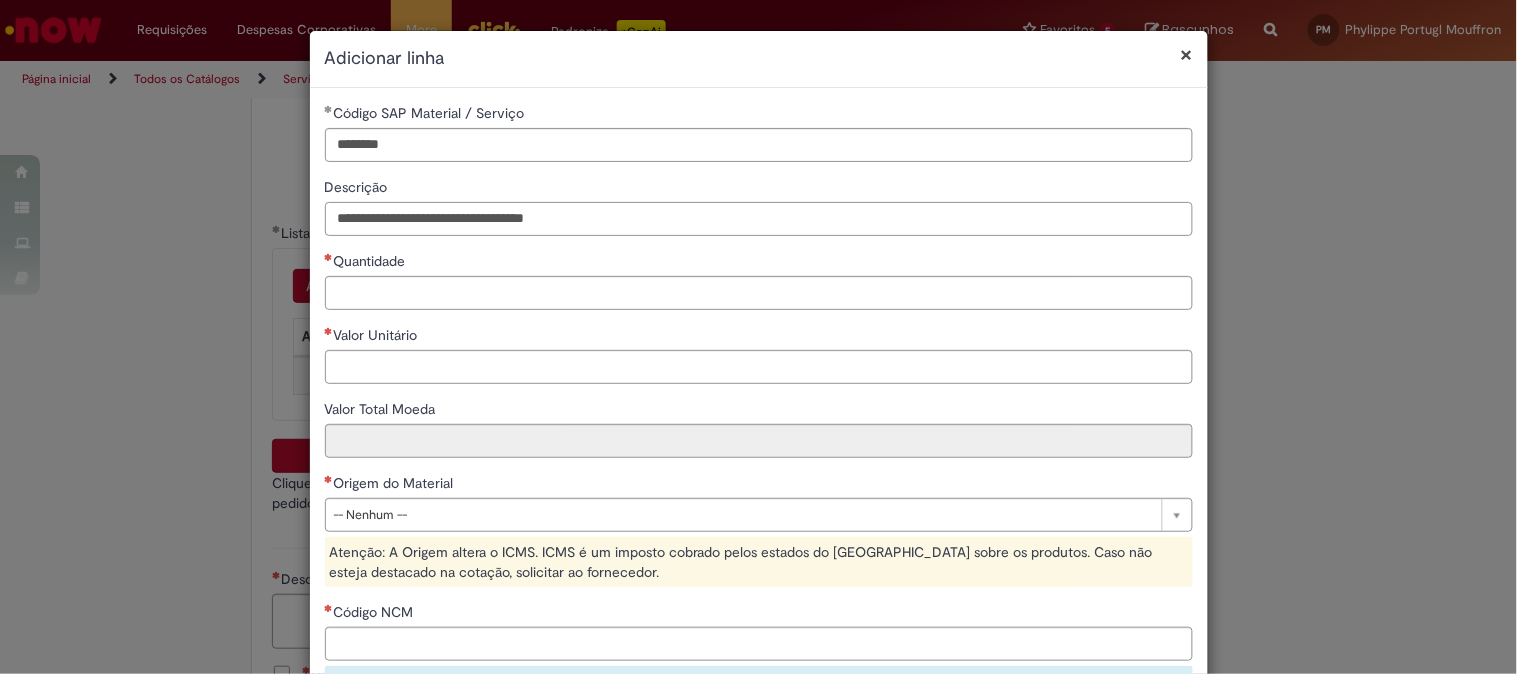 type on "**********" 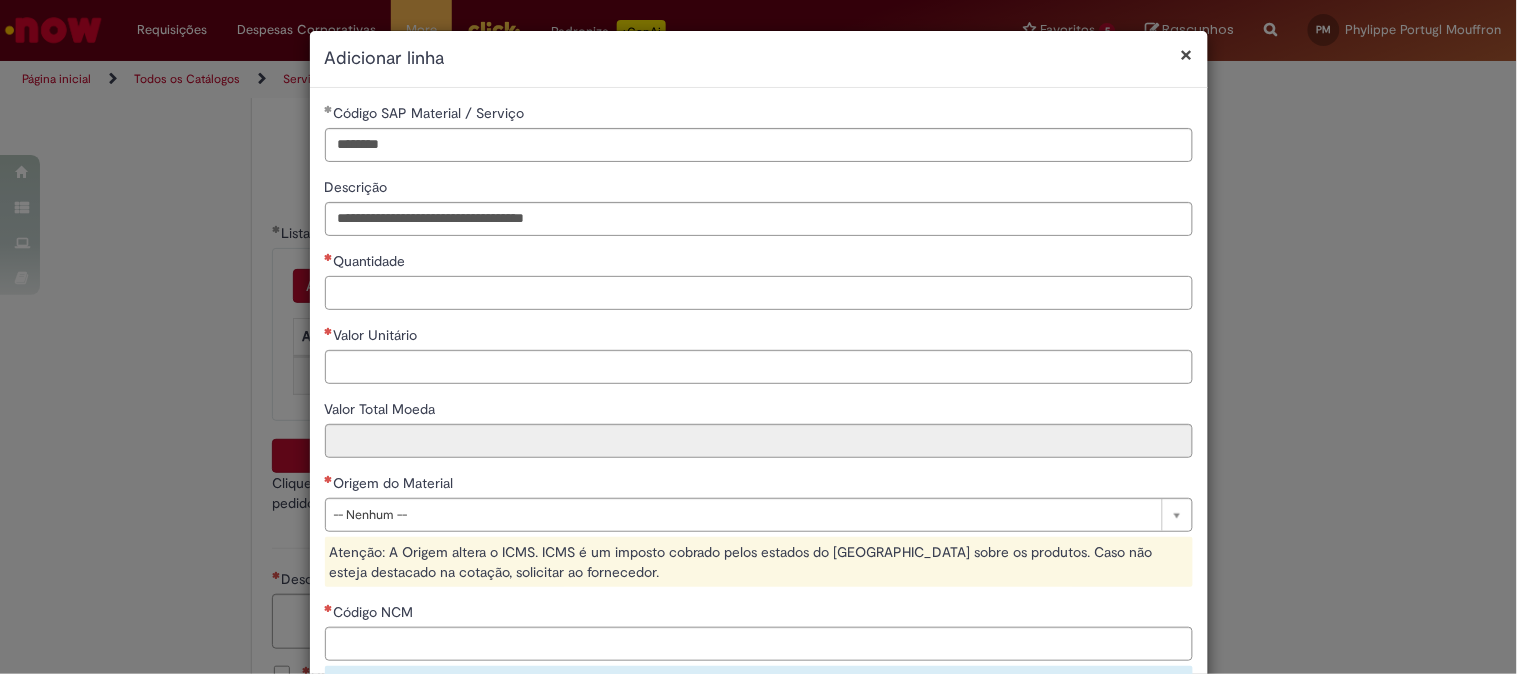 click on "Quantidade" at bounding box center (759, 293) 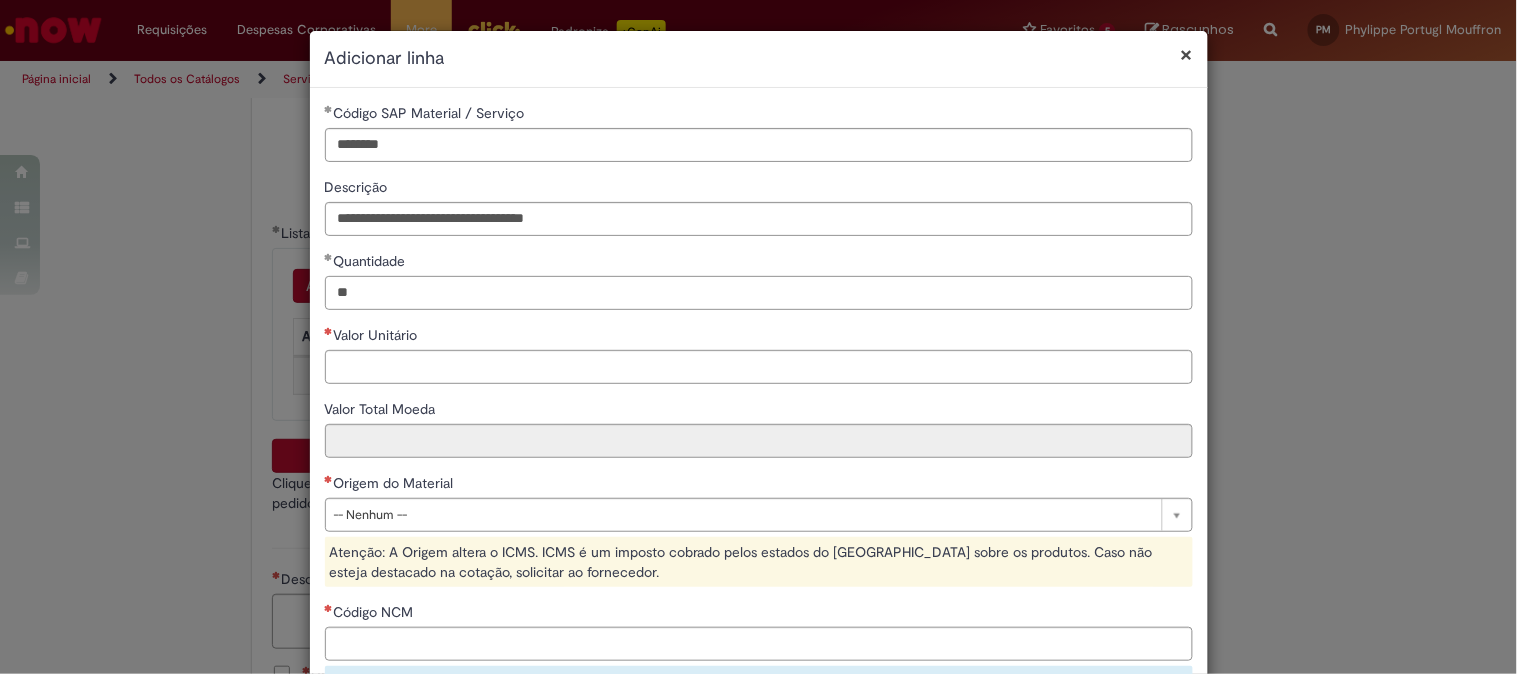 type on "**" 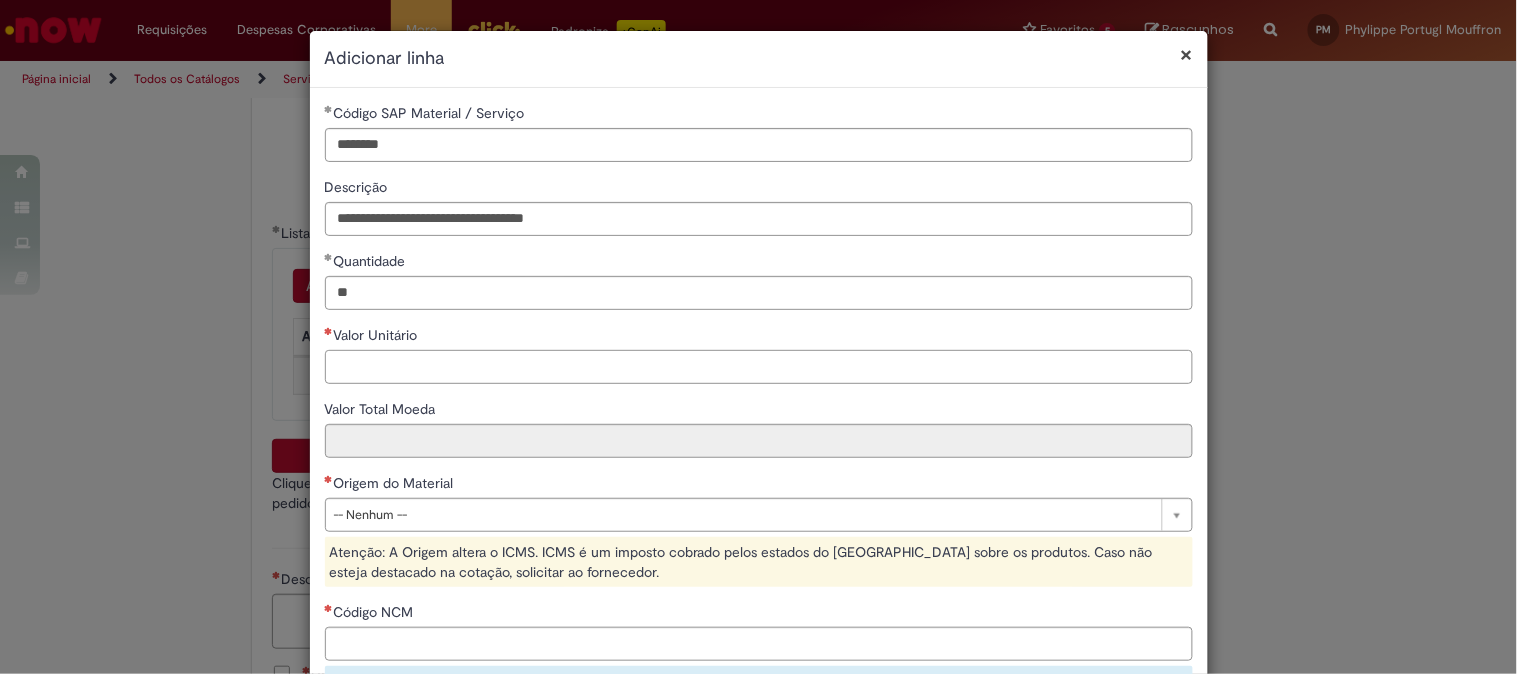 drag, startPoint x: 471, startPoint y: 383, endPoint x: 482, endPoint y: 376, distance: 13.038404 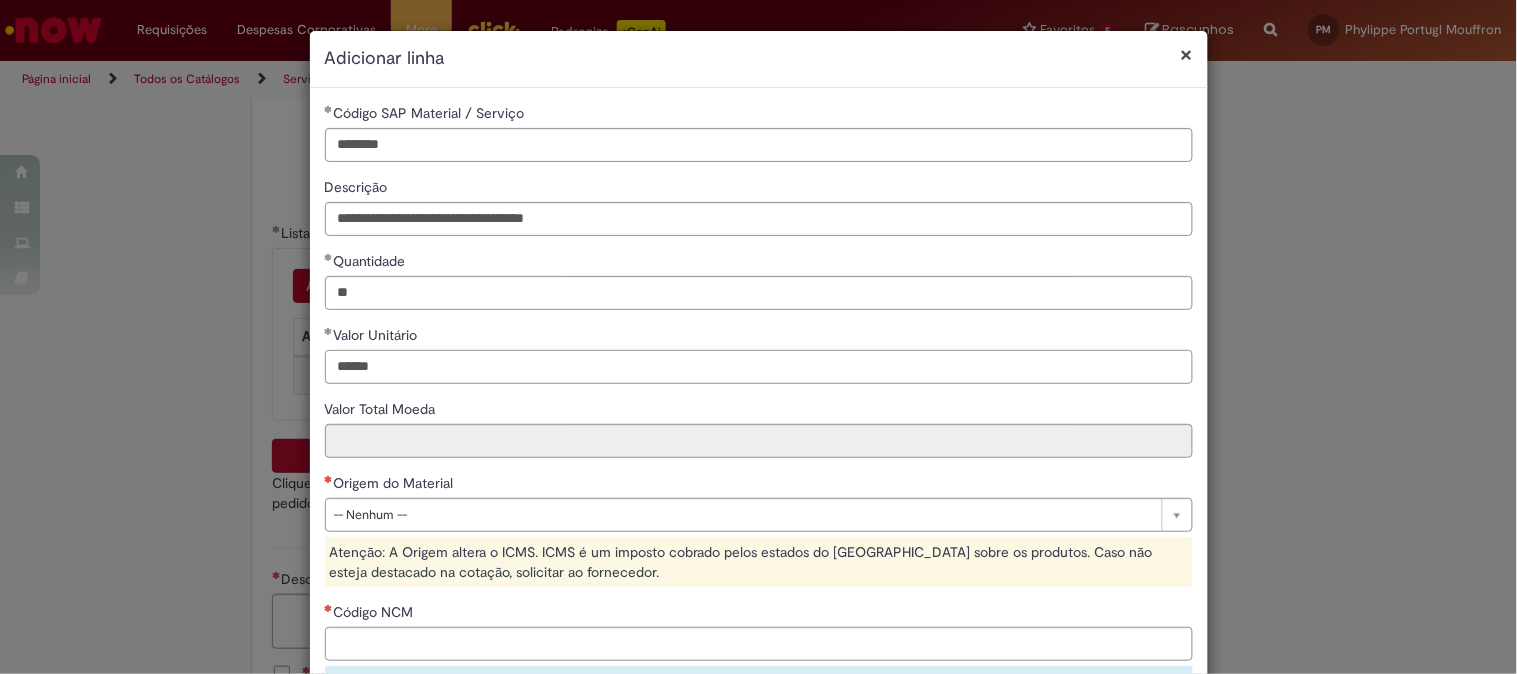 type on "******" 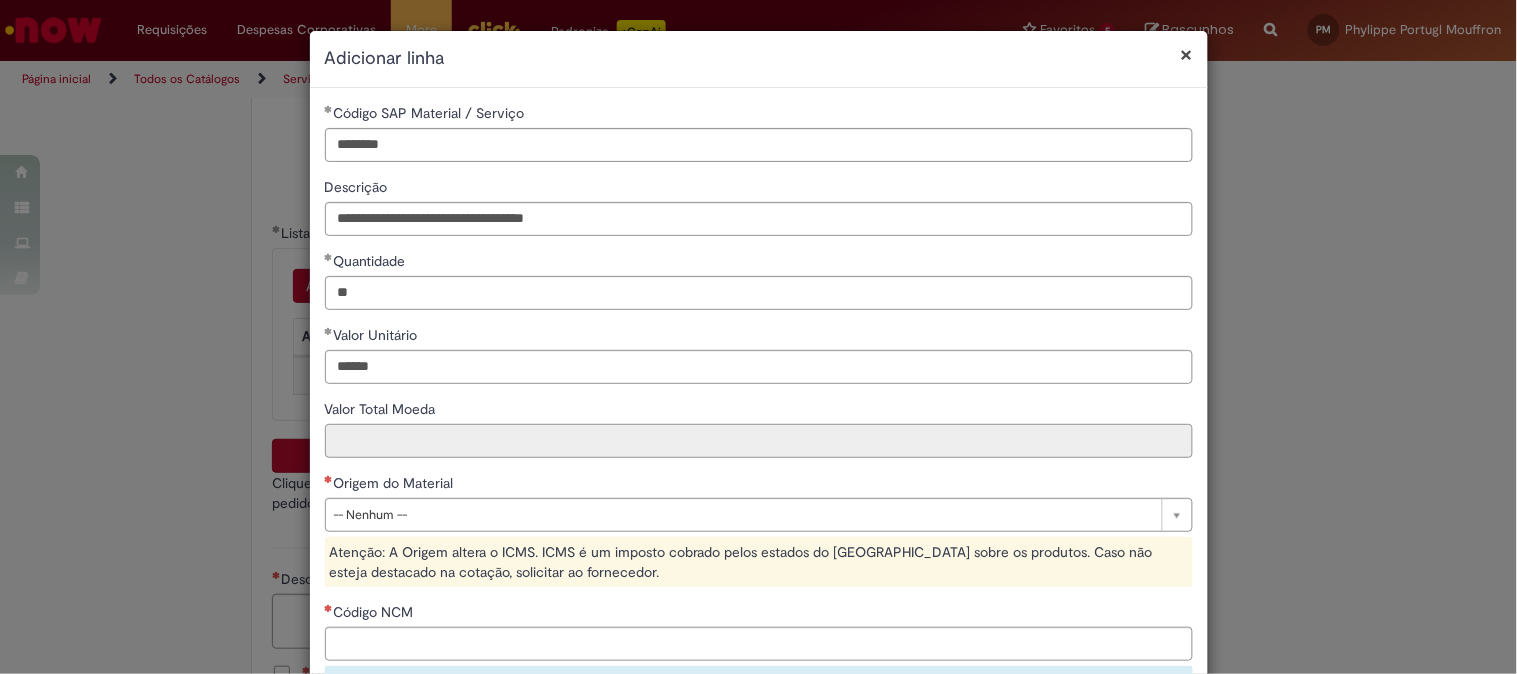 type on "*********" 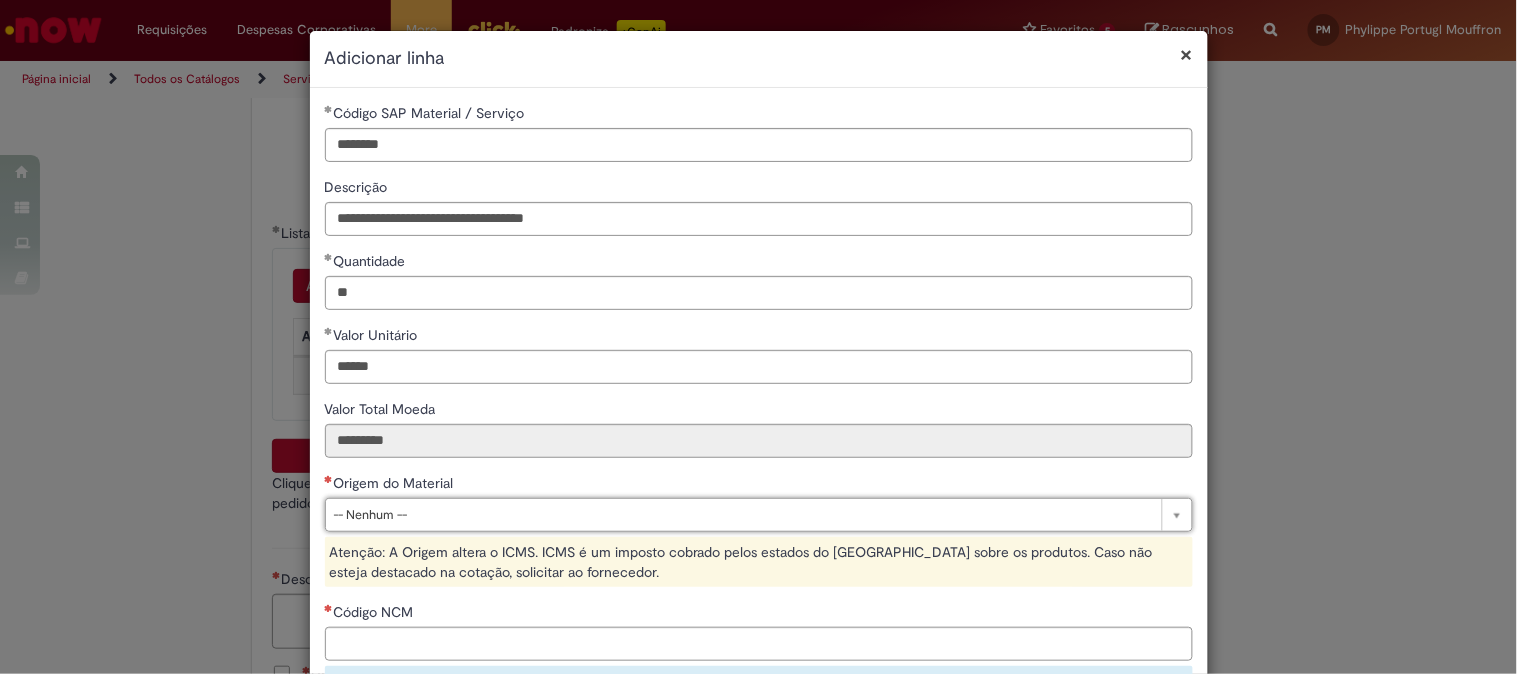 type on "*" 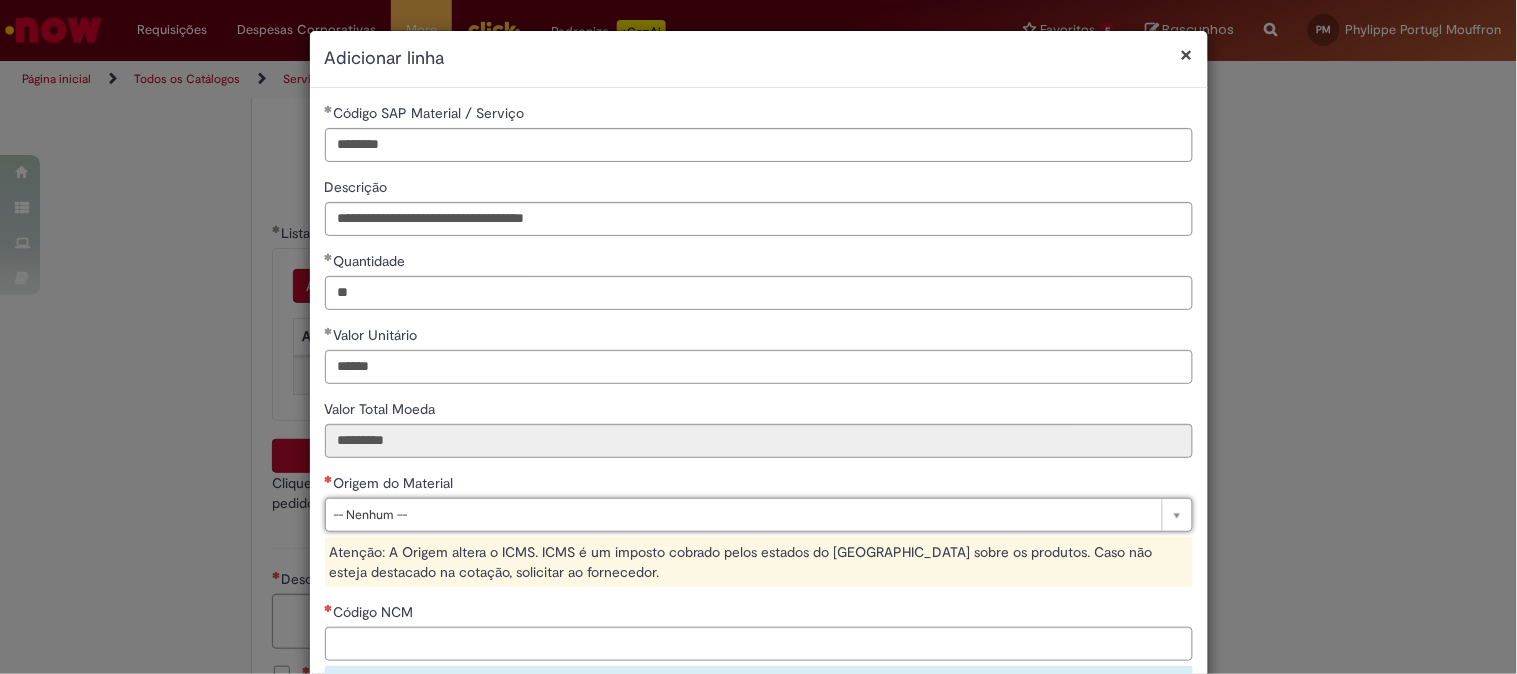 type 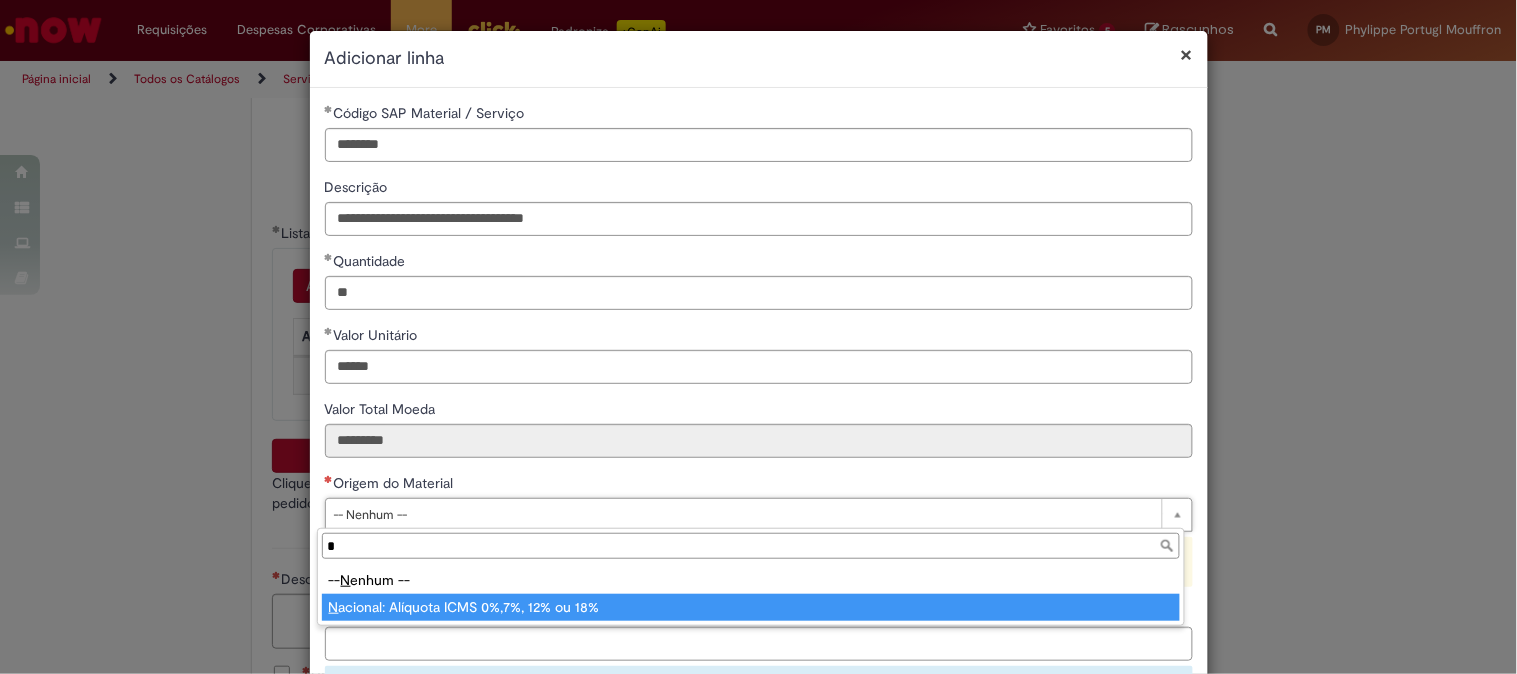 type on "**********" 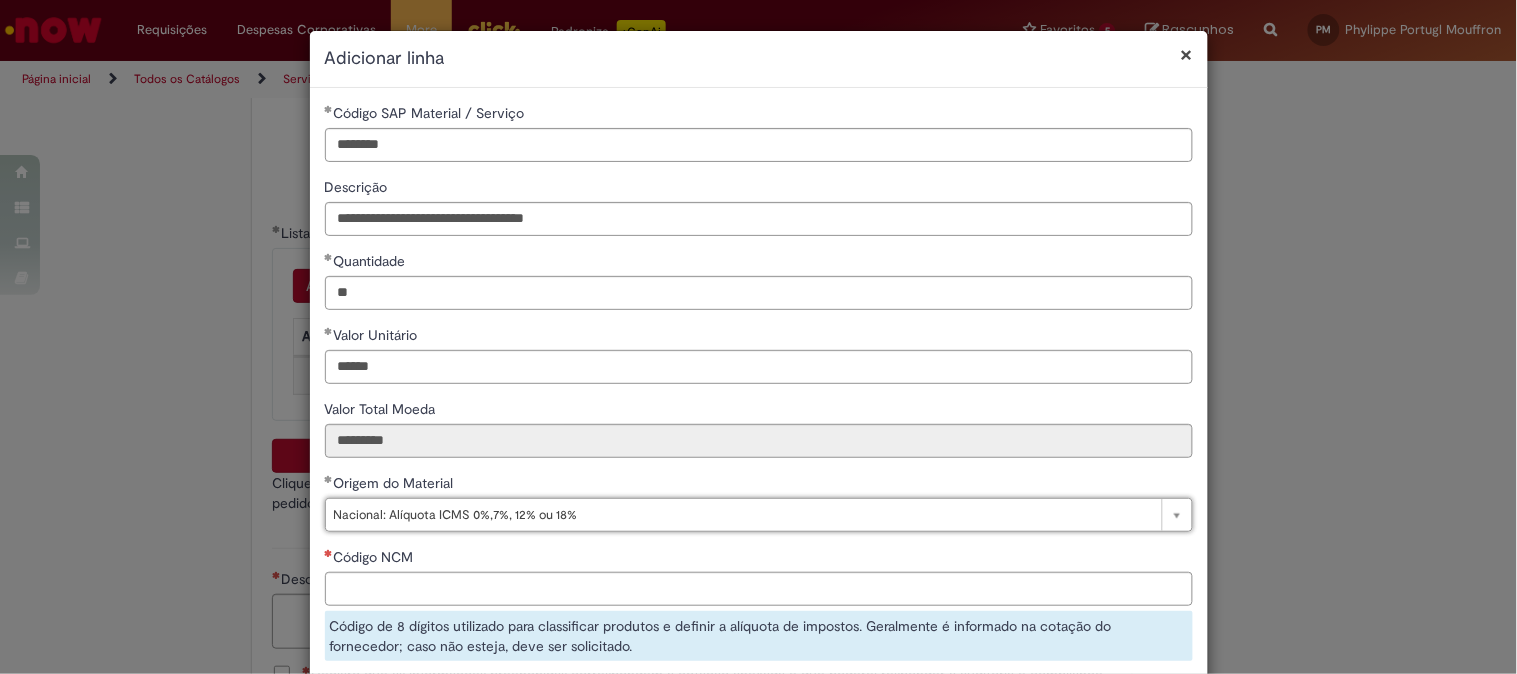 scroll, scrollTop: 222, scrollLeft: 0, axis: vertical 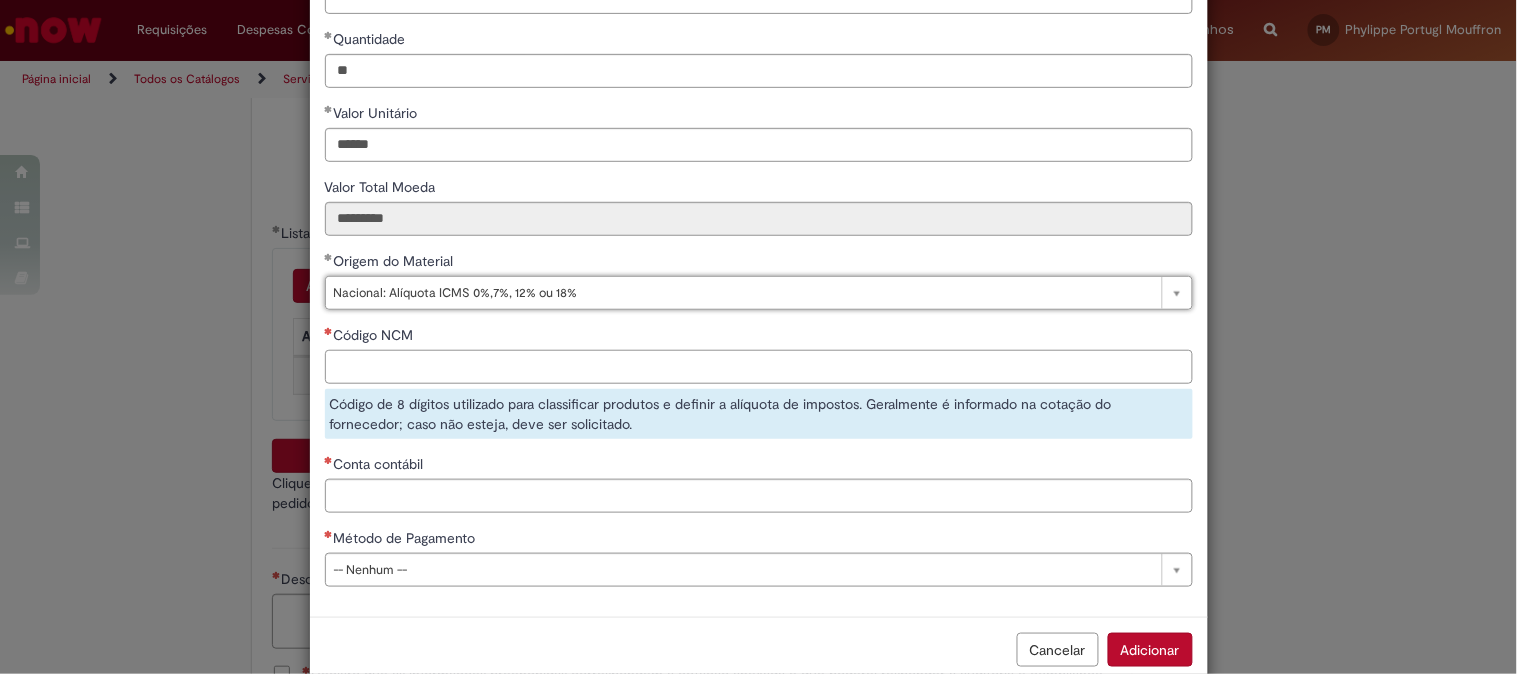 click on "Código NCM" at bounding box center [759, 367] 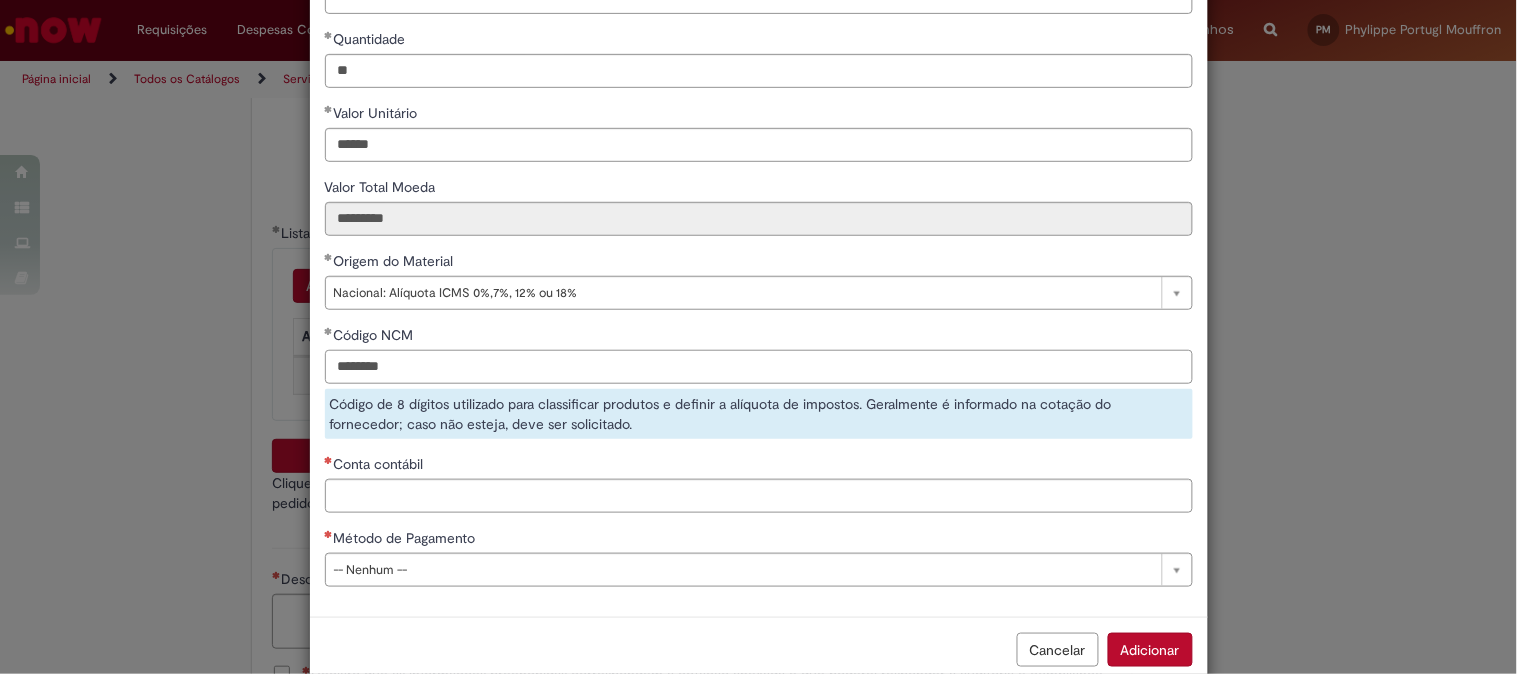 type on "********" 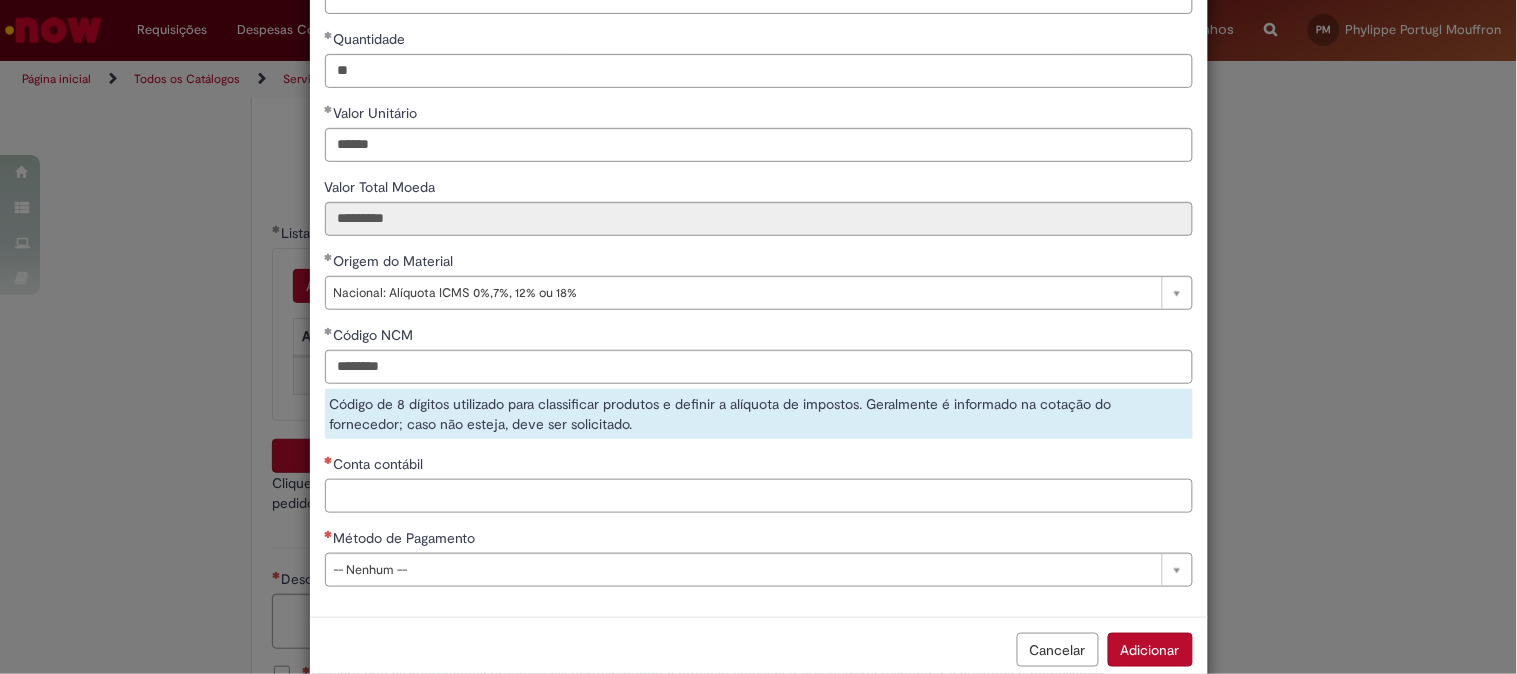 click on "**********" at bounding box center [759, 241] 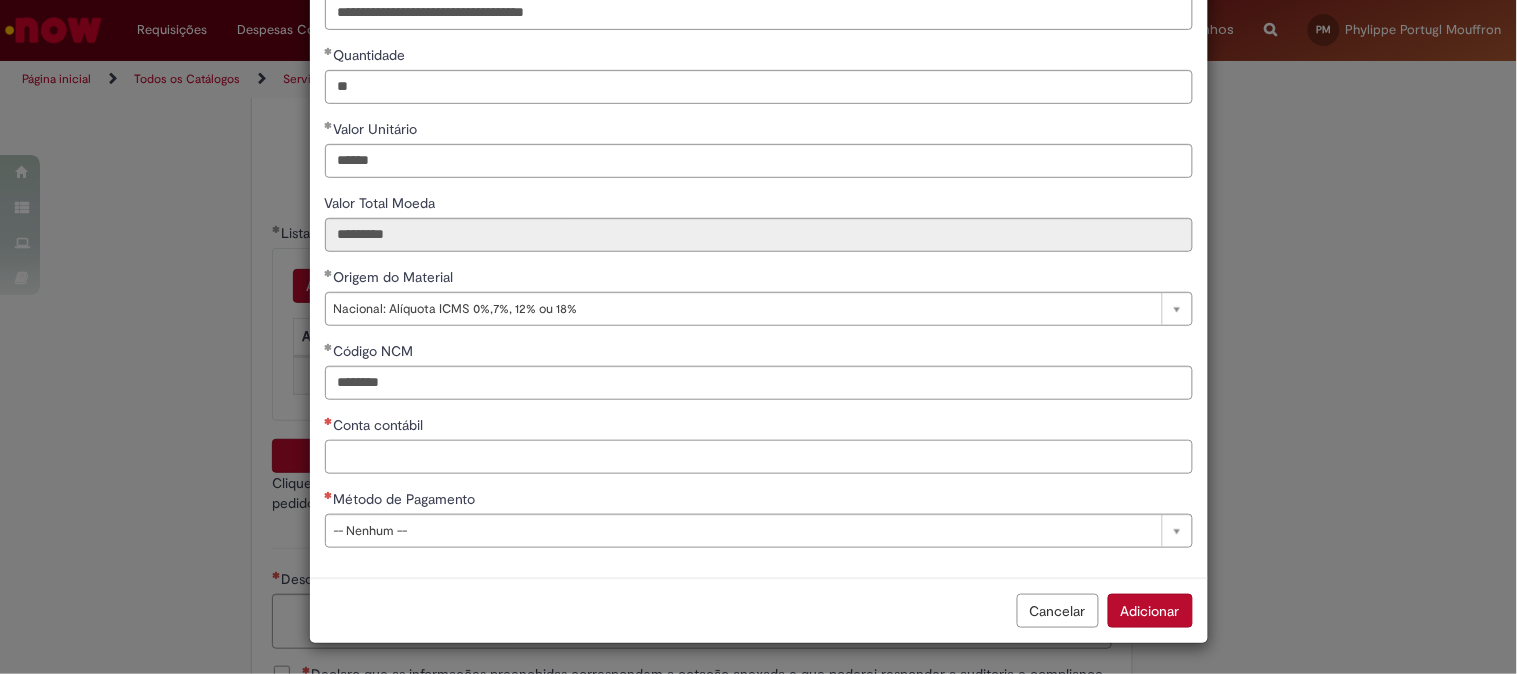 scroll, scrollTop: 206, scrollLeft: 0, axis: vertical 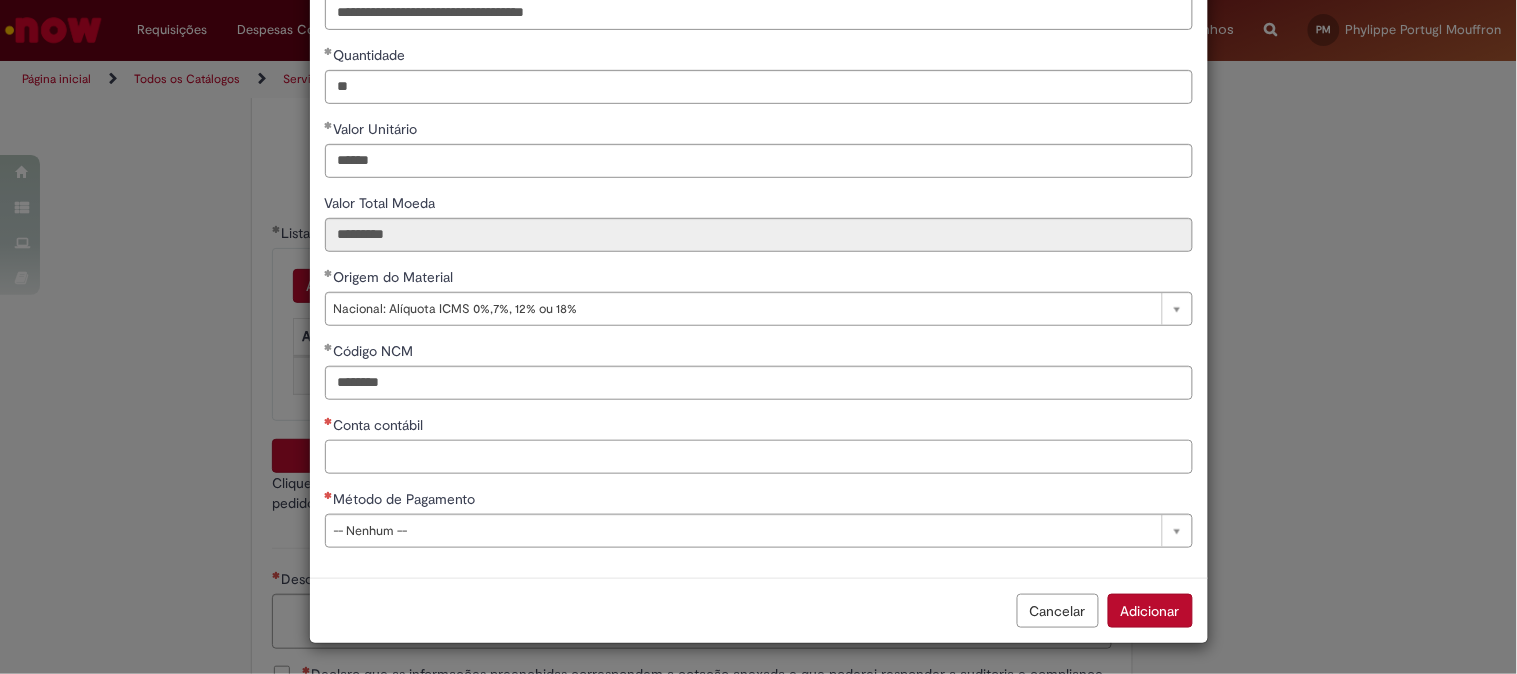 paste on "********" 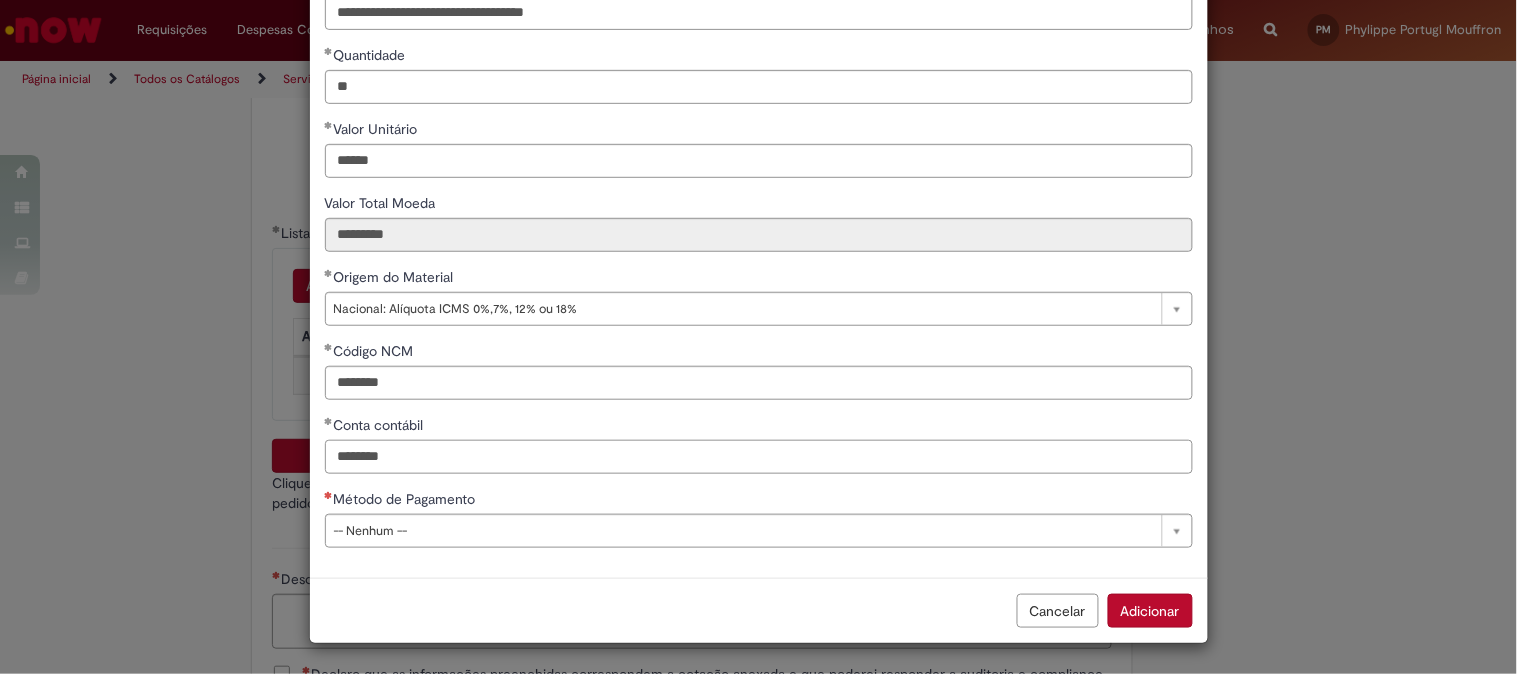 type on "********" 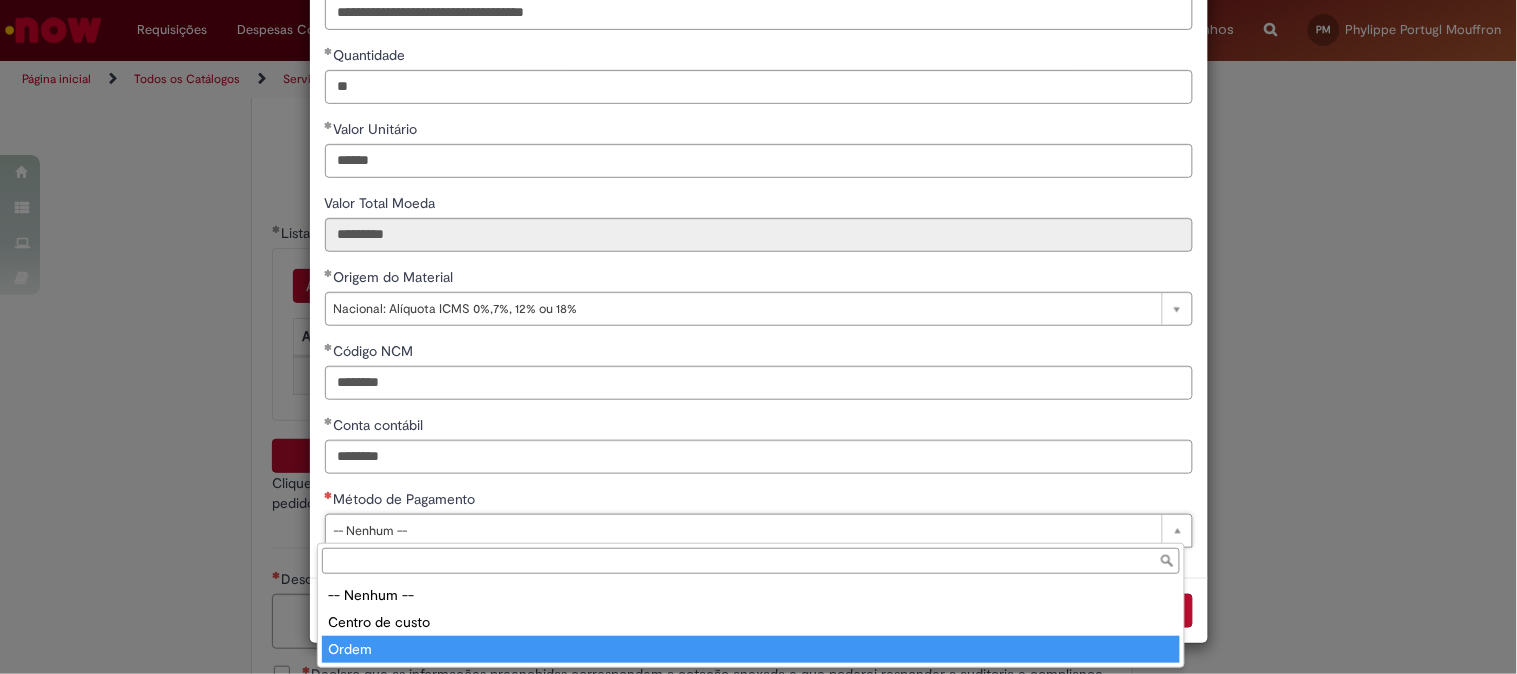 type on "*****" 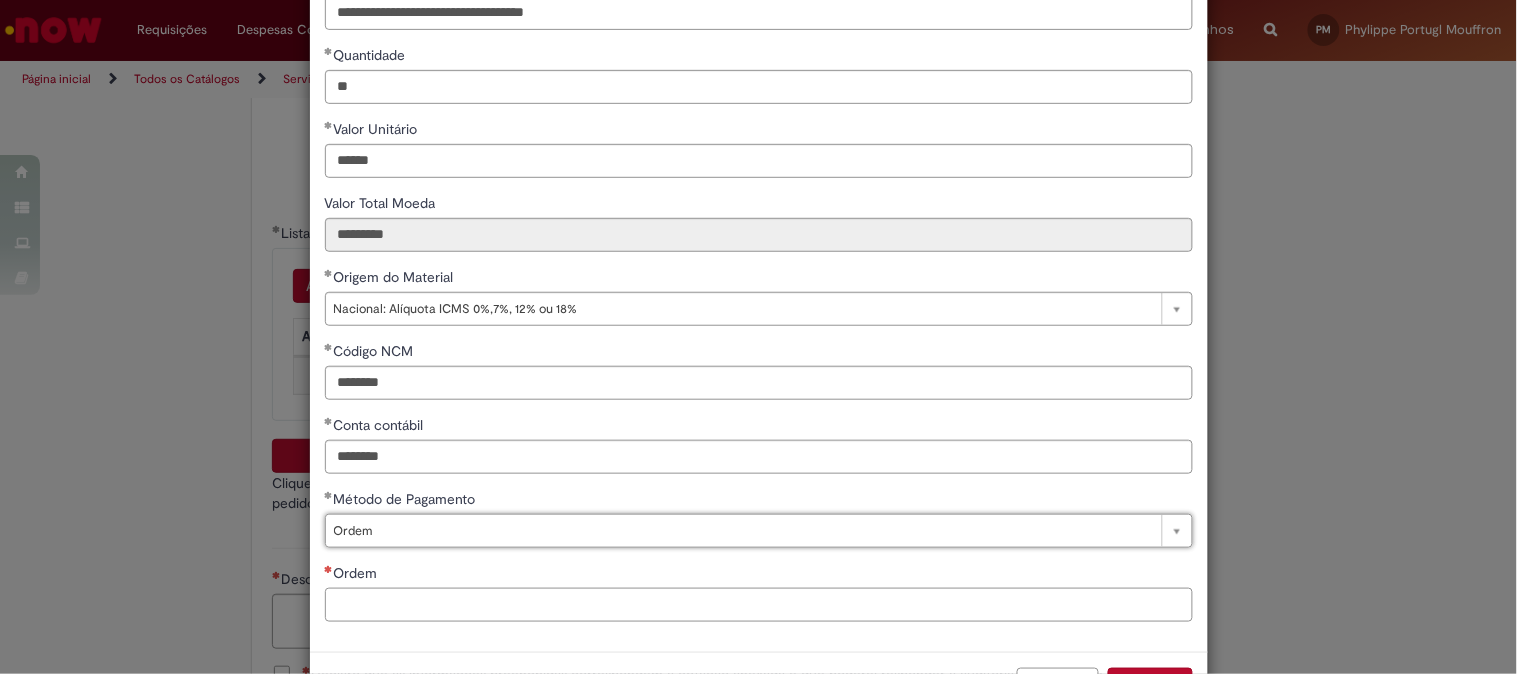click on "Ordem" at bounding box center (759, 605) 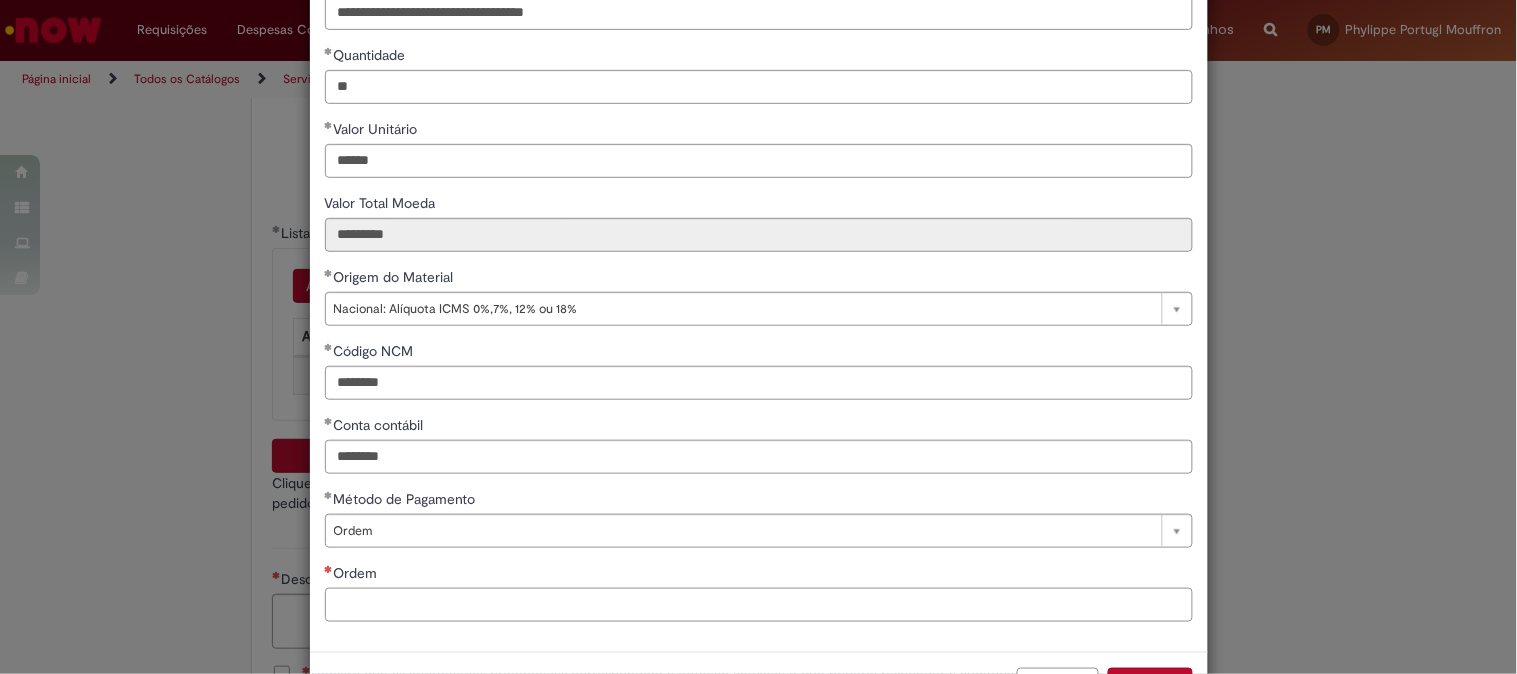paste on "**********" 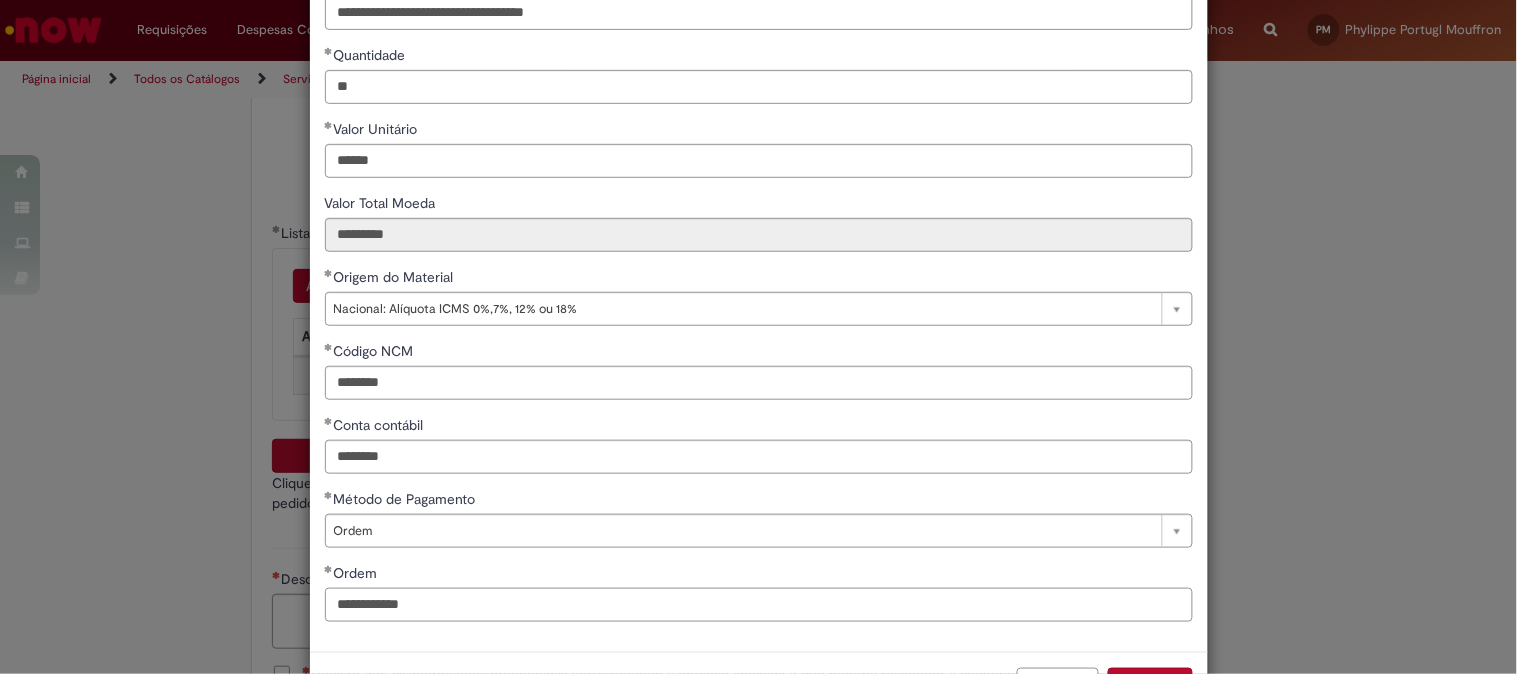 scroll, scrollTop: 280, scrollLeft: 0, axis: vertical 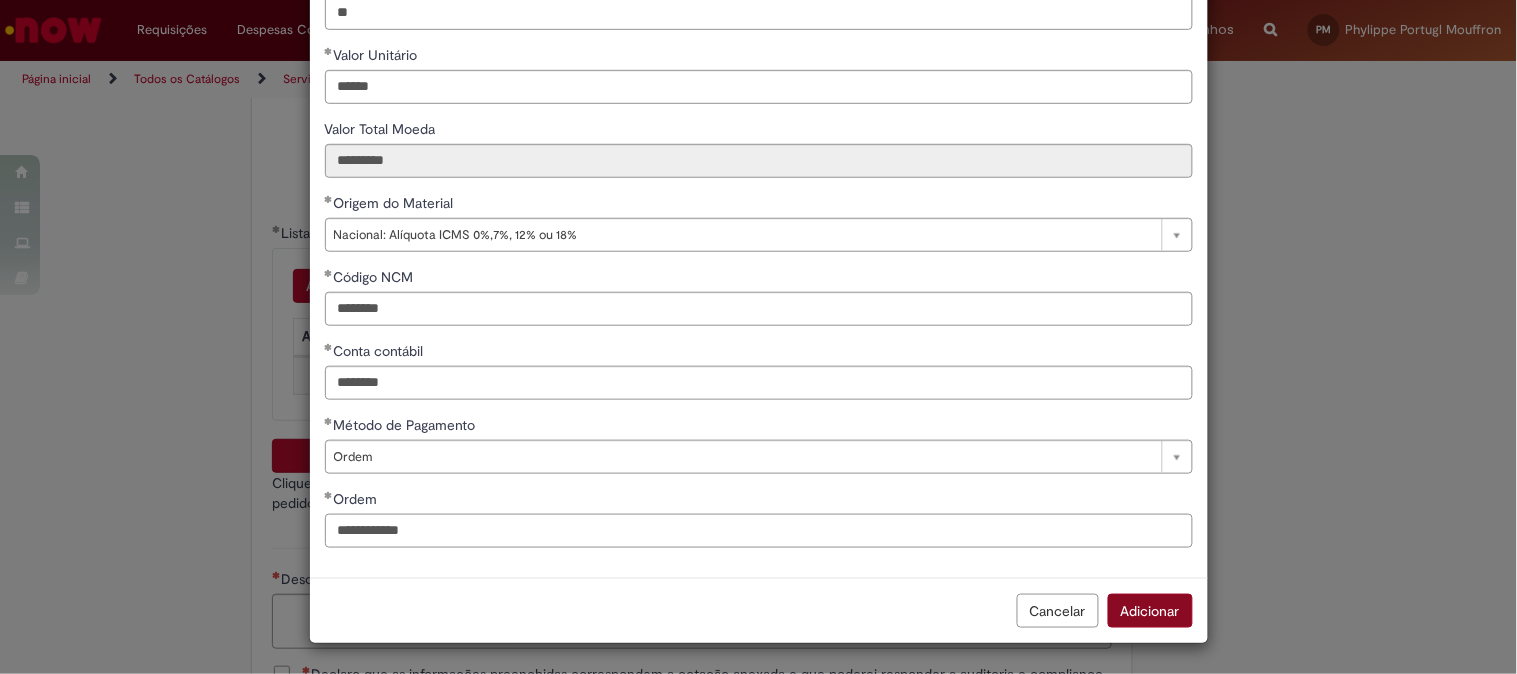 type on "**********" 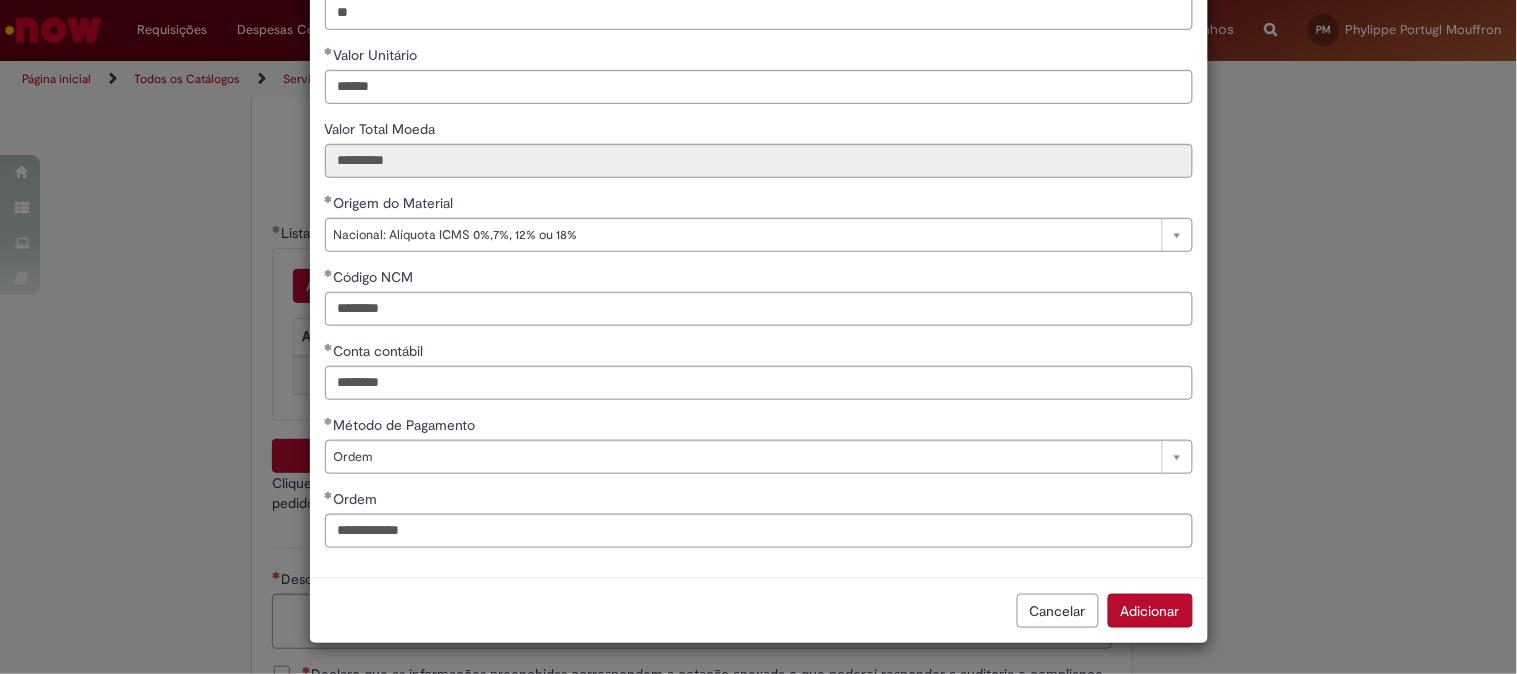click on "Adicionar" at bounding box center (1150, 611) 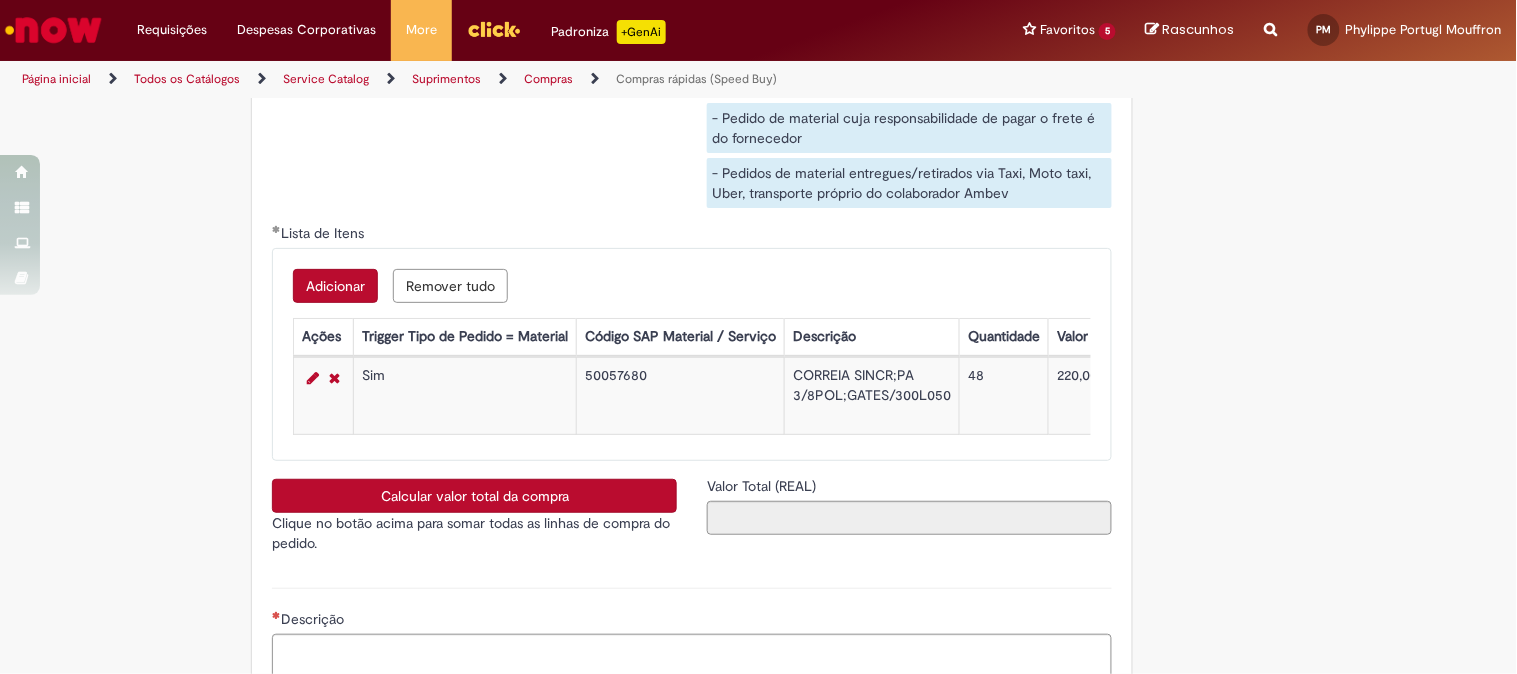 scroll, scrollTop: 3444, scrollLeft: 0, axis: vertical 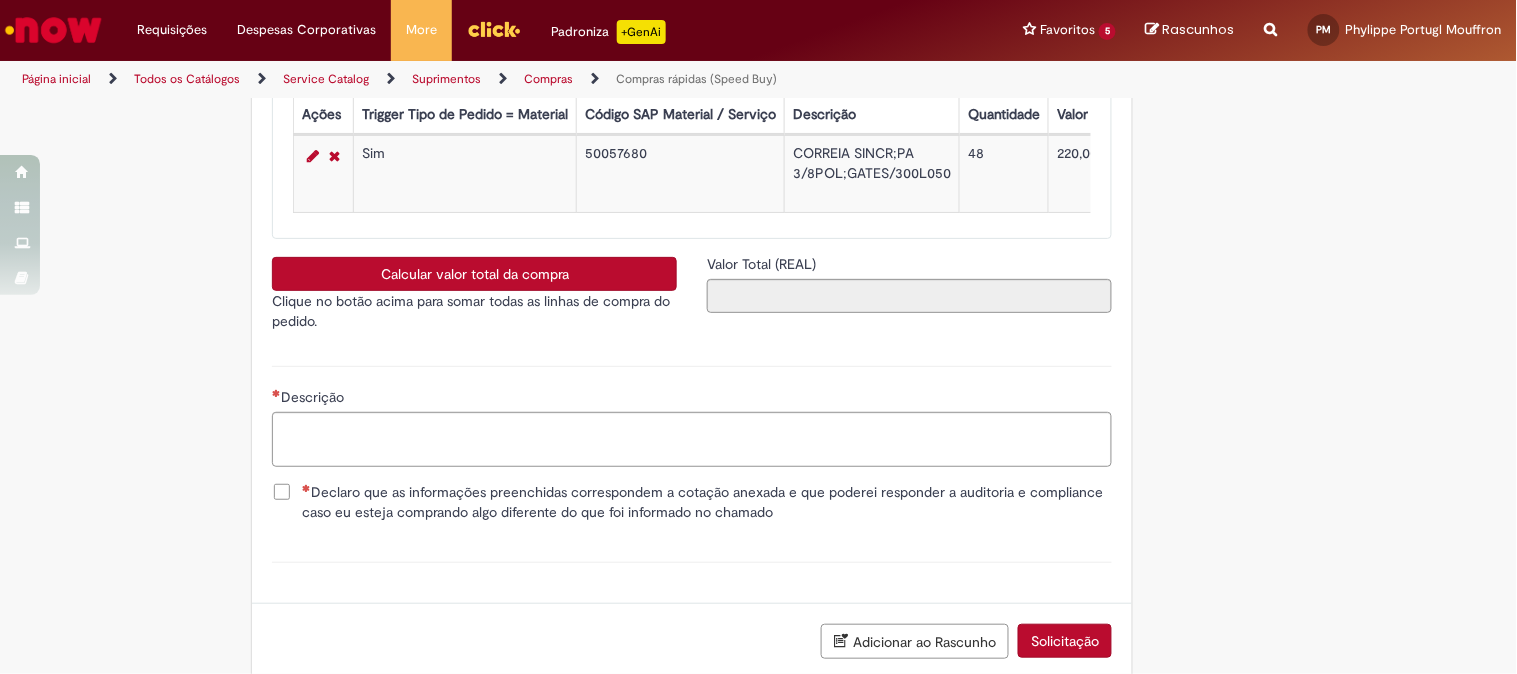 click on "Calcular valor total da compra" at bounding box center (474, 274) 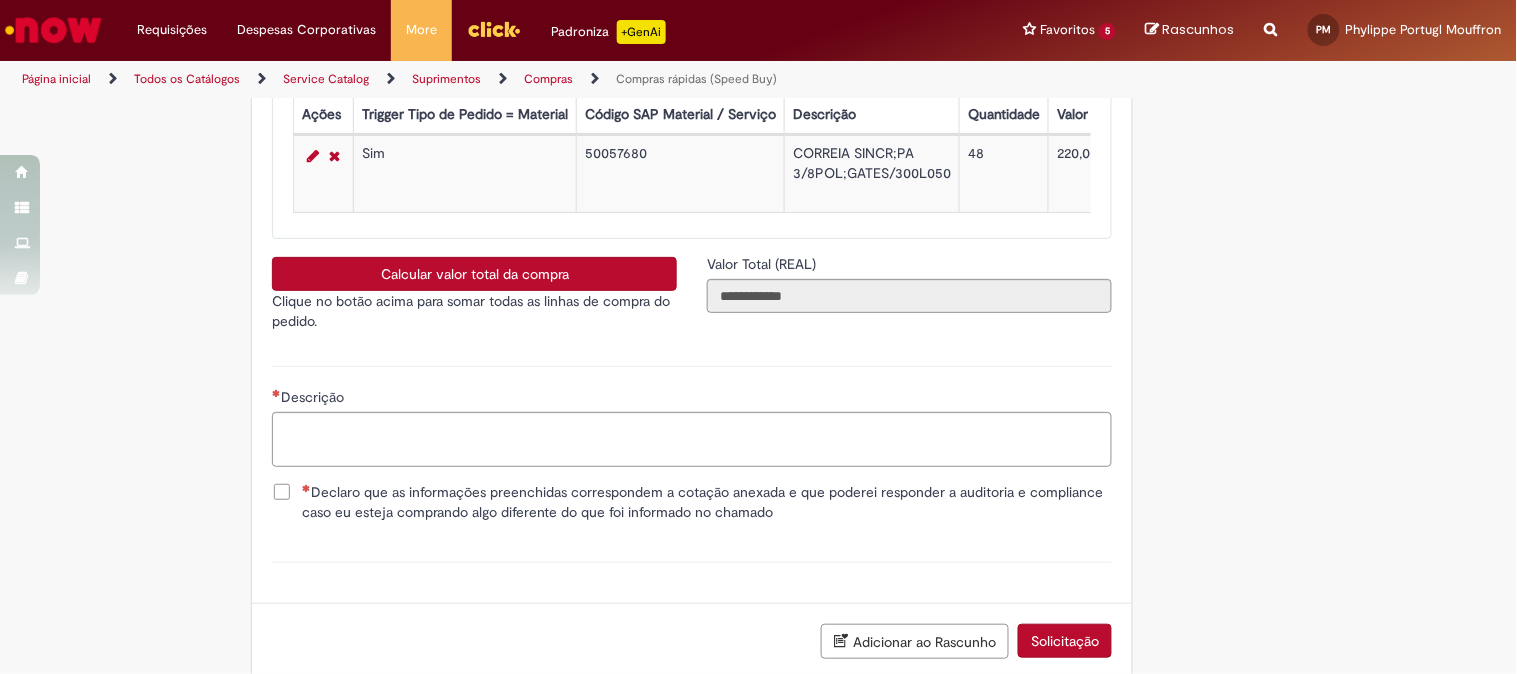 type 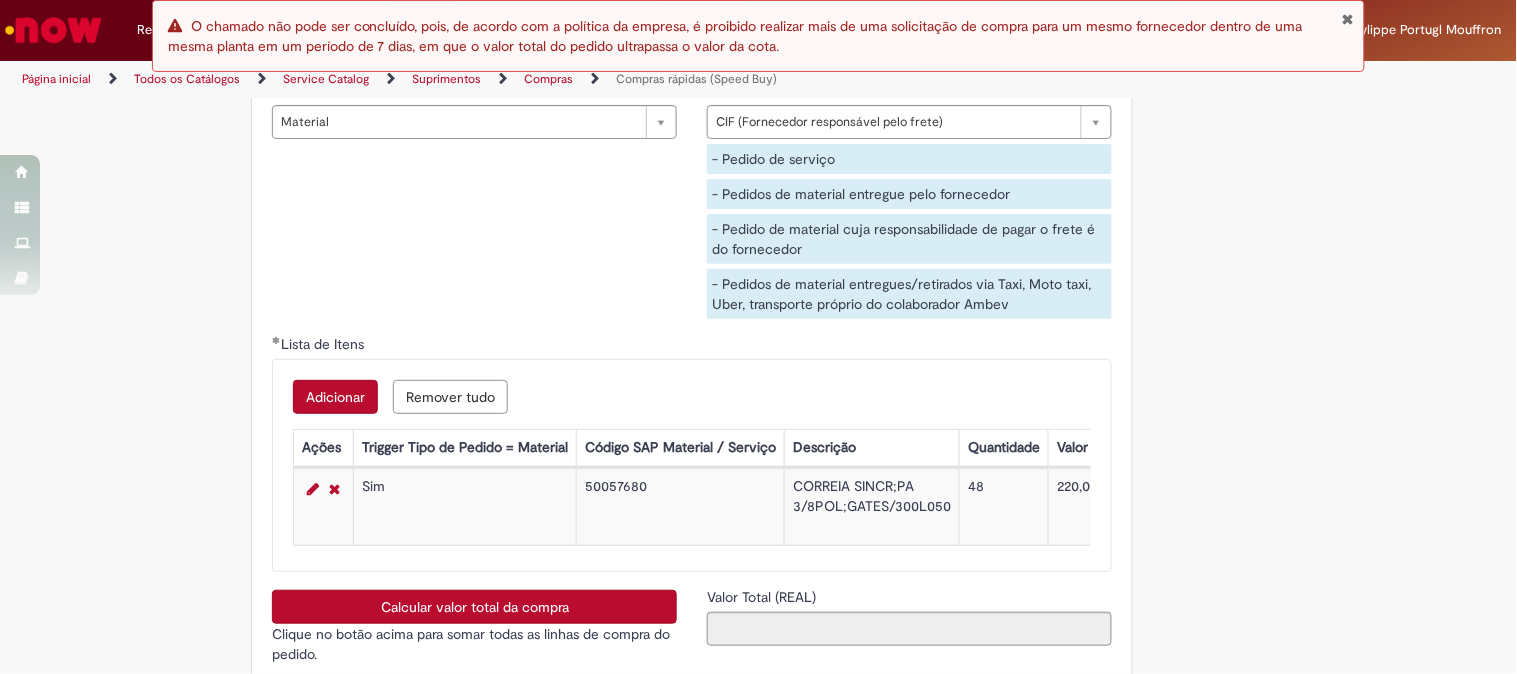 scroll, scrollTop: 3222, scrollLeft: 0, axis: vertical 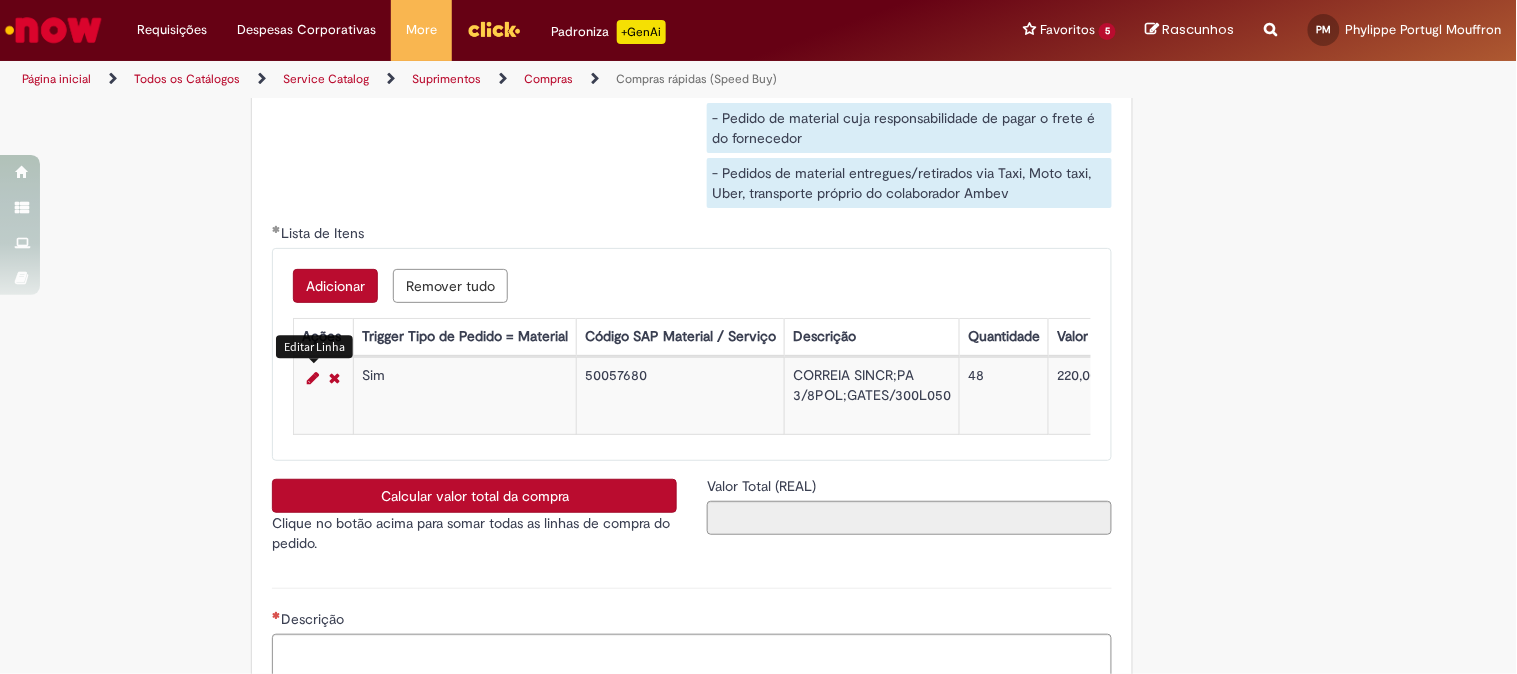 click at bounding box center (313, 378) 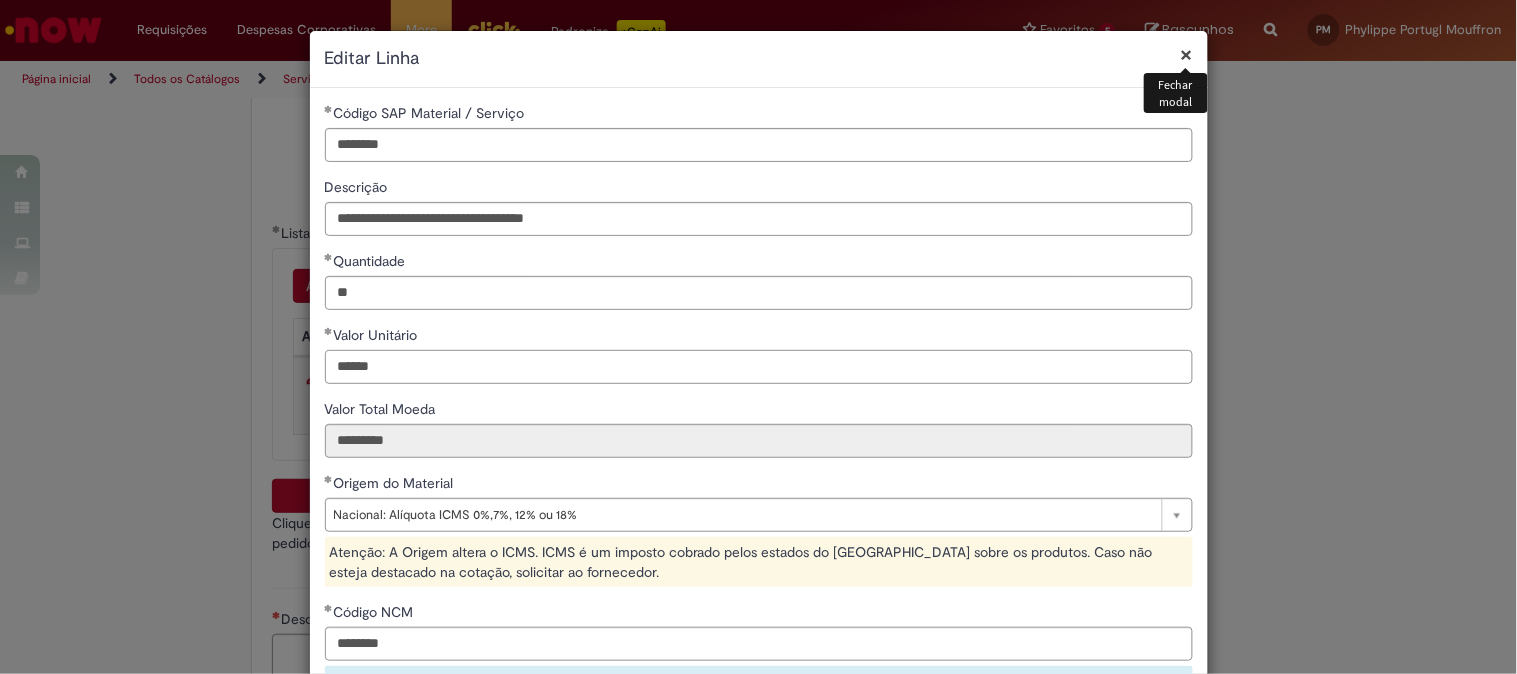 click on "******" at bounding box center [759, 367] 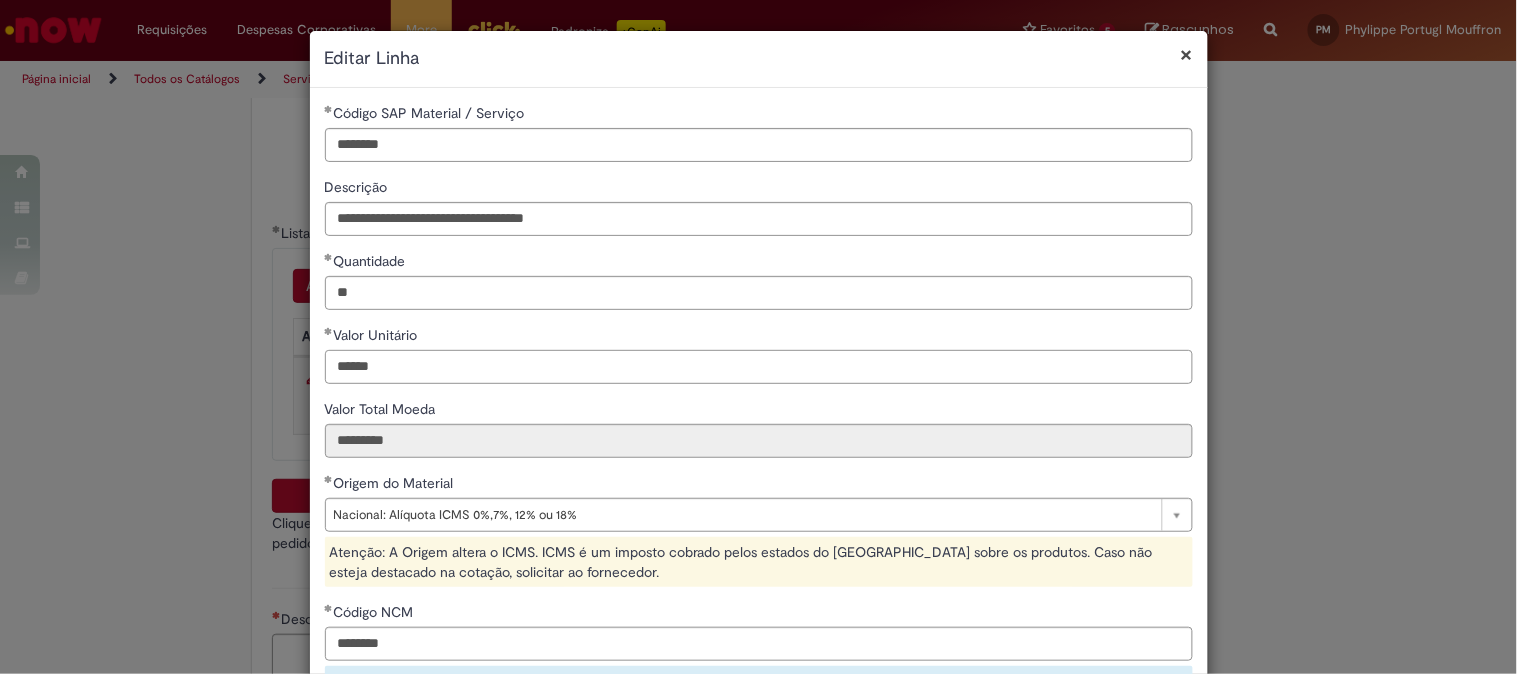 scroll, scrollTop: 333, scrollLeft: 0, axis: vertical 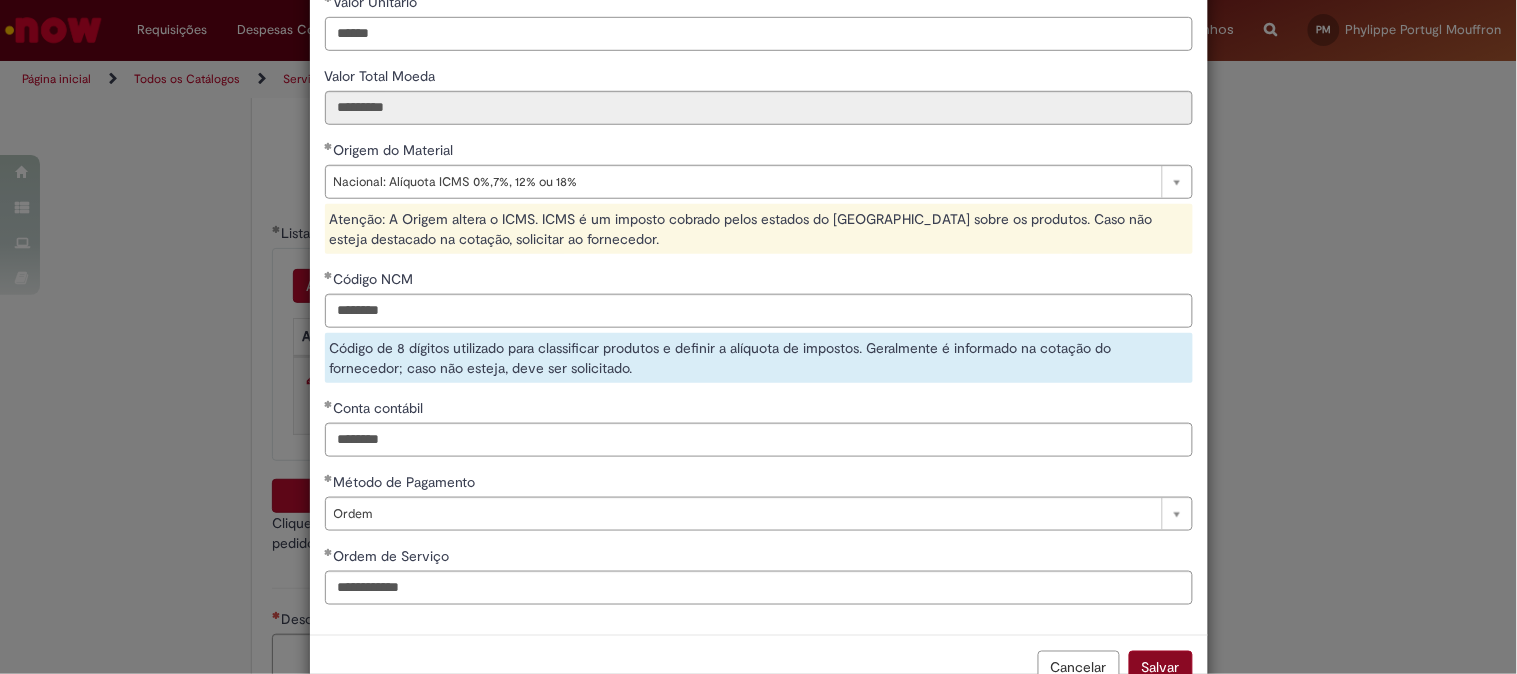 type on "******" 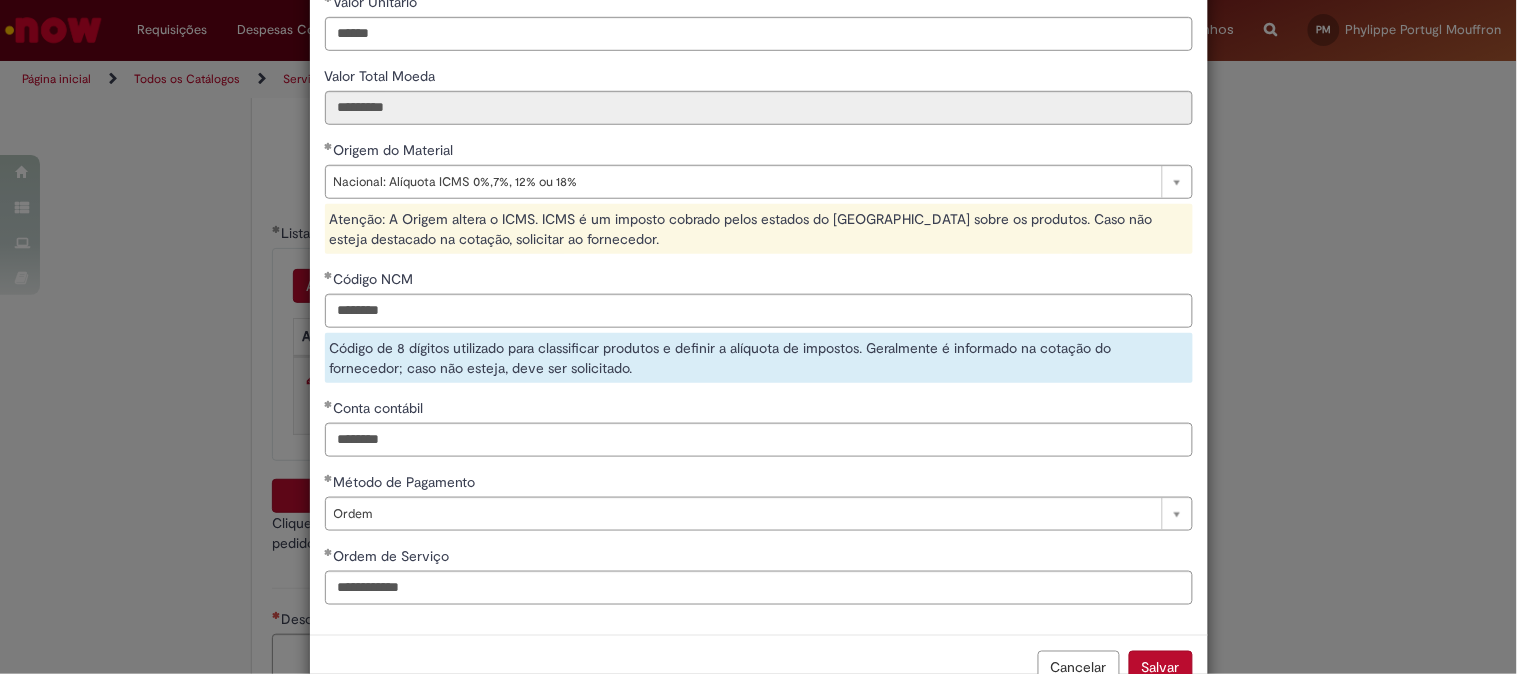 type on "********" 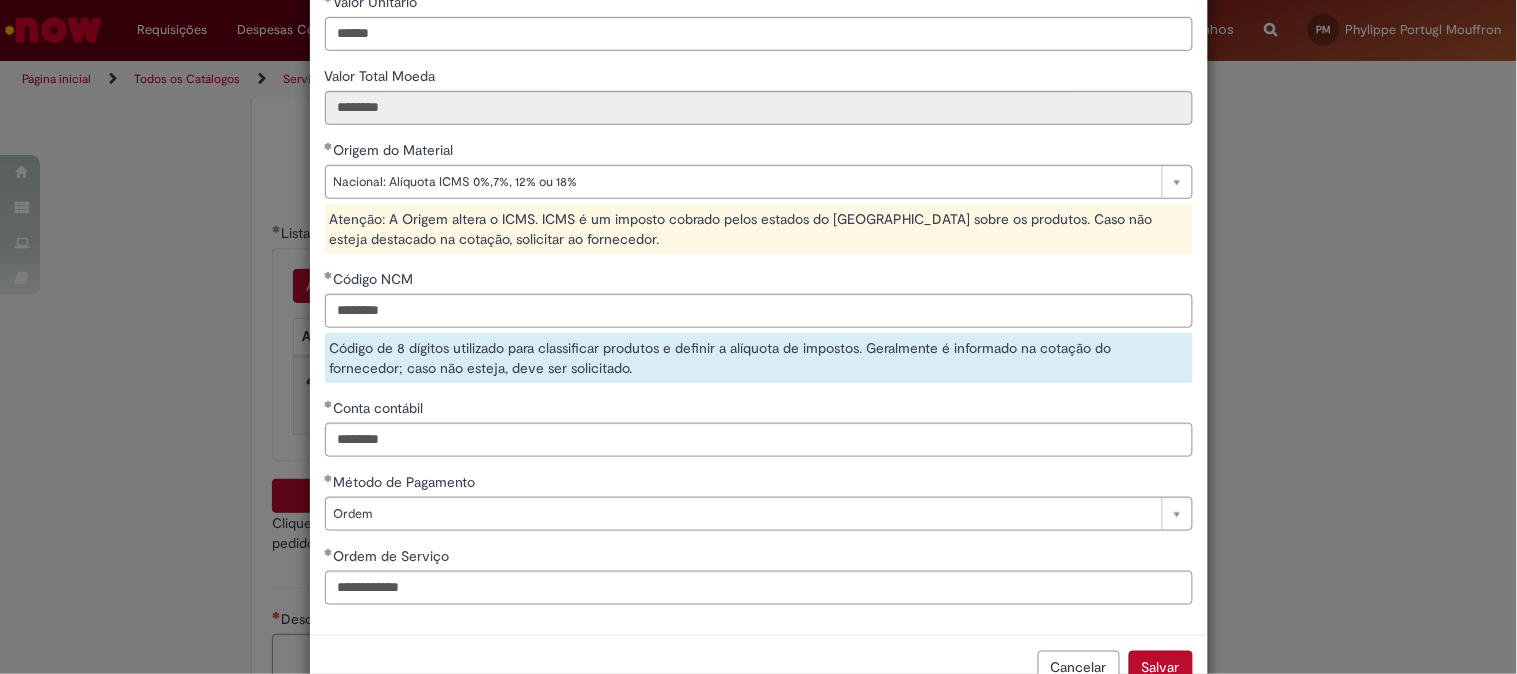 click on "Salvar" at bounding box center [1161, 668] 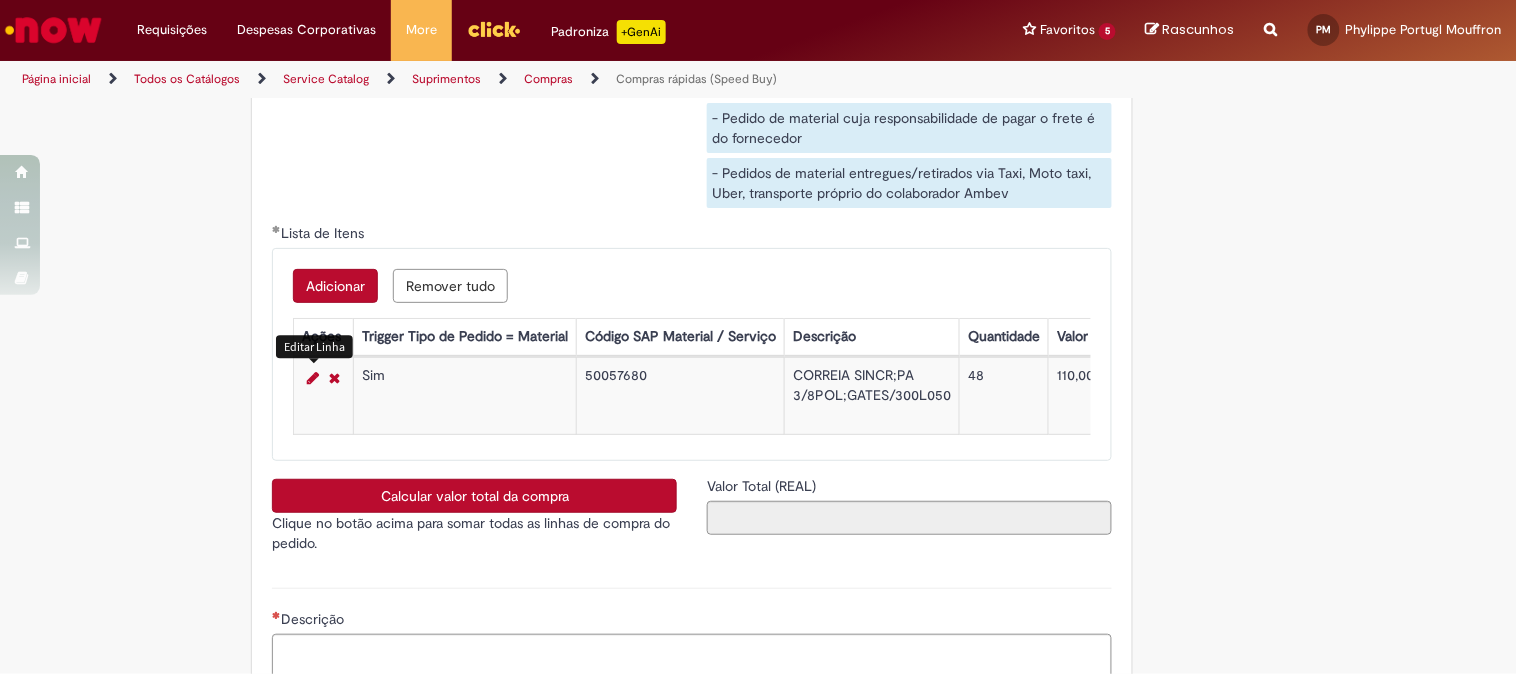 scroll, scrollTop: 344, scrollLeft: 0, axis: vertical 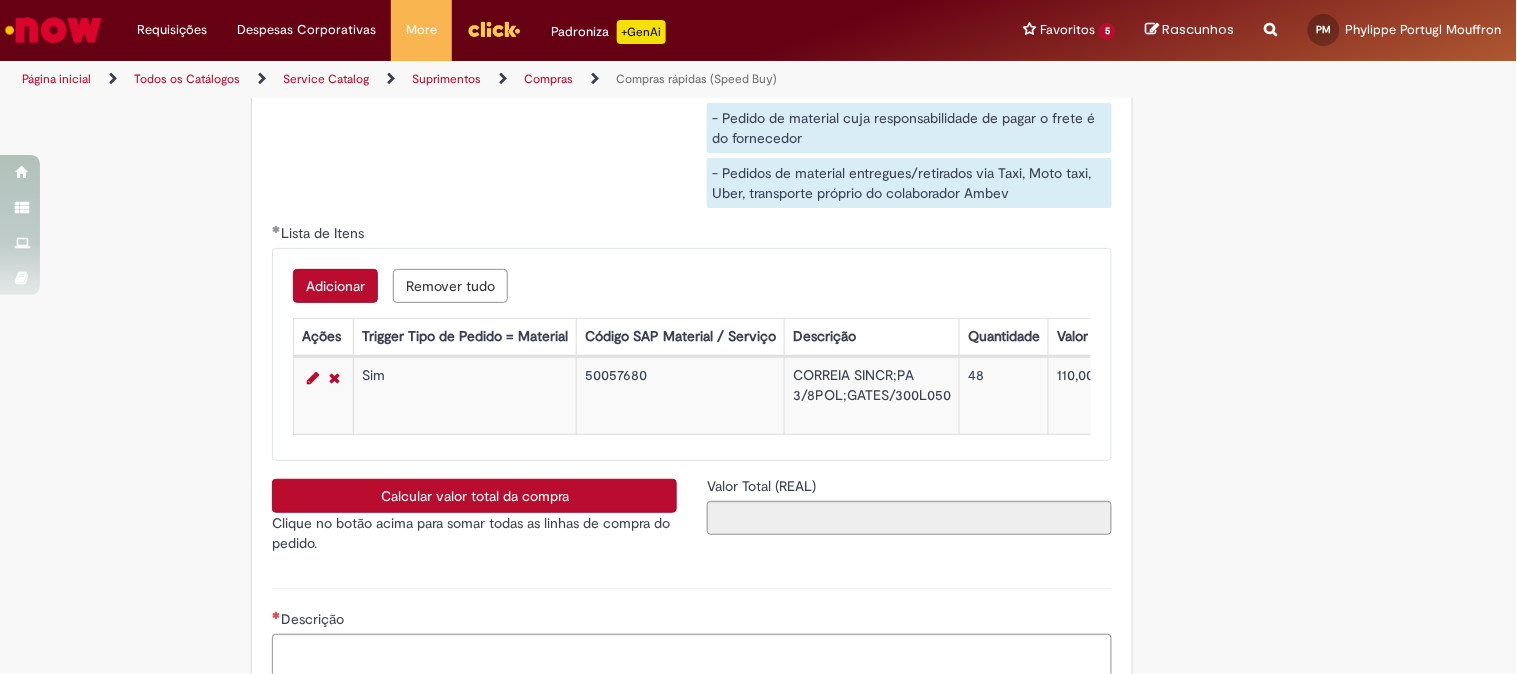 click on "Calcular valor total da compra" at bounding box center (474, 496) 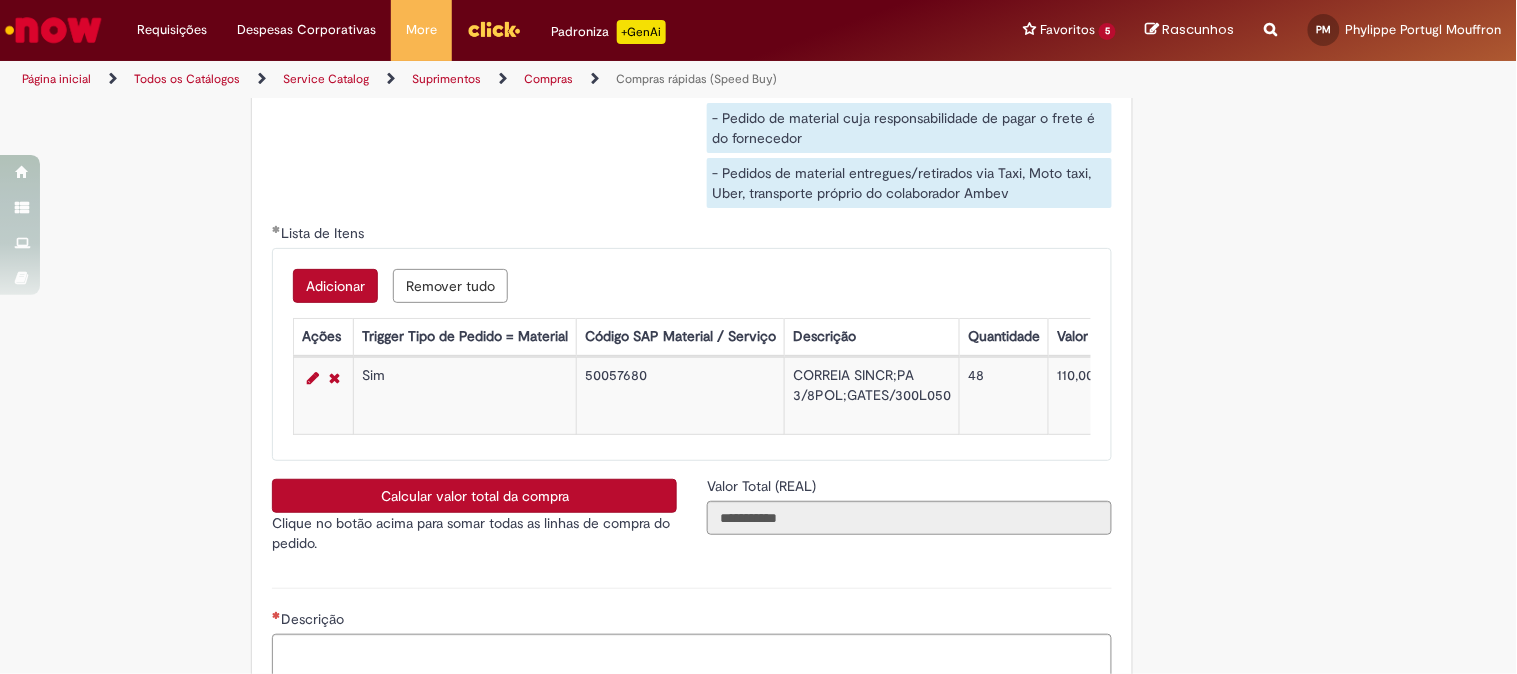 type 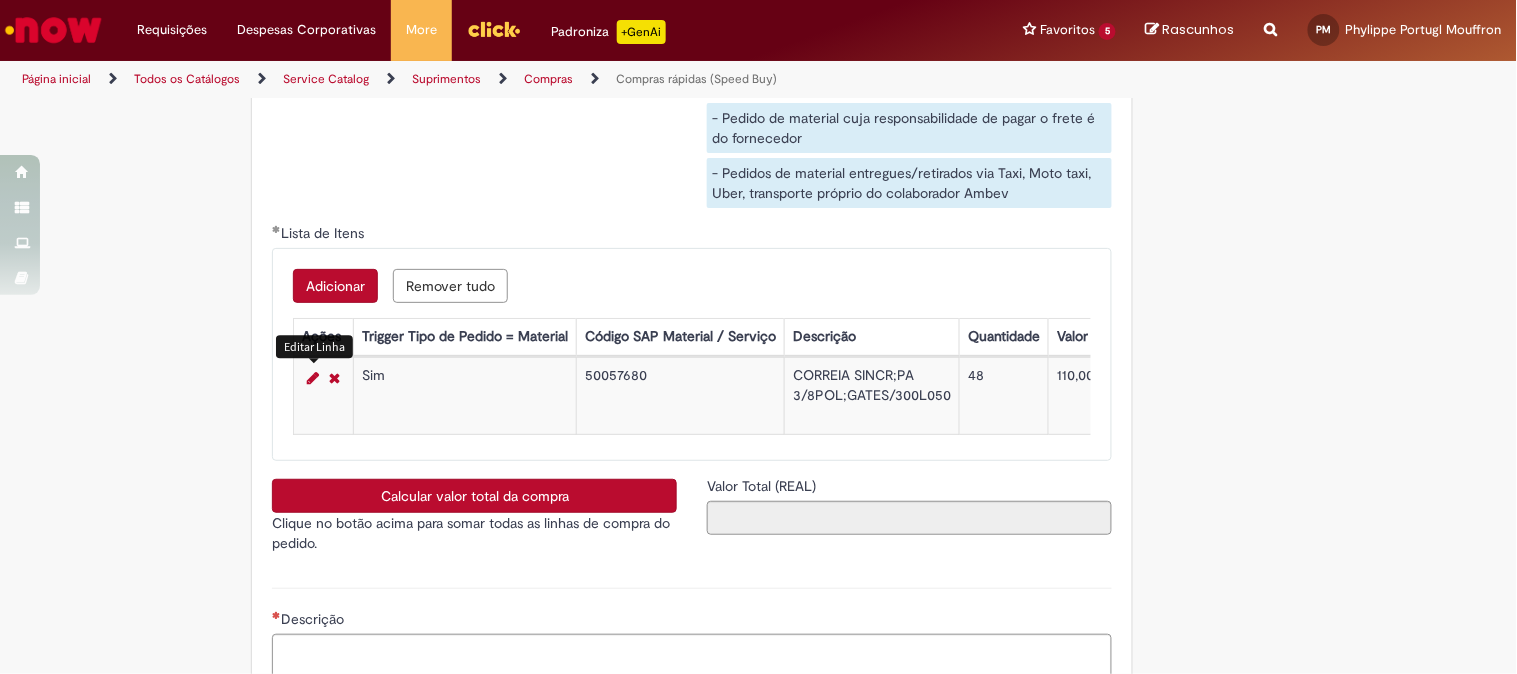 click at bounding box center (313, 378) 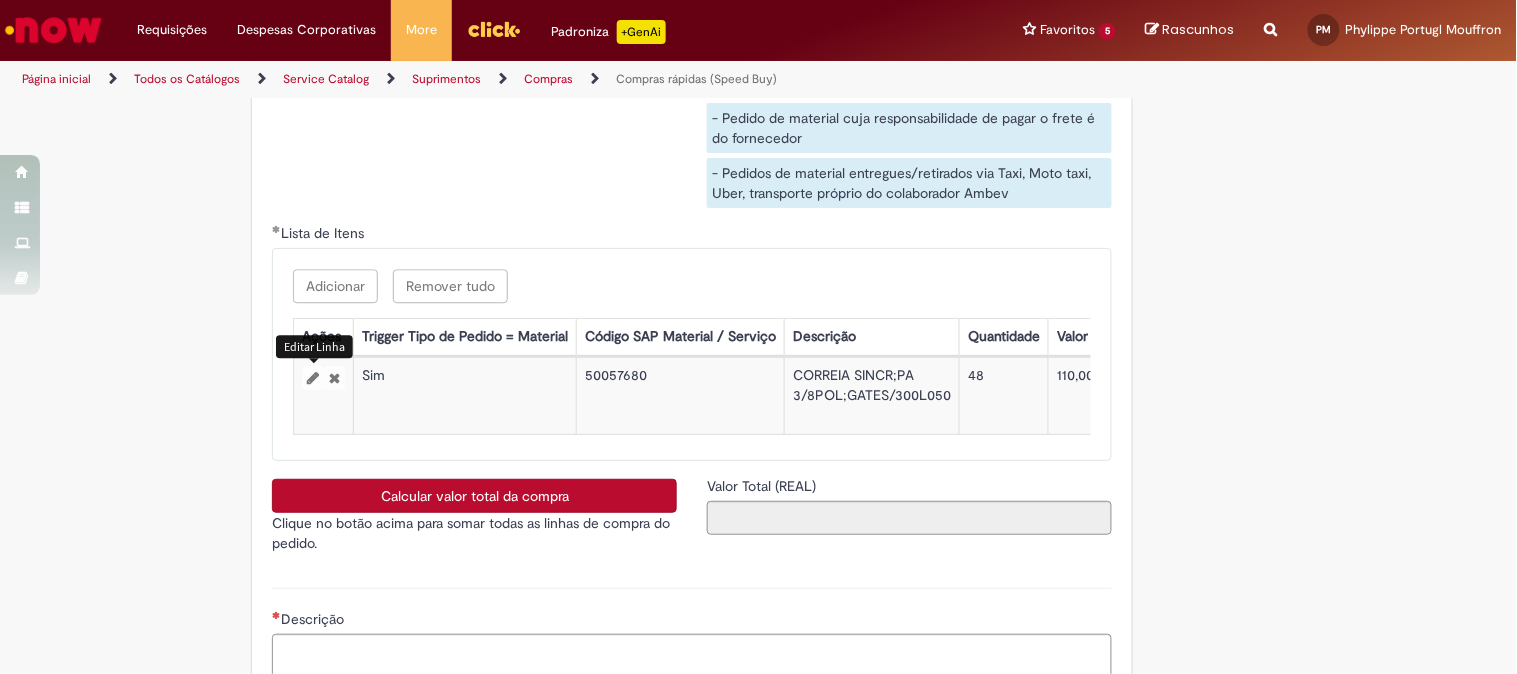 select on "*" 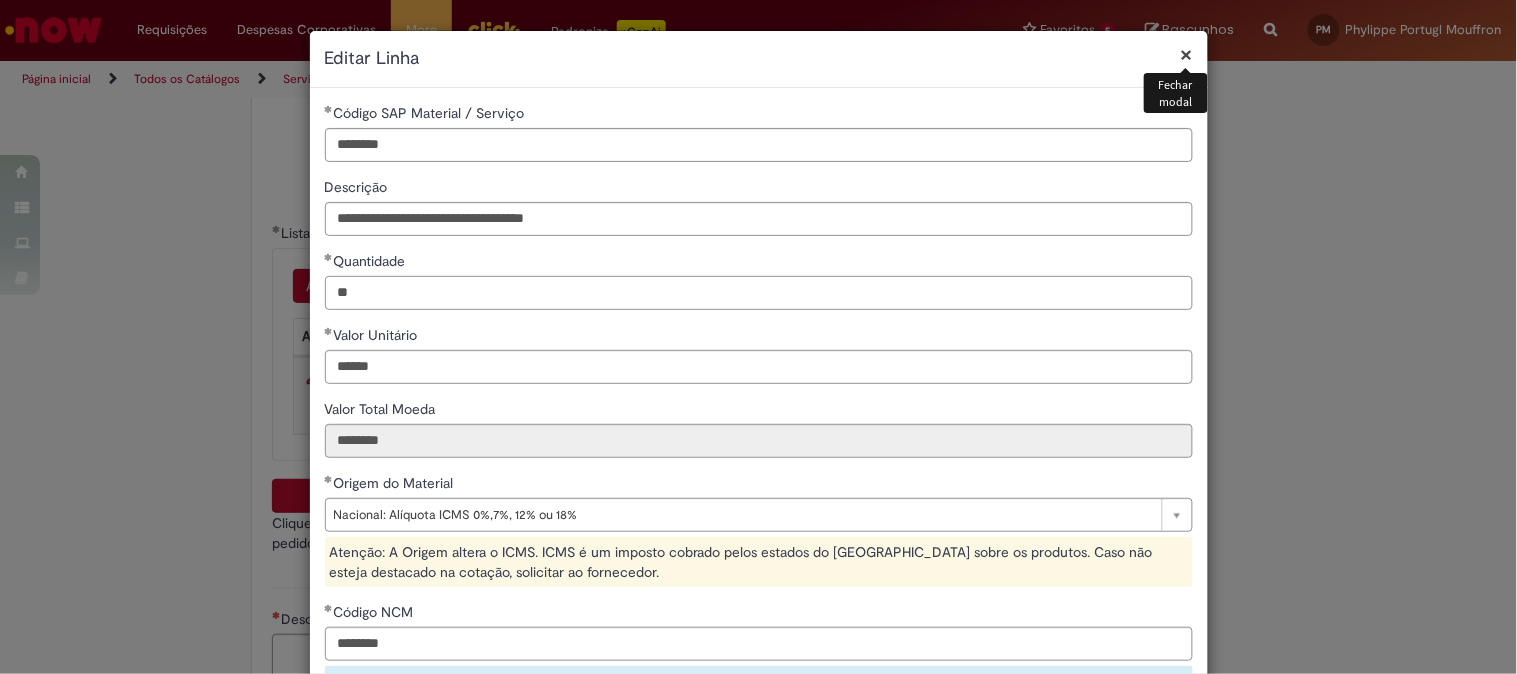 click on "**" at bounding box center [759, 293] 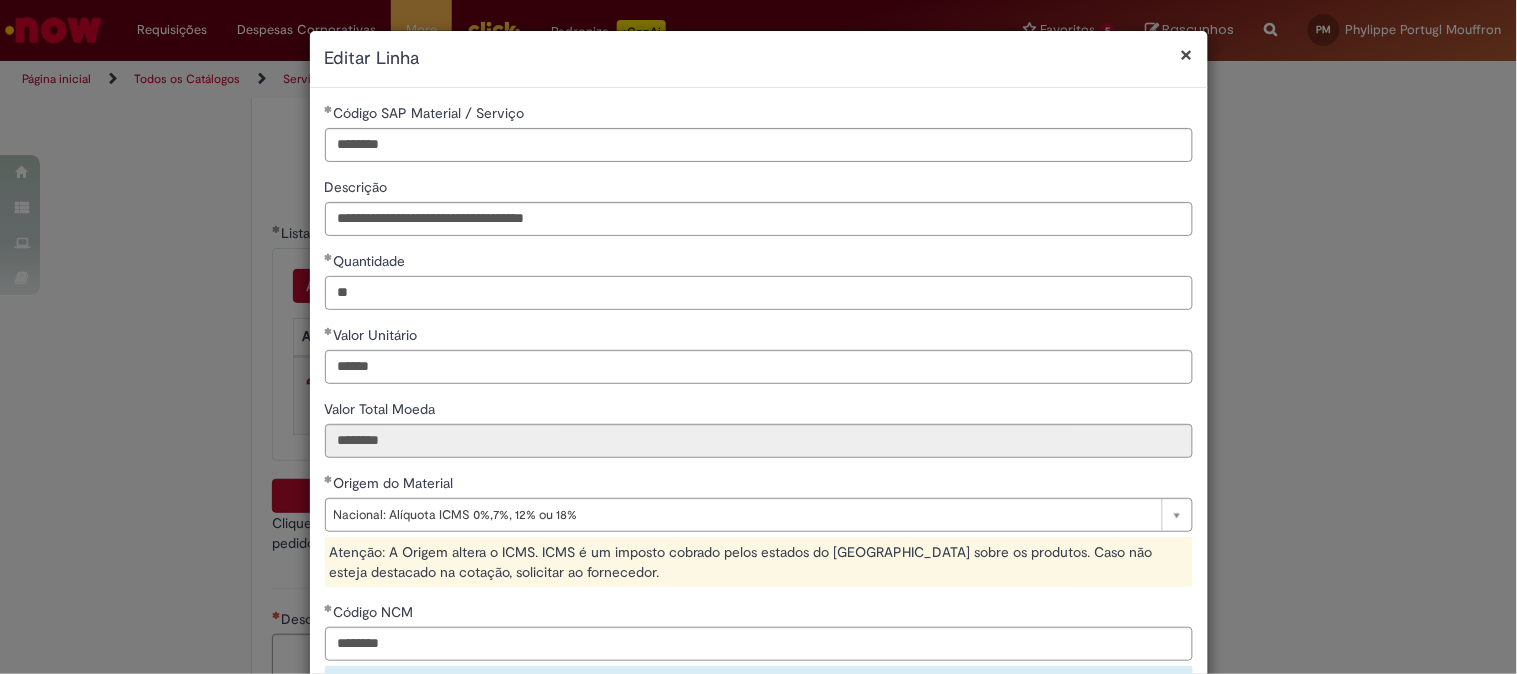 type on "*" 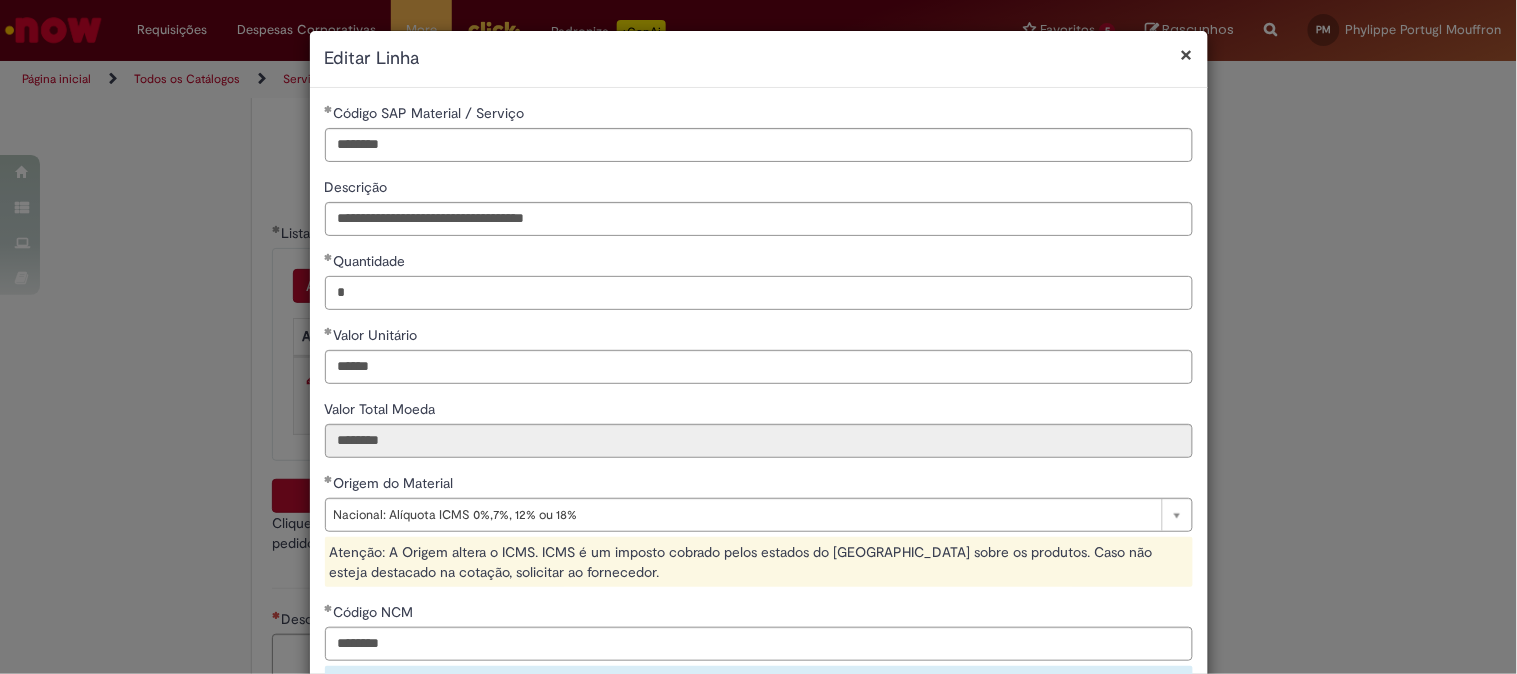 scroll, scrollTop: 390, scrollLeft: 0, axis: vertical 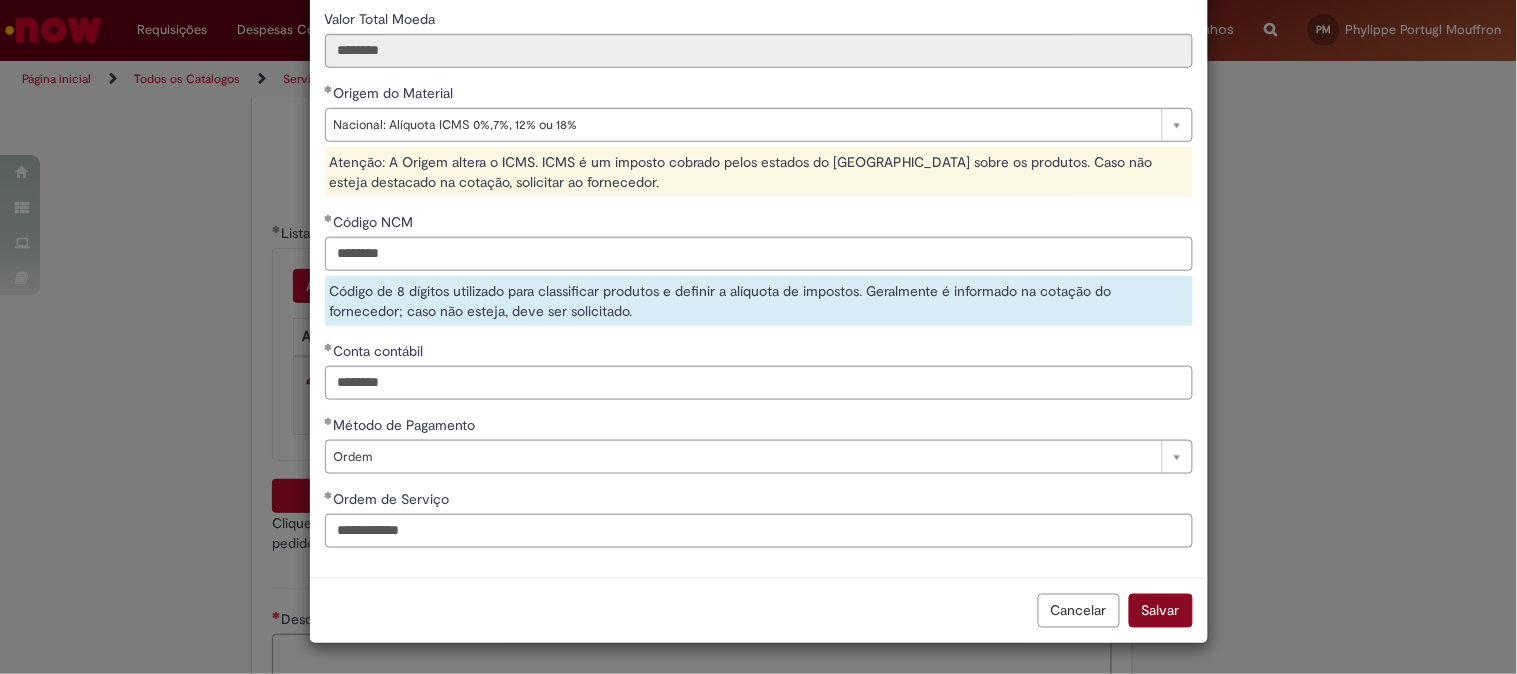 type on "*" 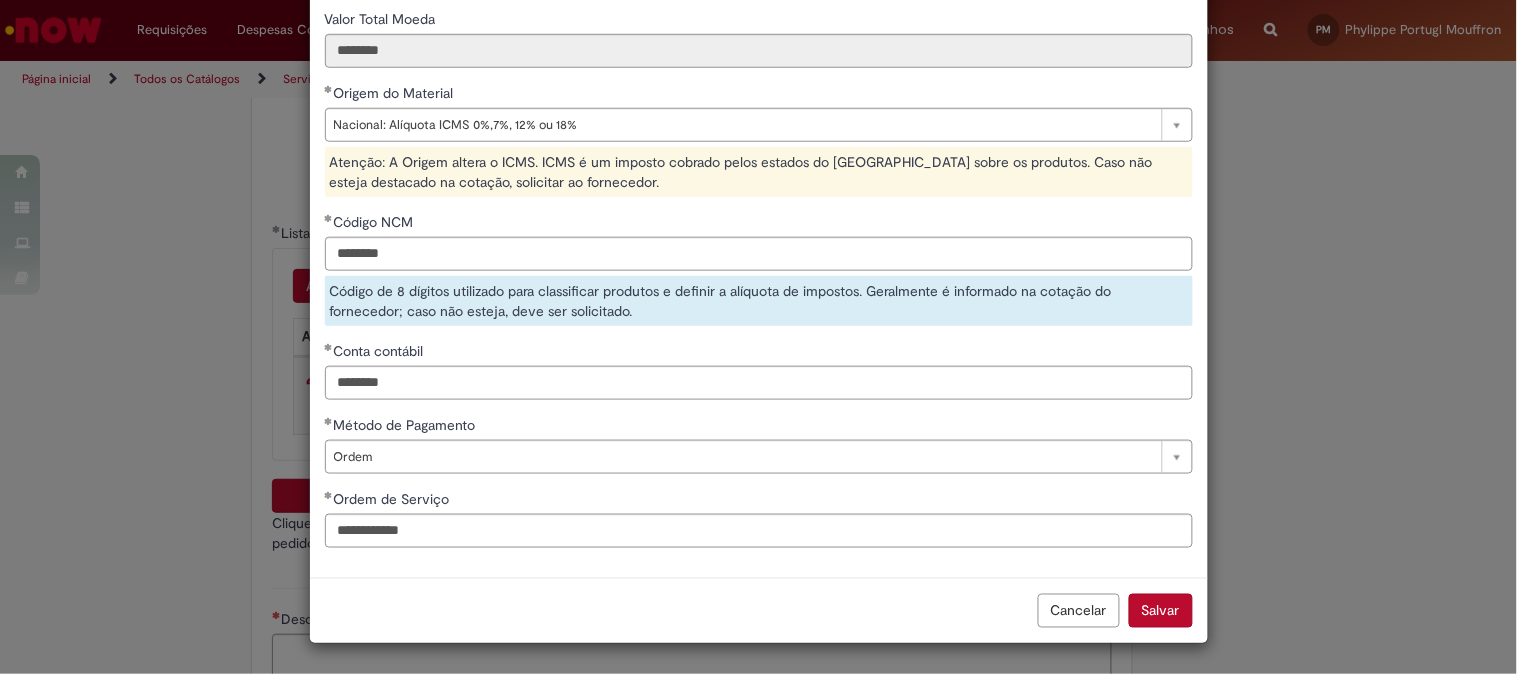 type on "******" 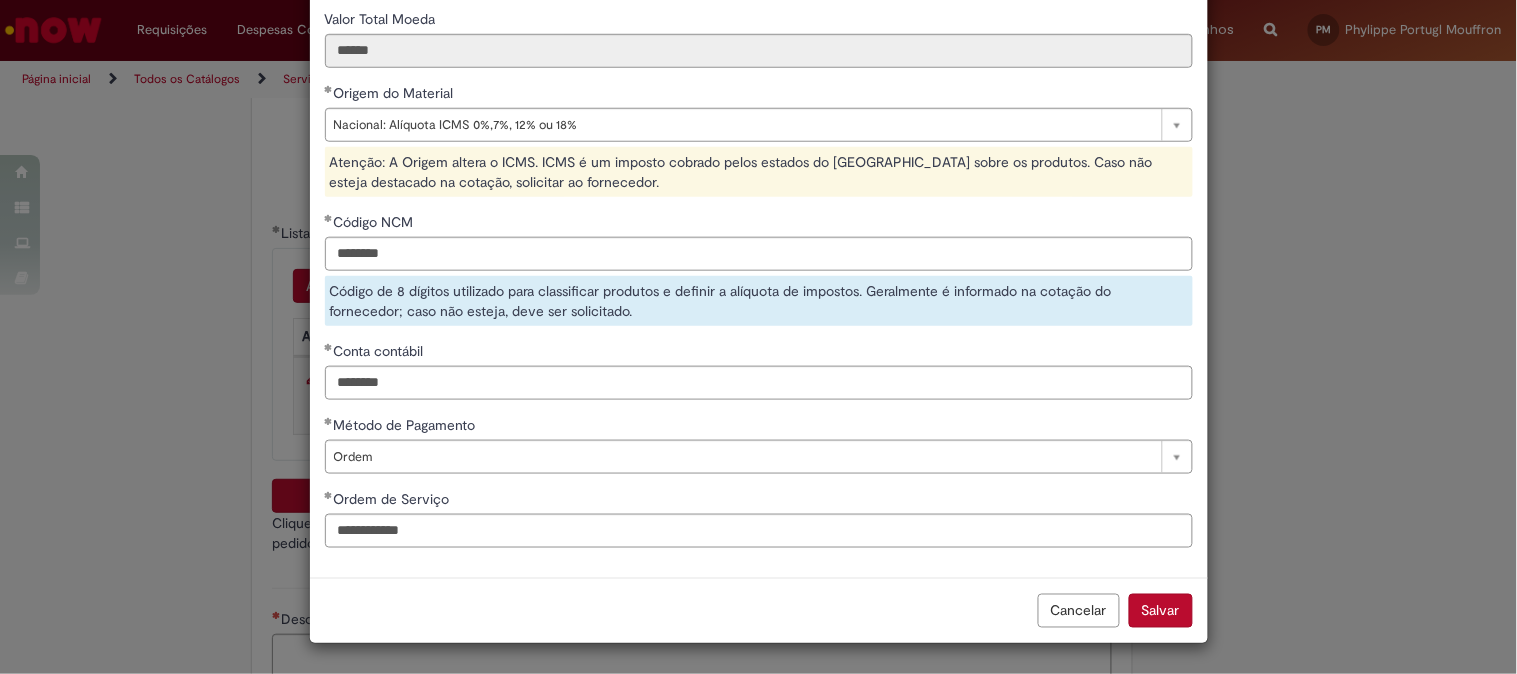 click on "Salvar" at bounding box center [1161, 611] 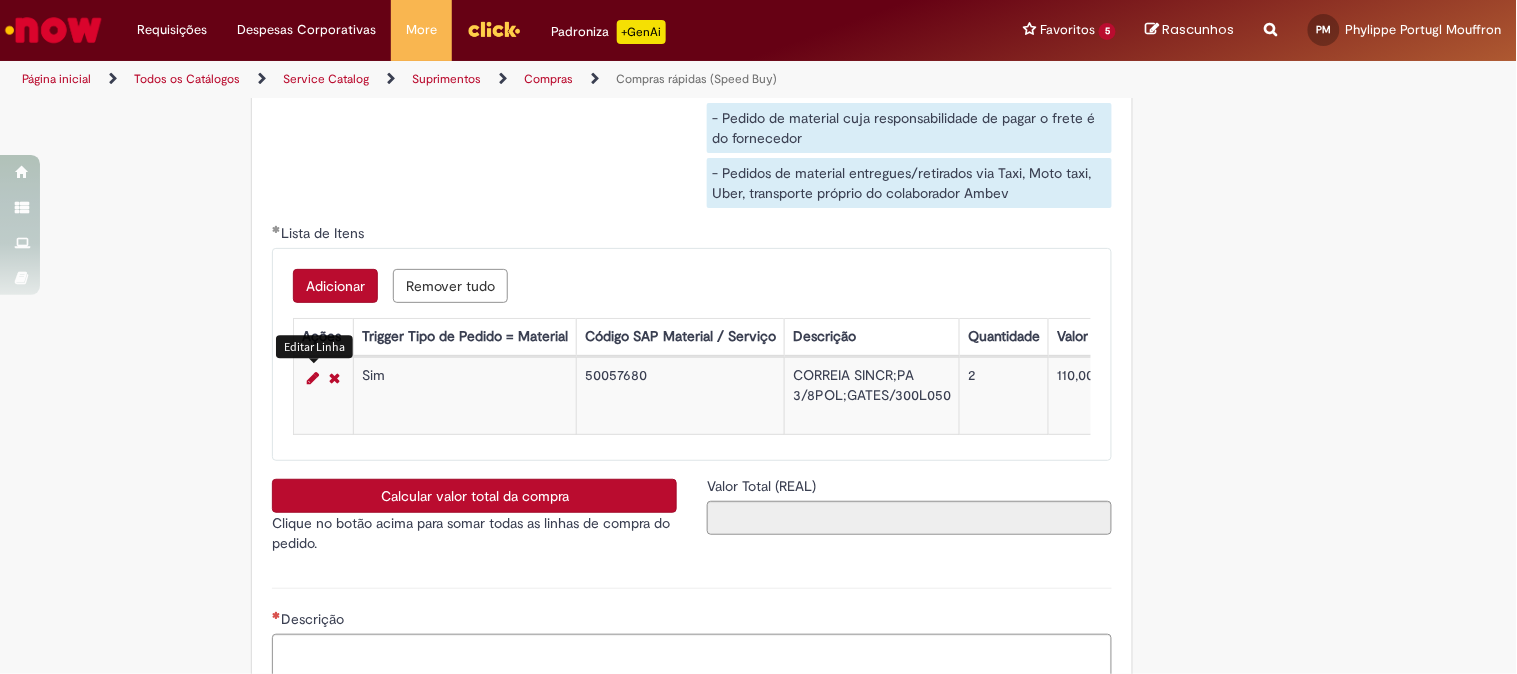 click on "Calcular valor total da compra" at bounding box center (474, 496) 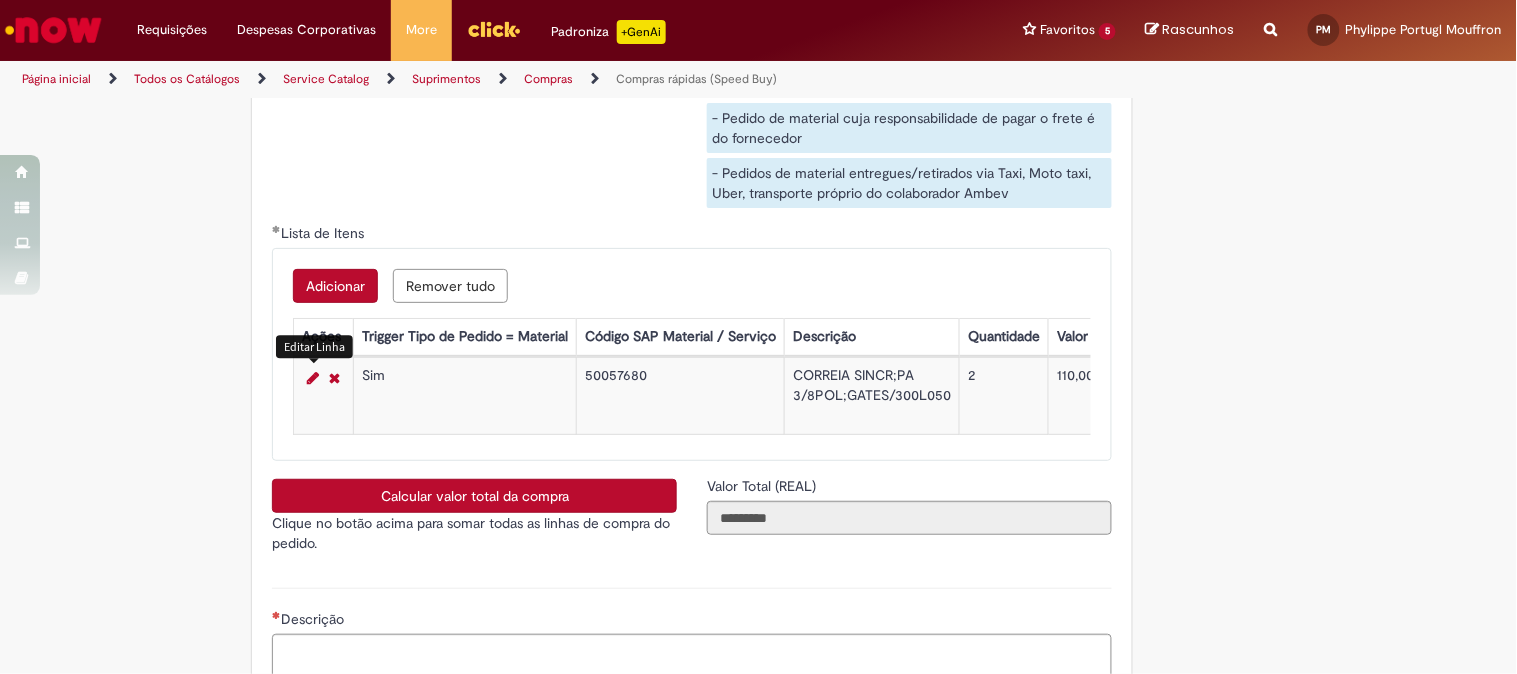 click at bounding box center (313, 378) 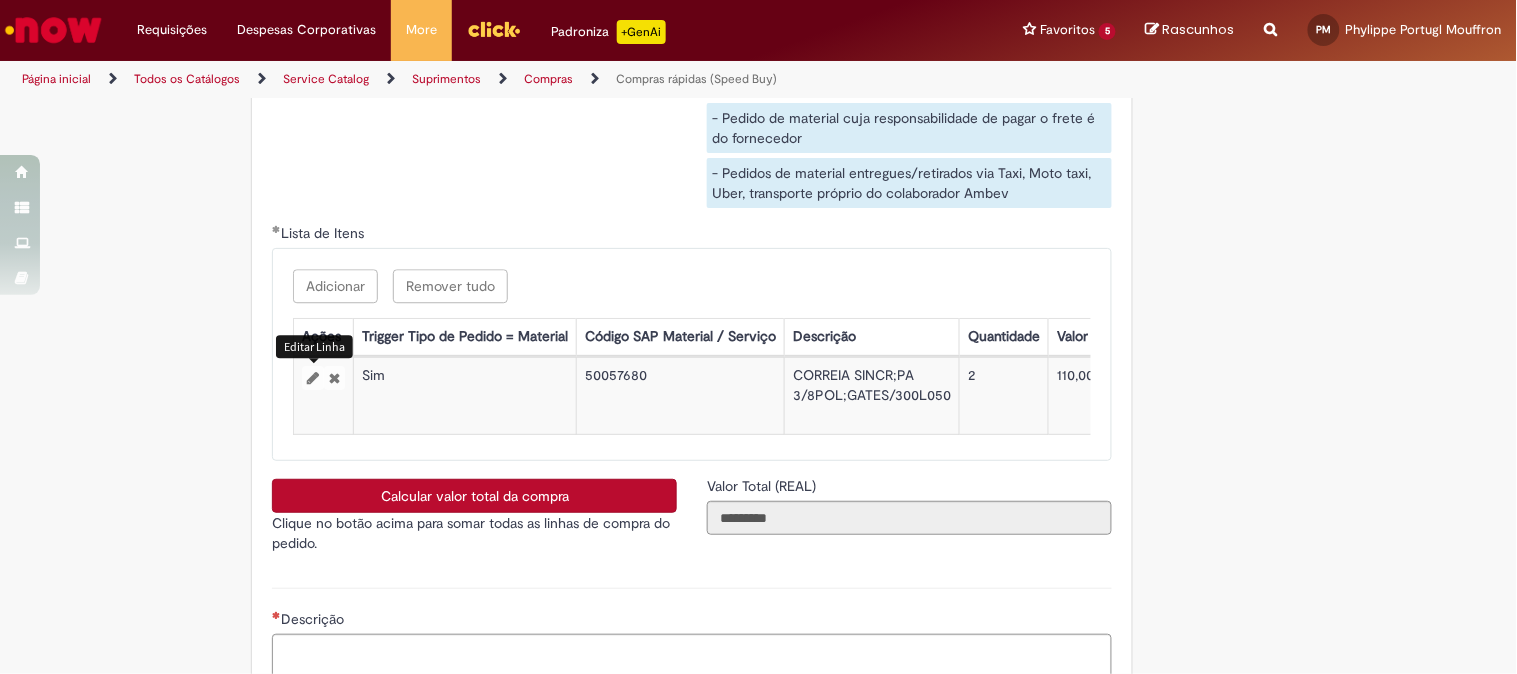 select on "*" 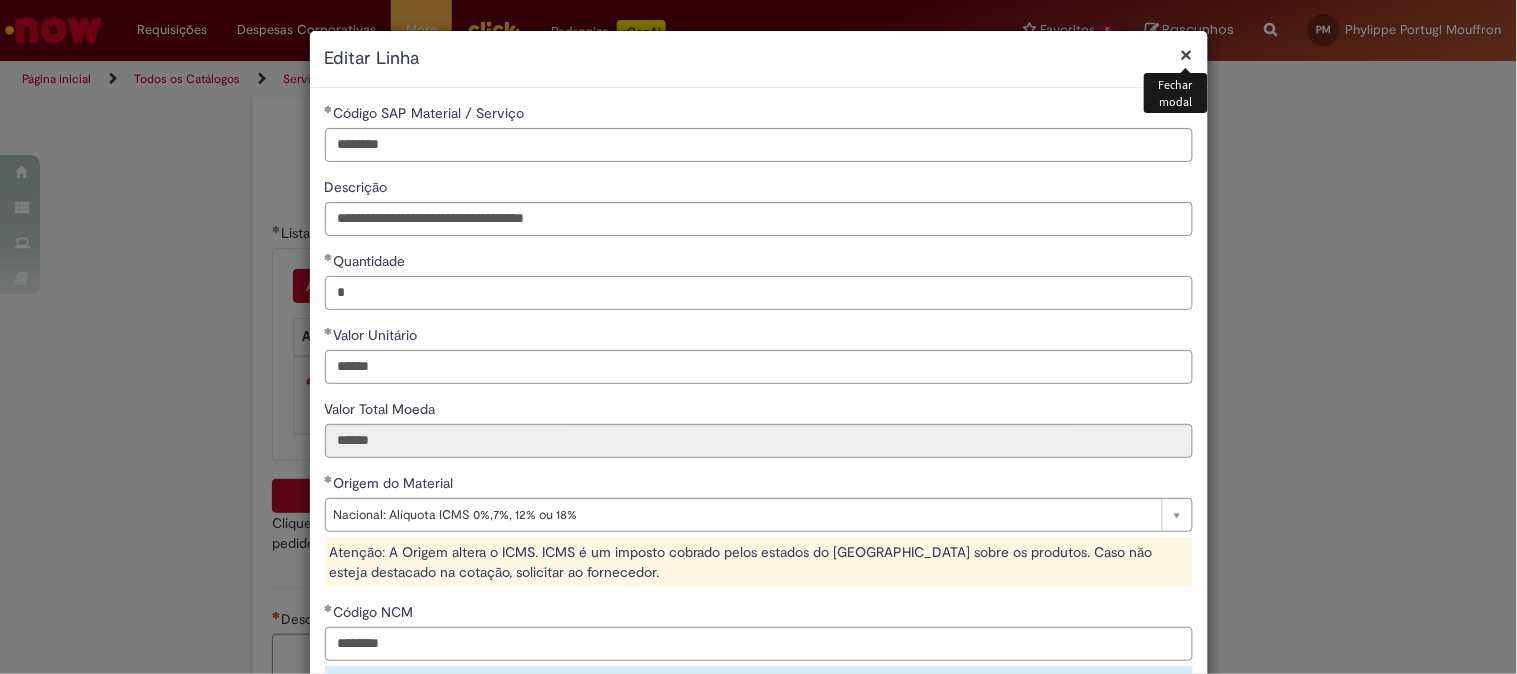 click on "*" at bounding box center [759, 293] 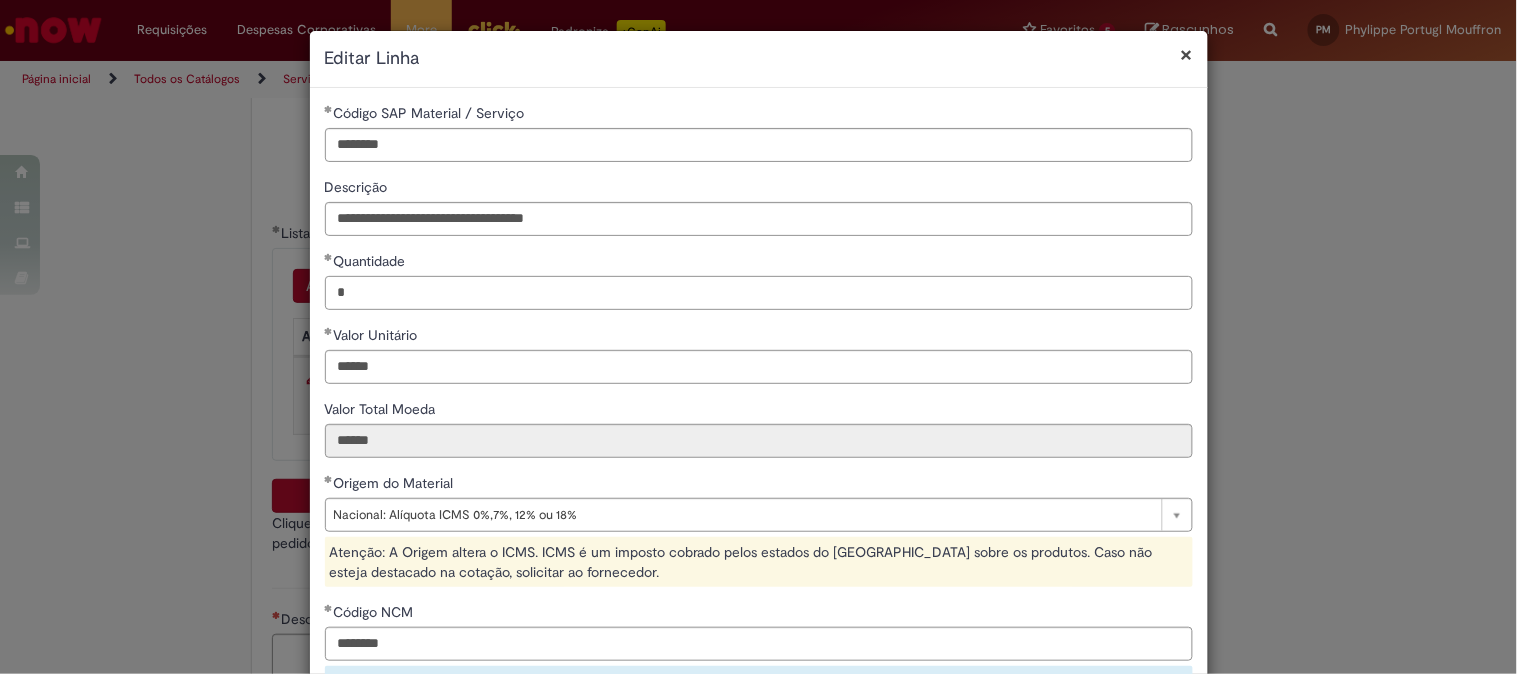 scroll, scrollTop: 390, scrollLeft: 0, axis: vertical 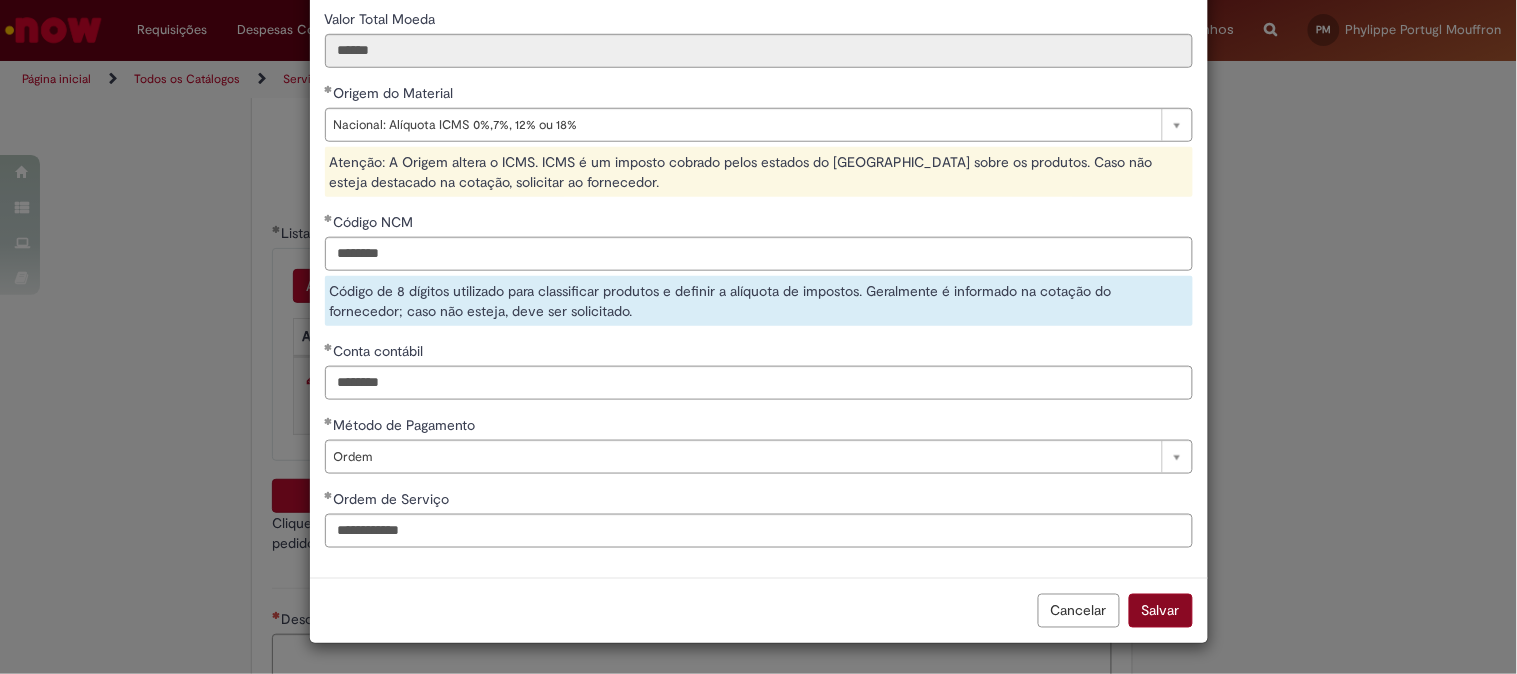 type on "*" 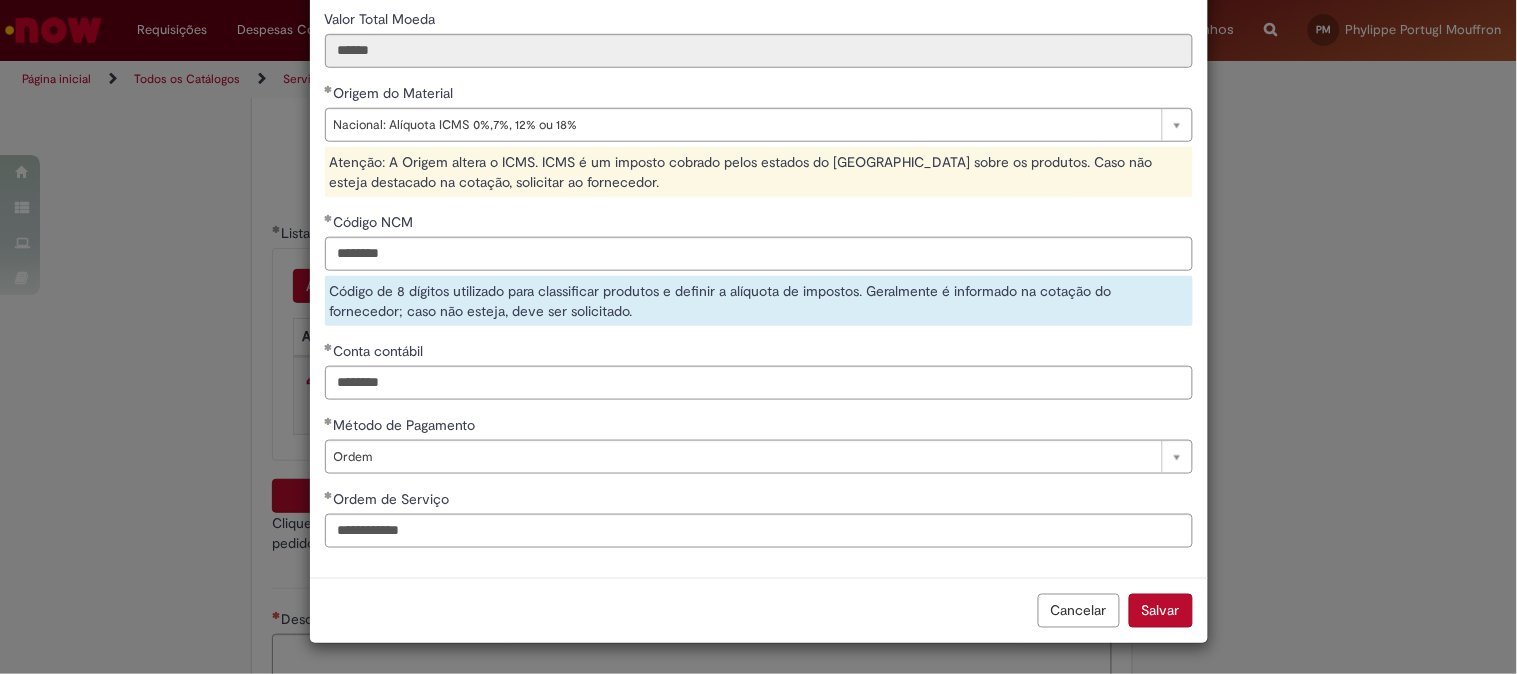type on "******" 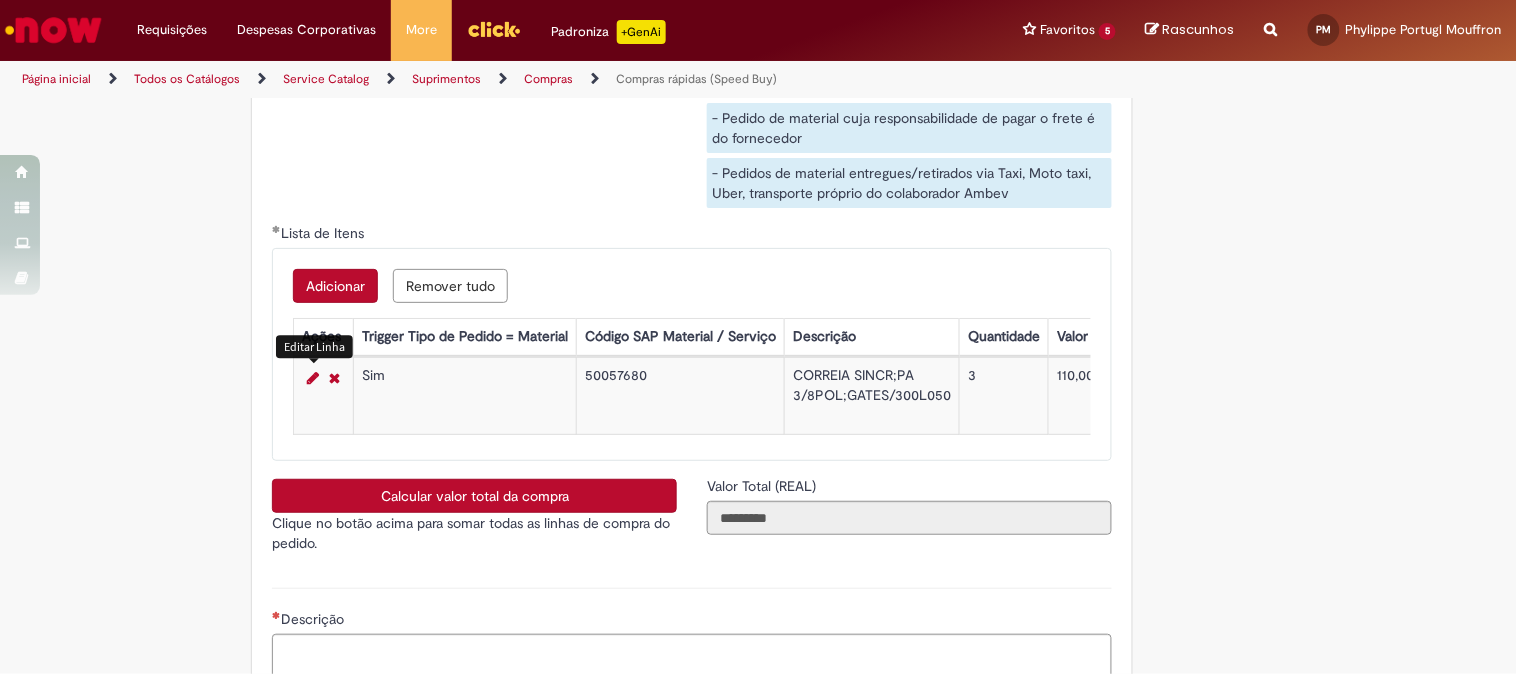 click on "Calcular valor total da compra" at bounding box center (474, 496) 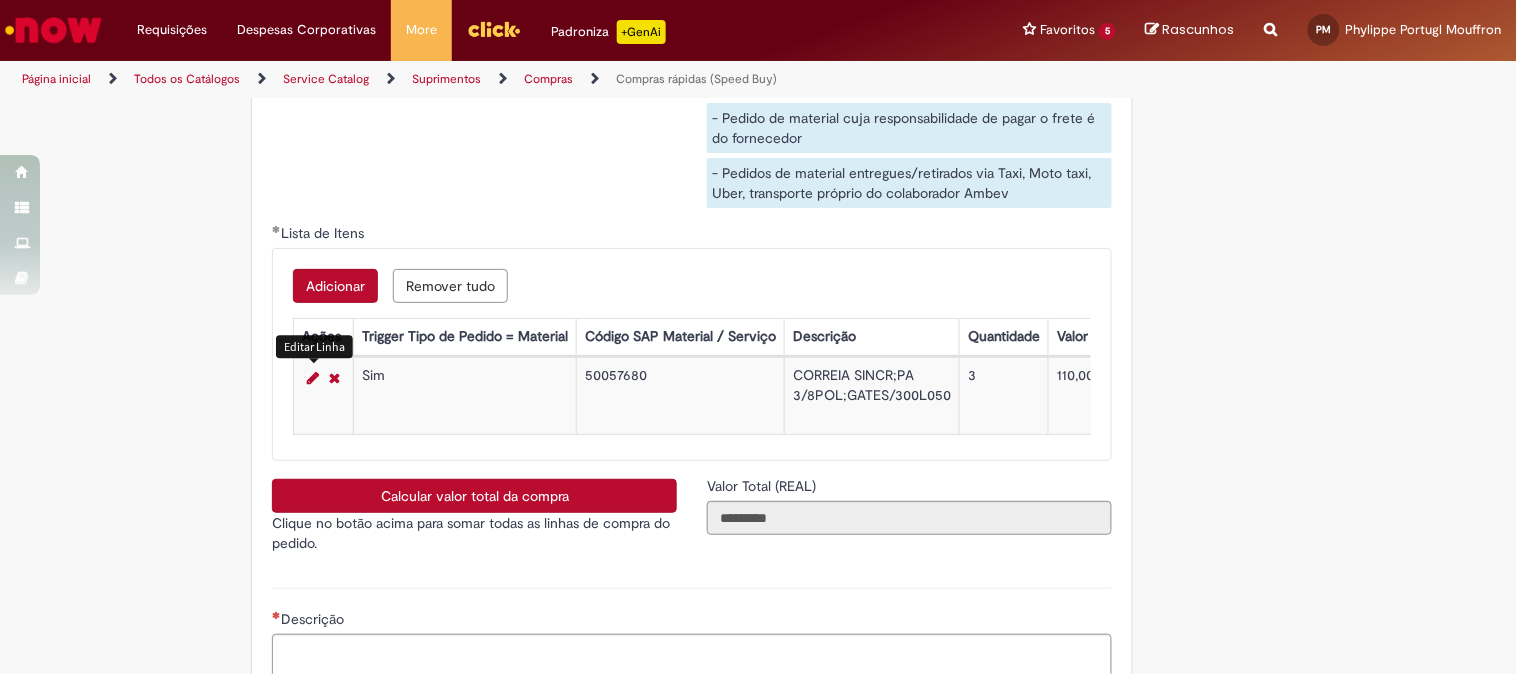 click at bounding box center (313, 378) 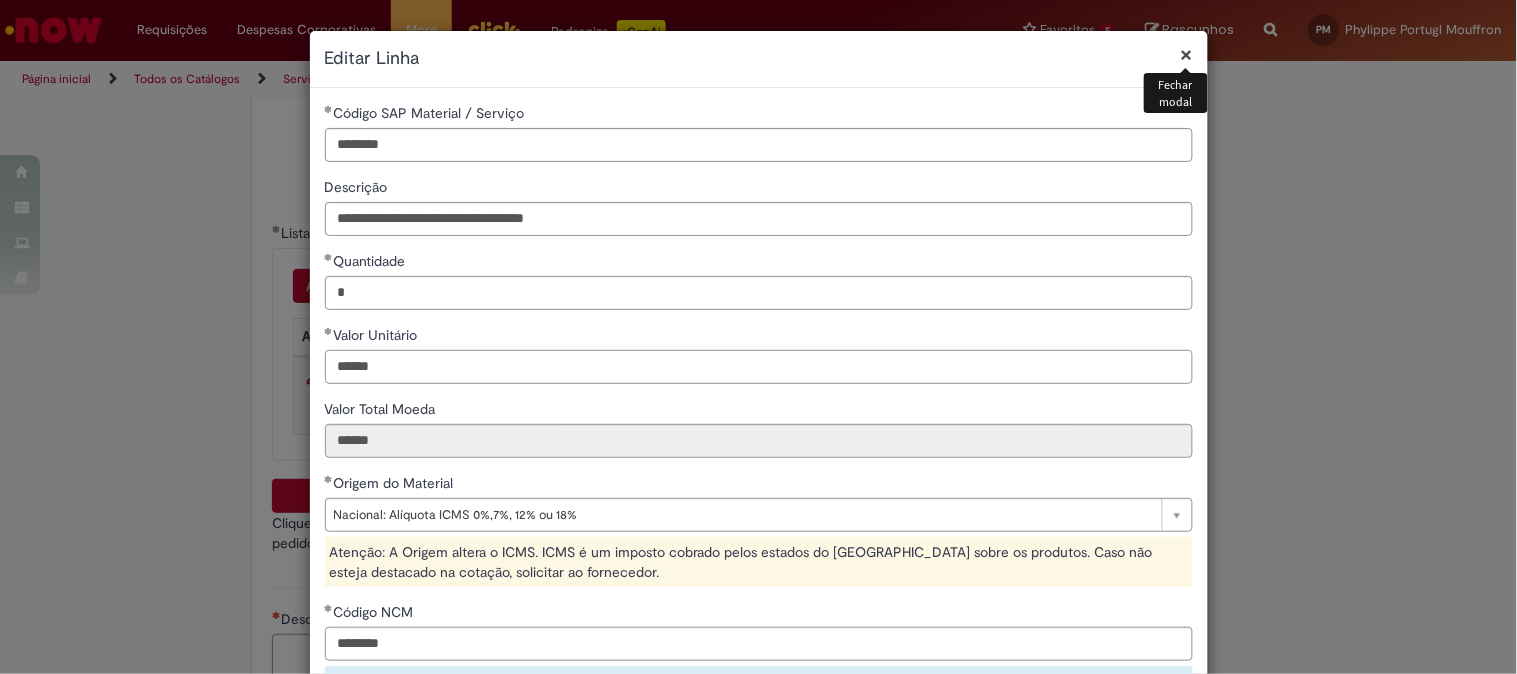 click on "******" at bounding box center (759, 367) 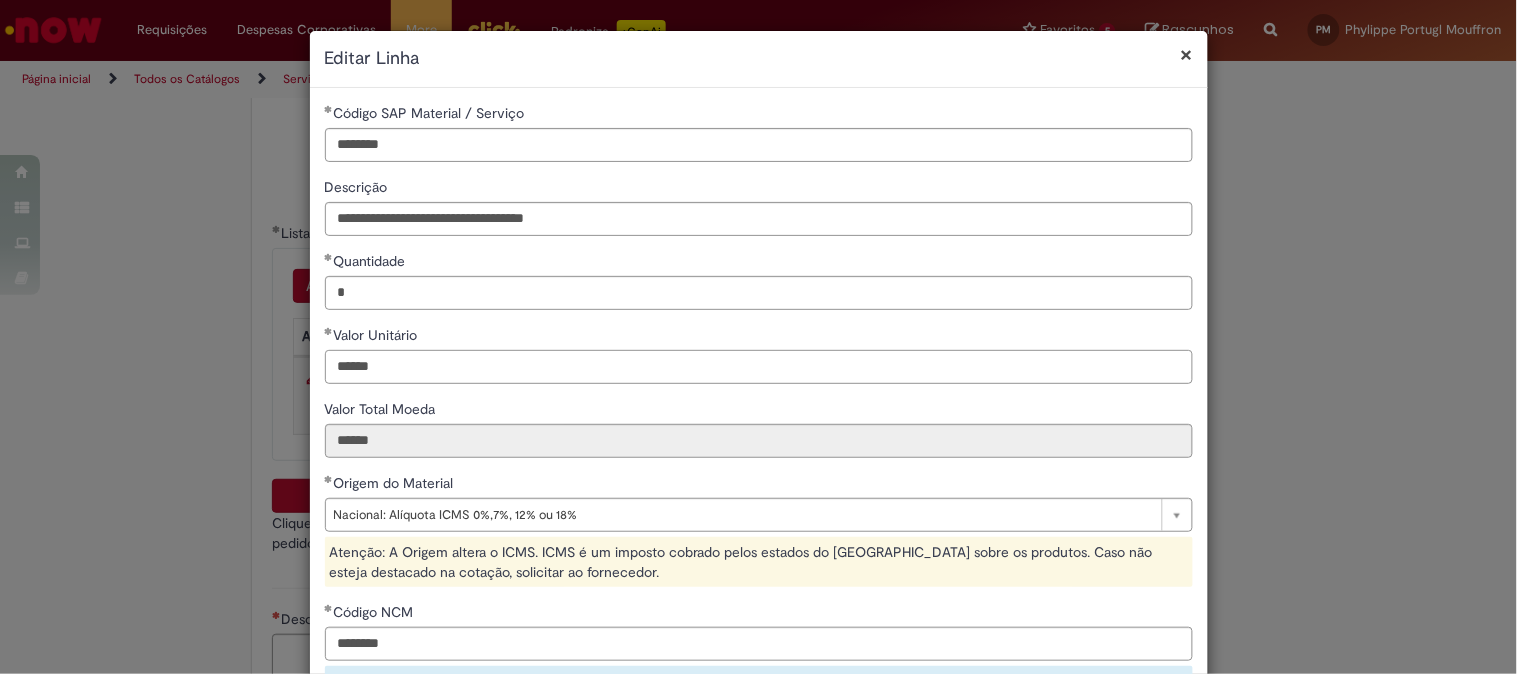 scroll, scrollTop: 390, scrollLeft: 0, axis: vertical 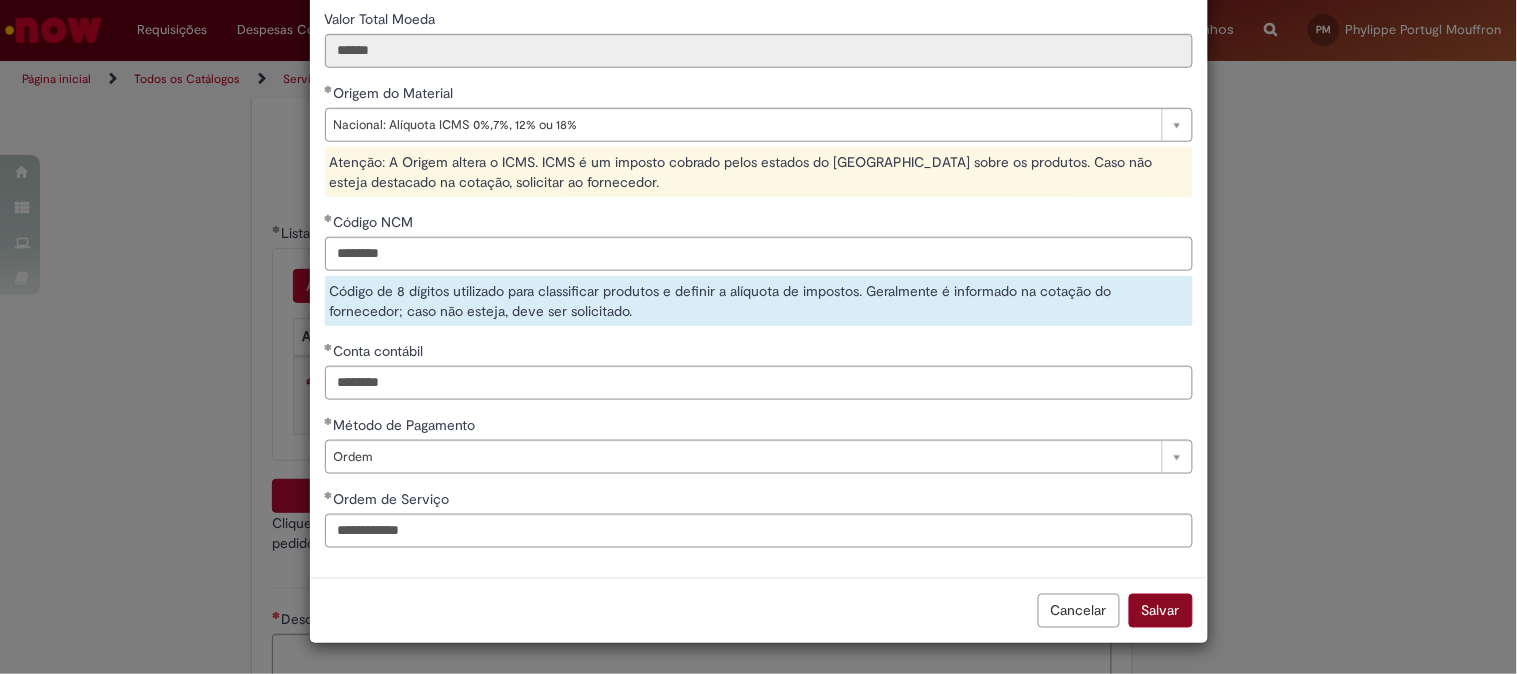 type on "******" 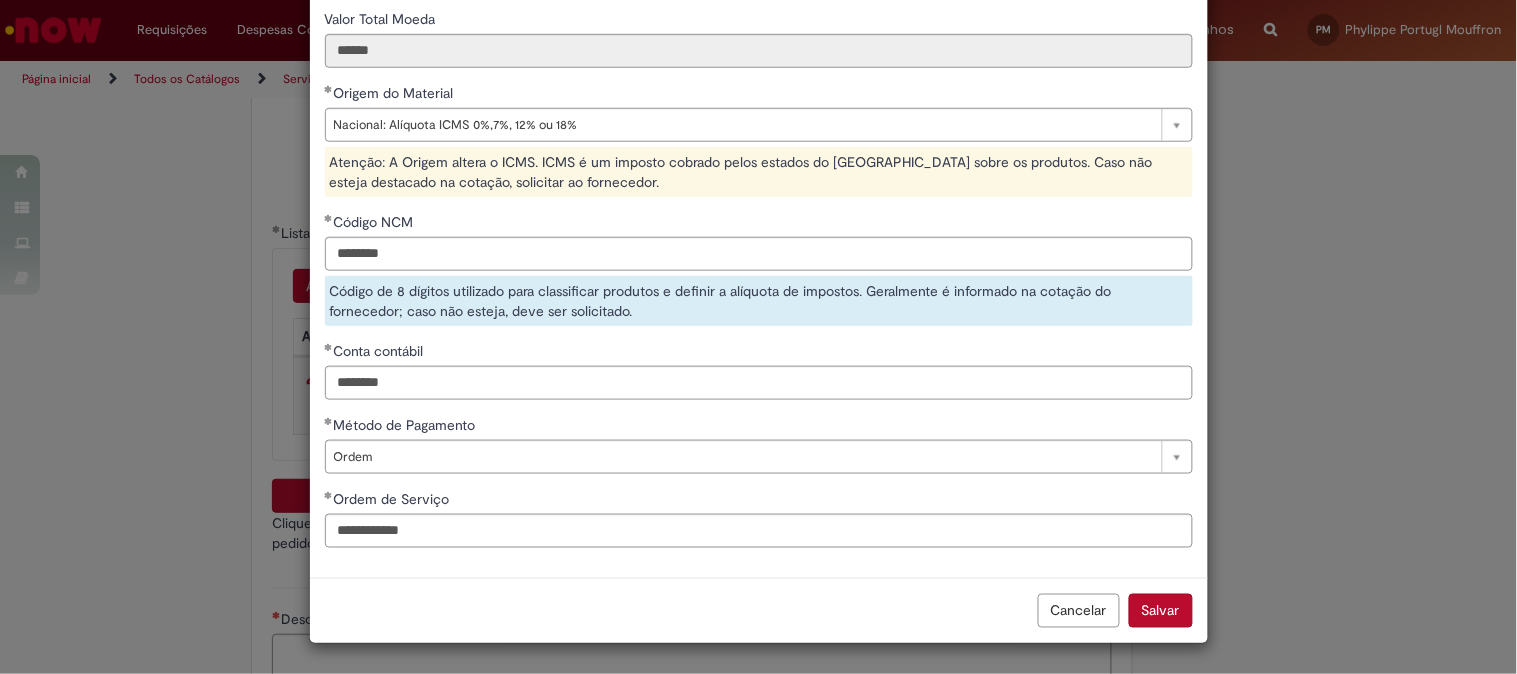 type on "******" 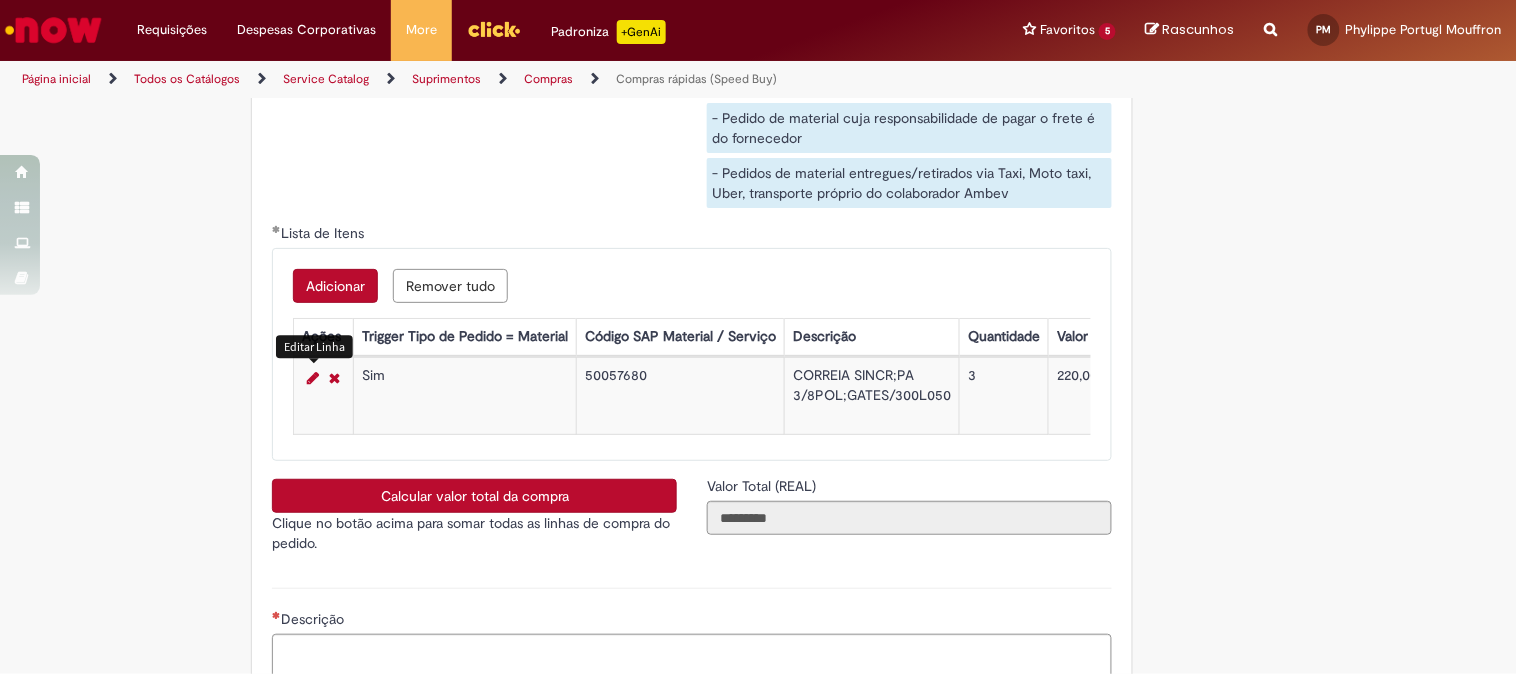 click on "Calcular valor total da compra" at bounding box center [474, 496] 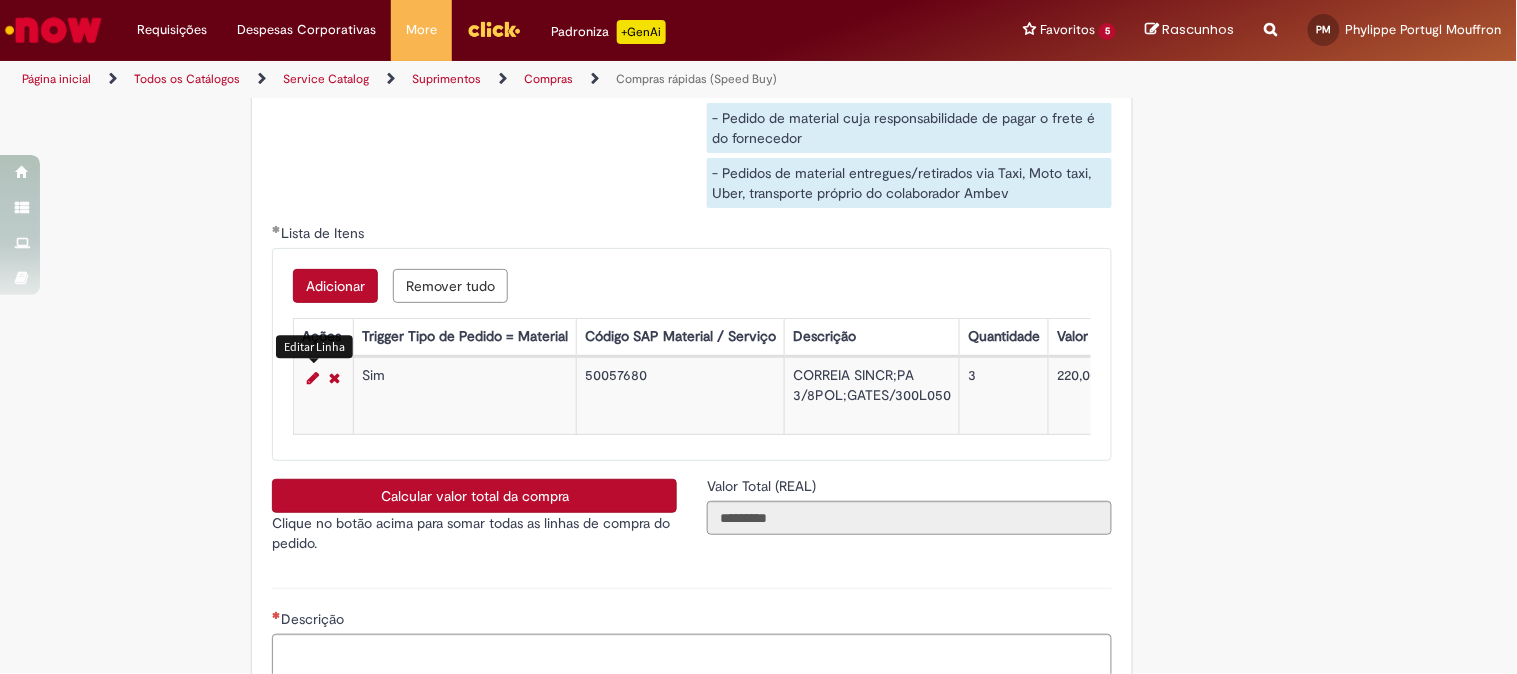 click at bounding box center [313, 378] 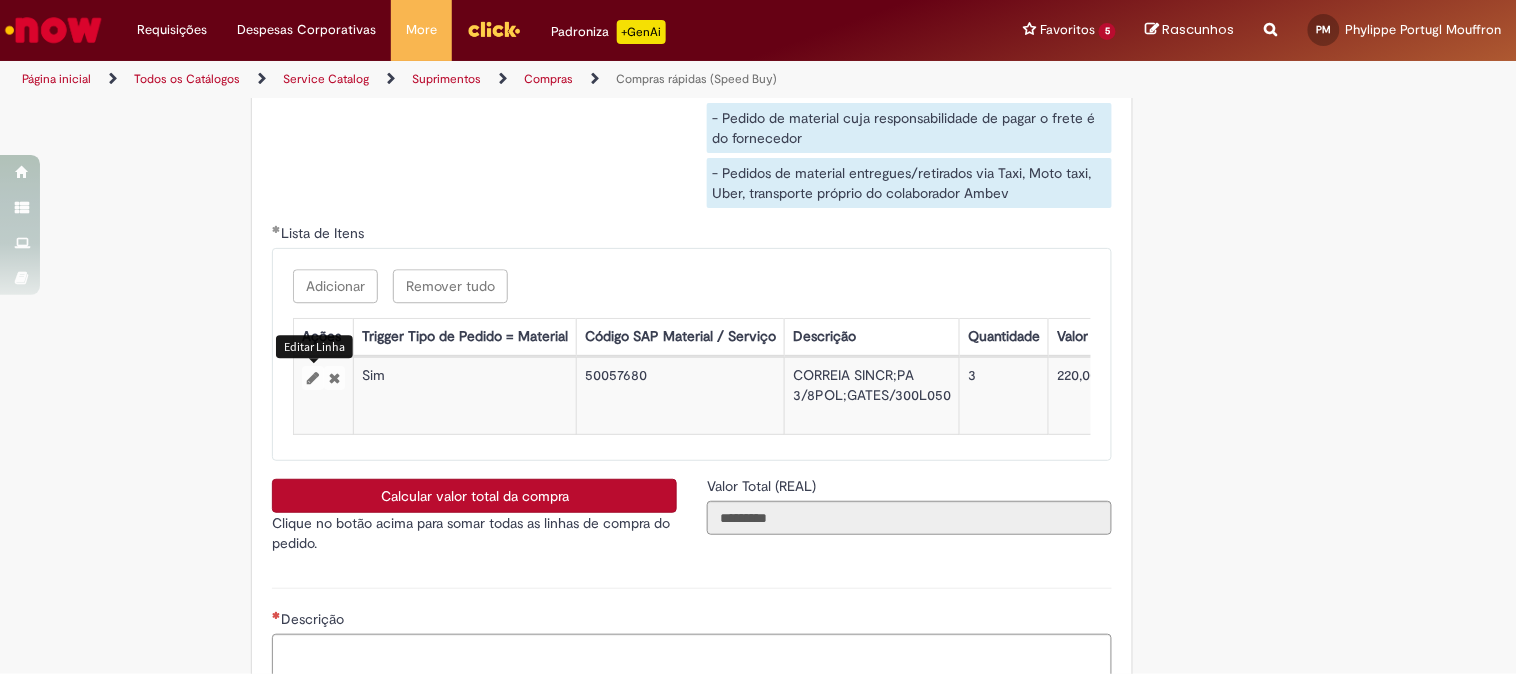 select on "*" 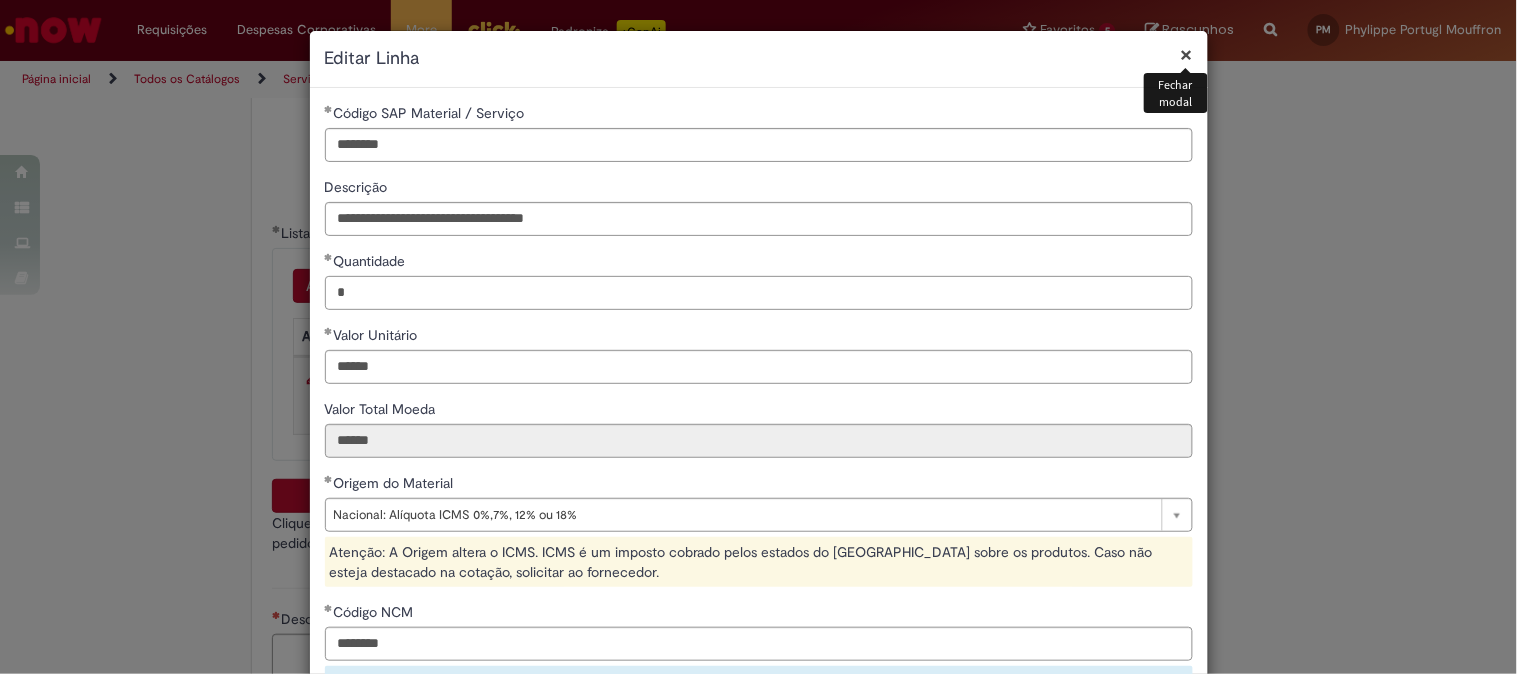 click on "*" at bounding box center (759, 293) 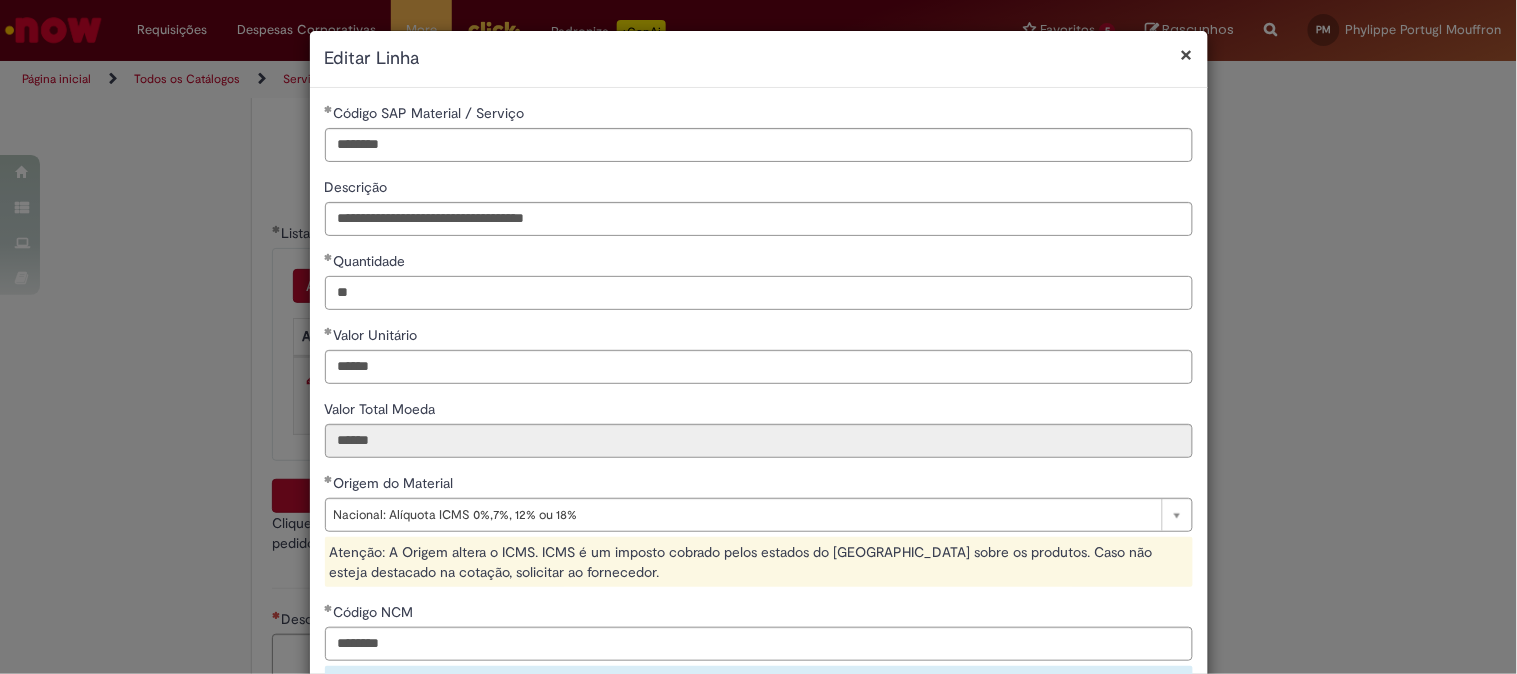 scroll, scrollTop: 390, scrollLeft: 0, axis: vertical 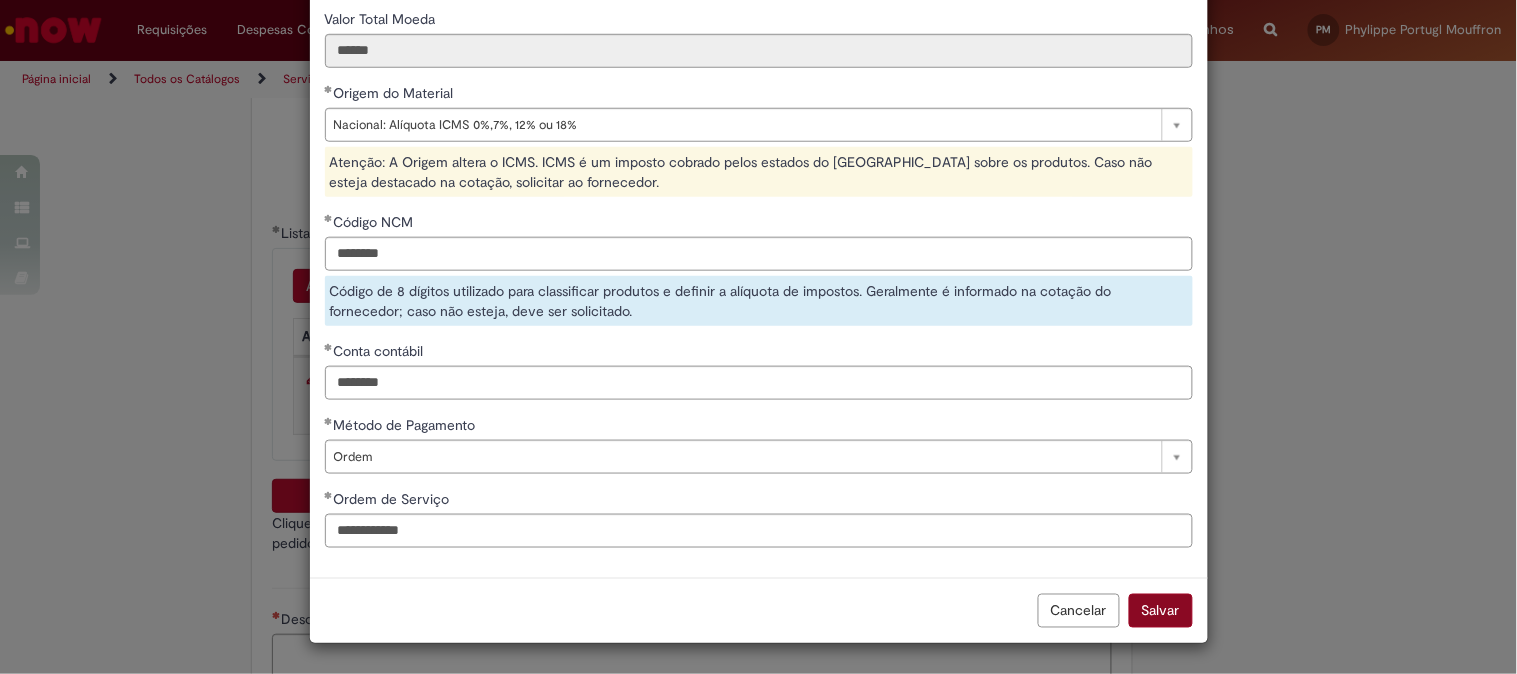 type on "**" 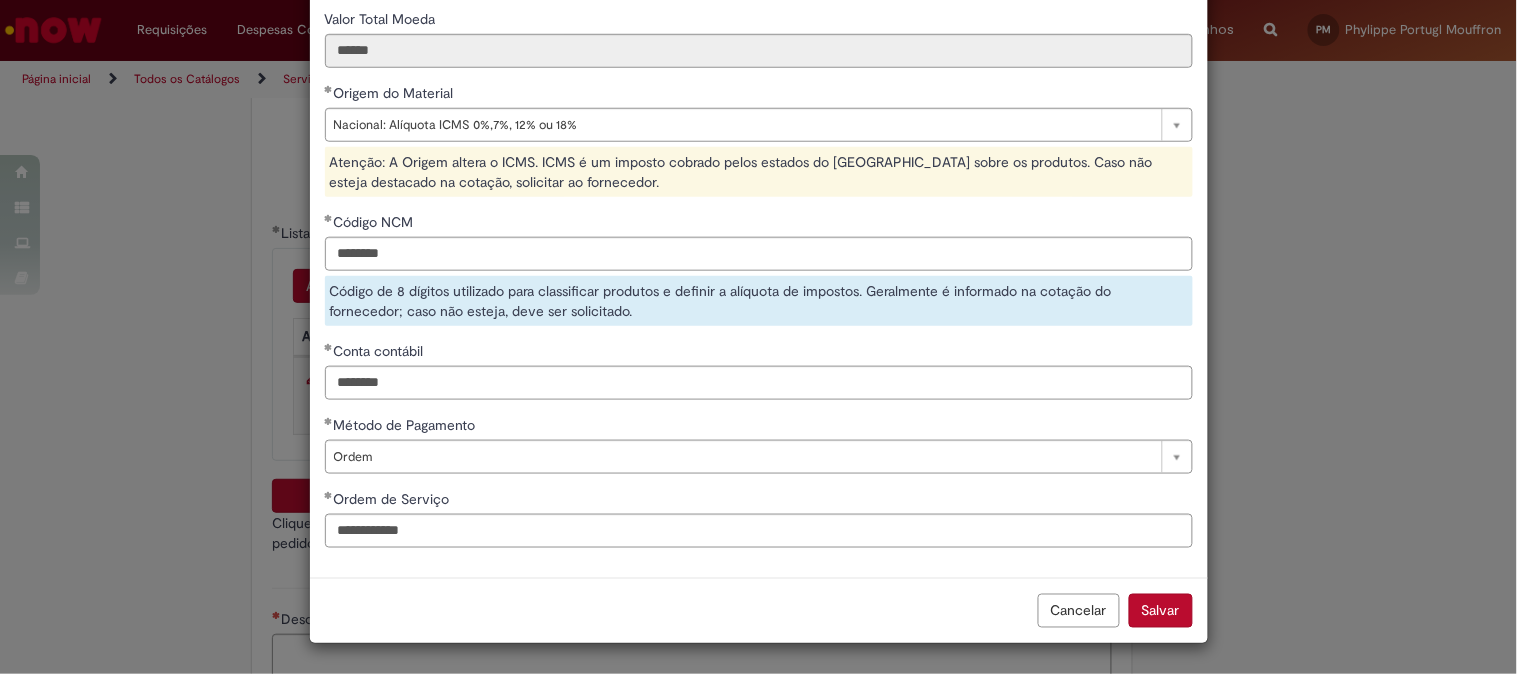 type on "********" 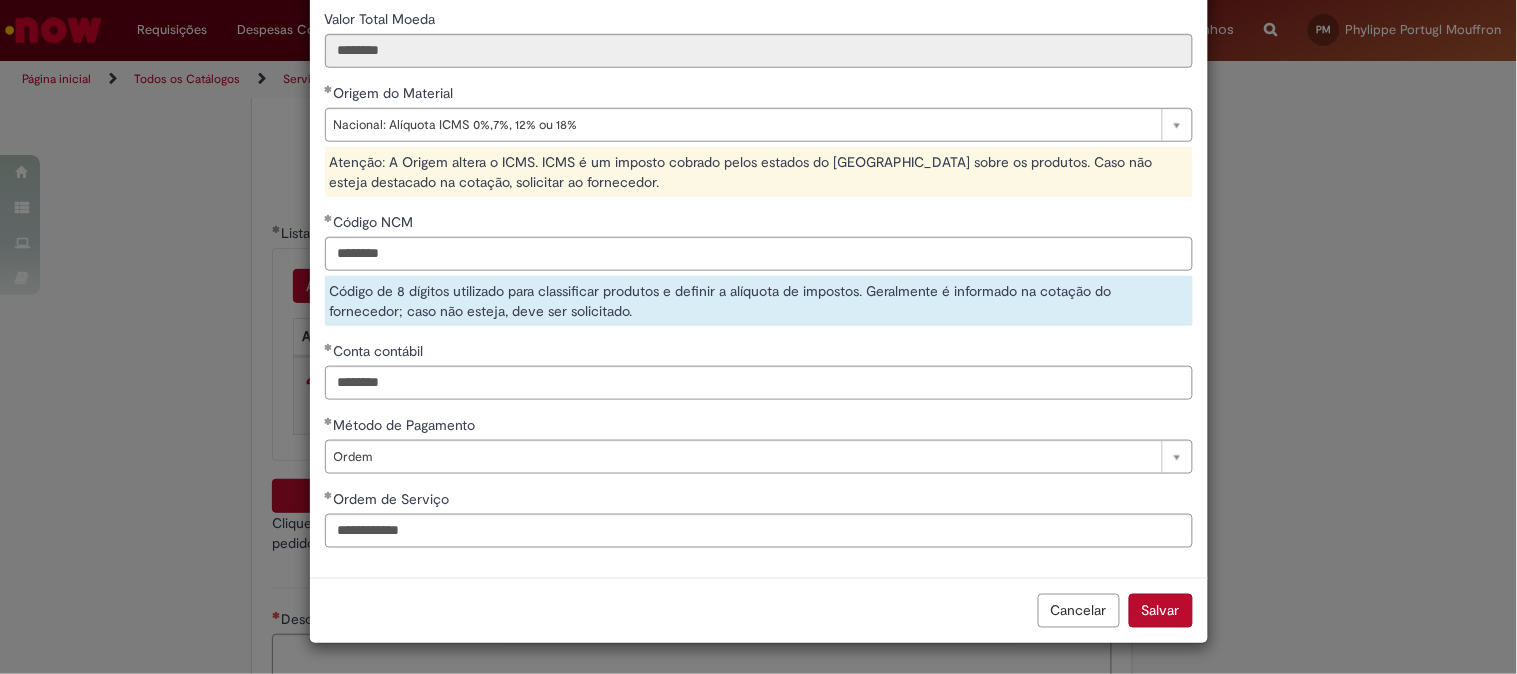 click on "Salvar" at bounding box center (1161, 611) 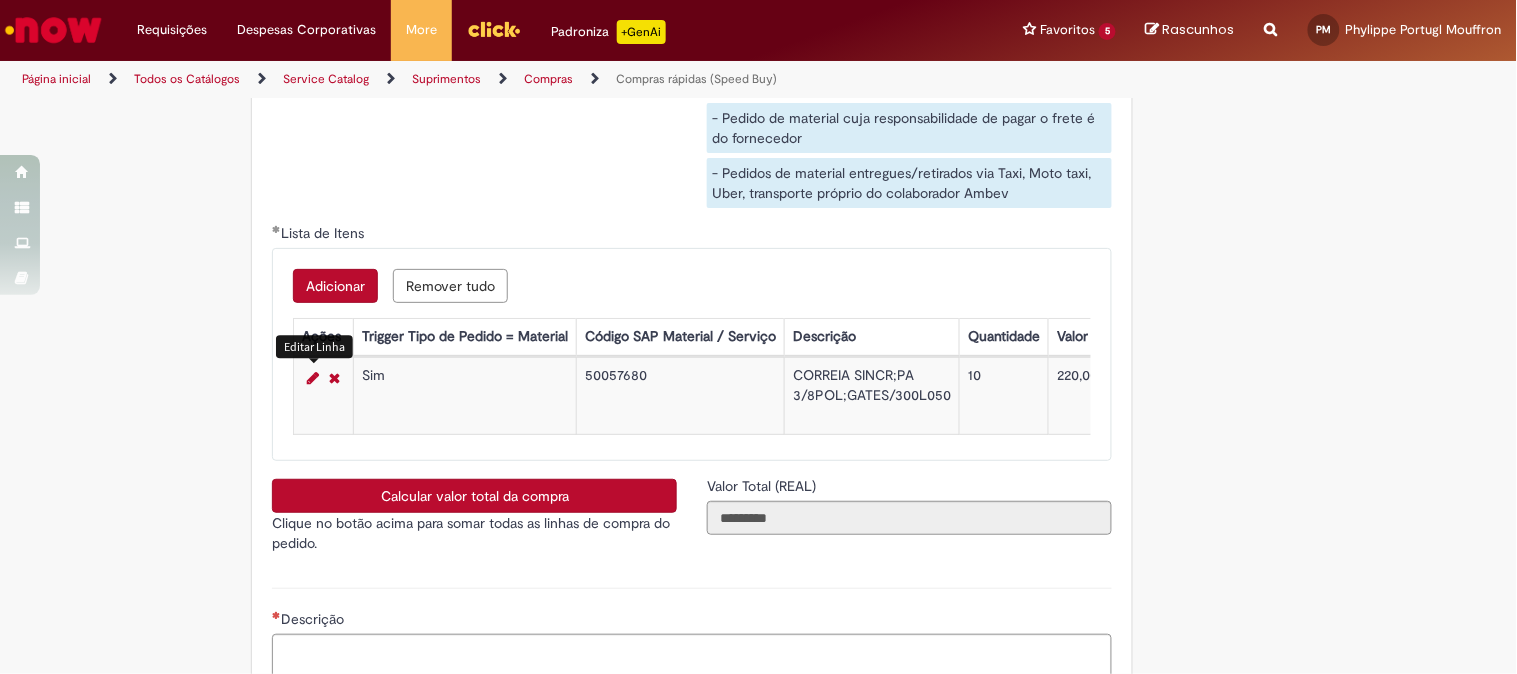 click on "Calcular valor total da compra" at bounding box center [474, 496] 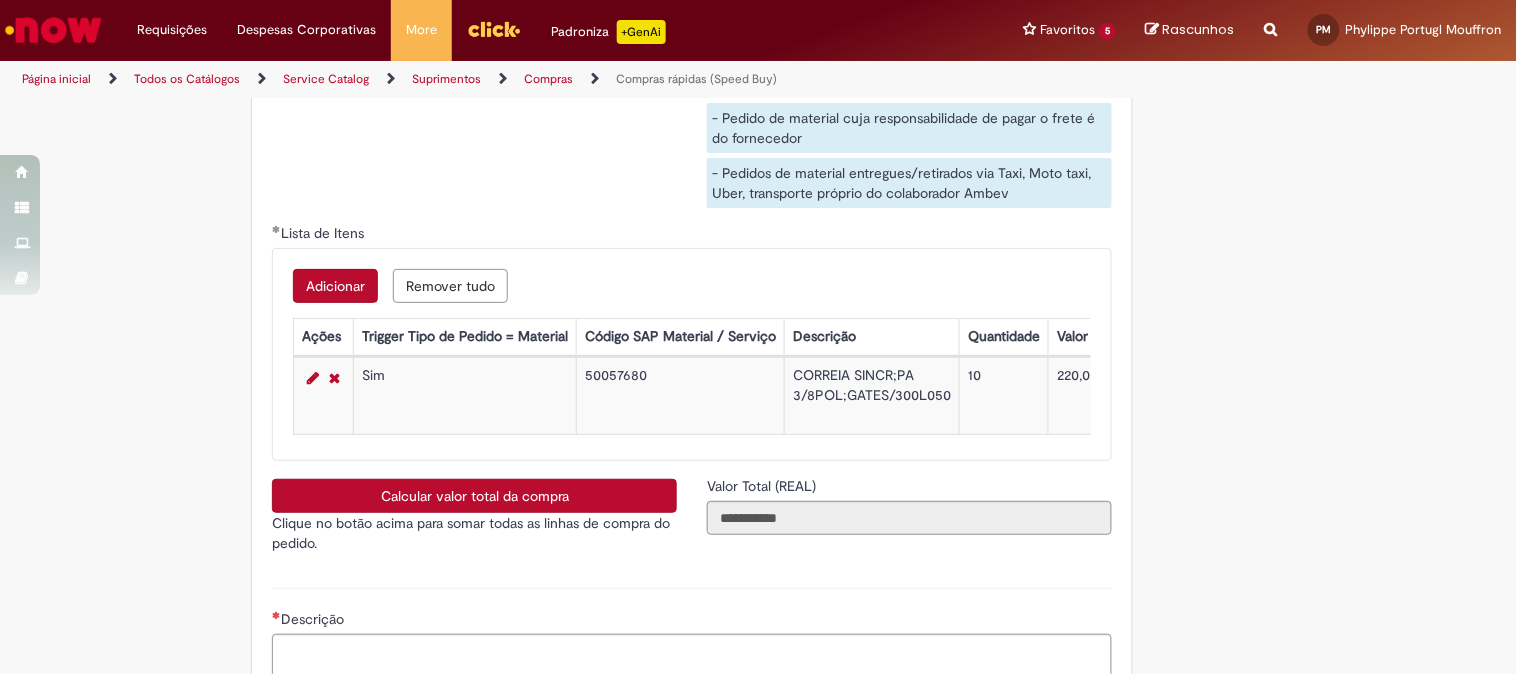 type 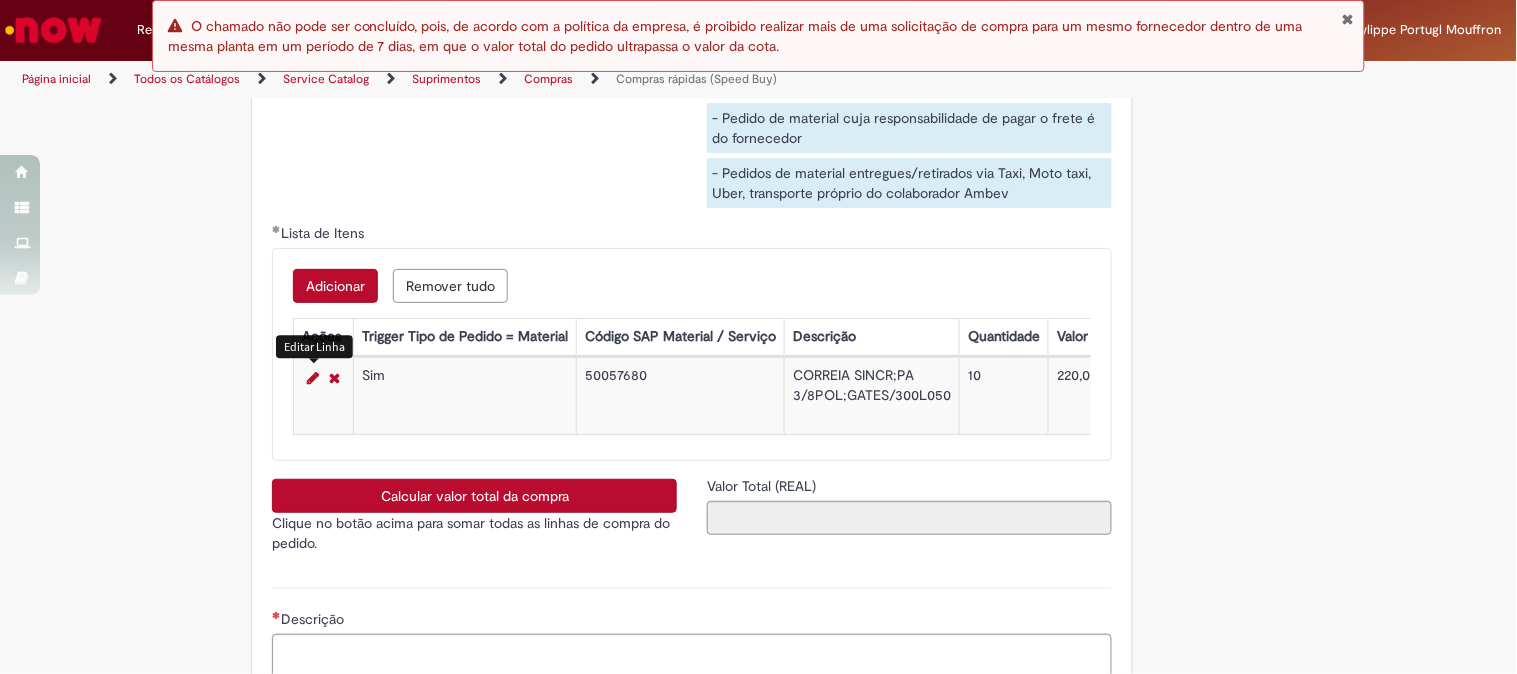 click at bounding box center [313, 378] 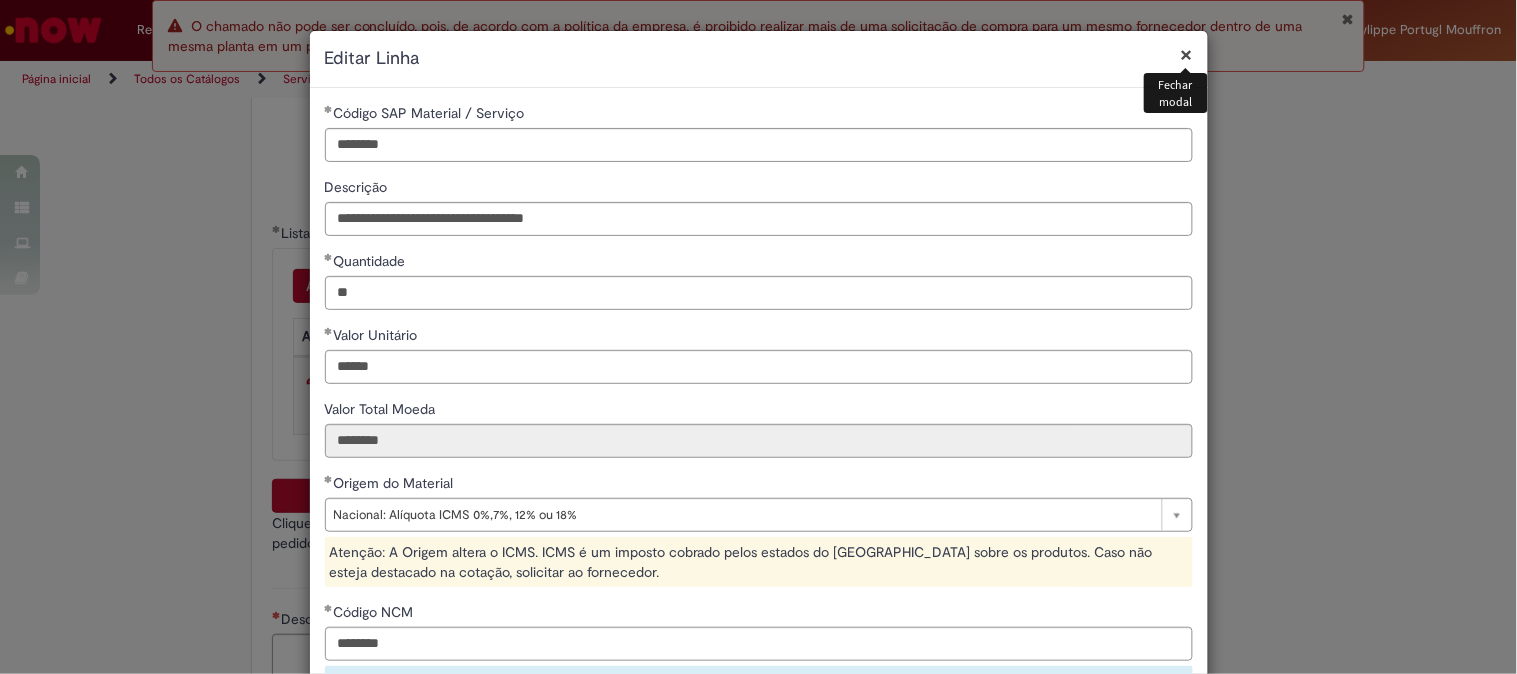 click on "**********" at bounding box center (759, 528) 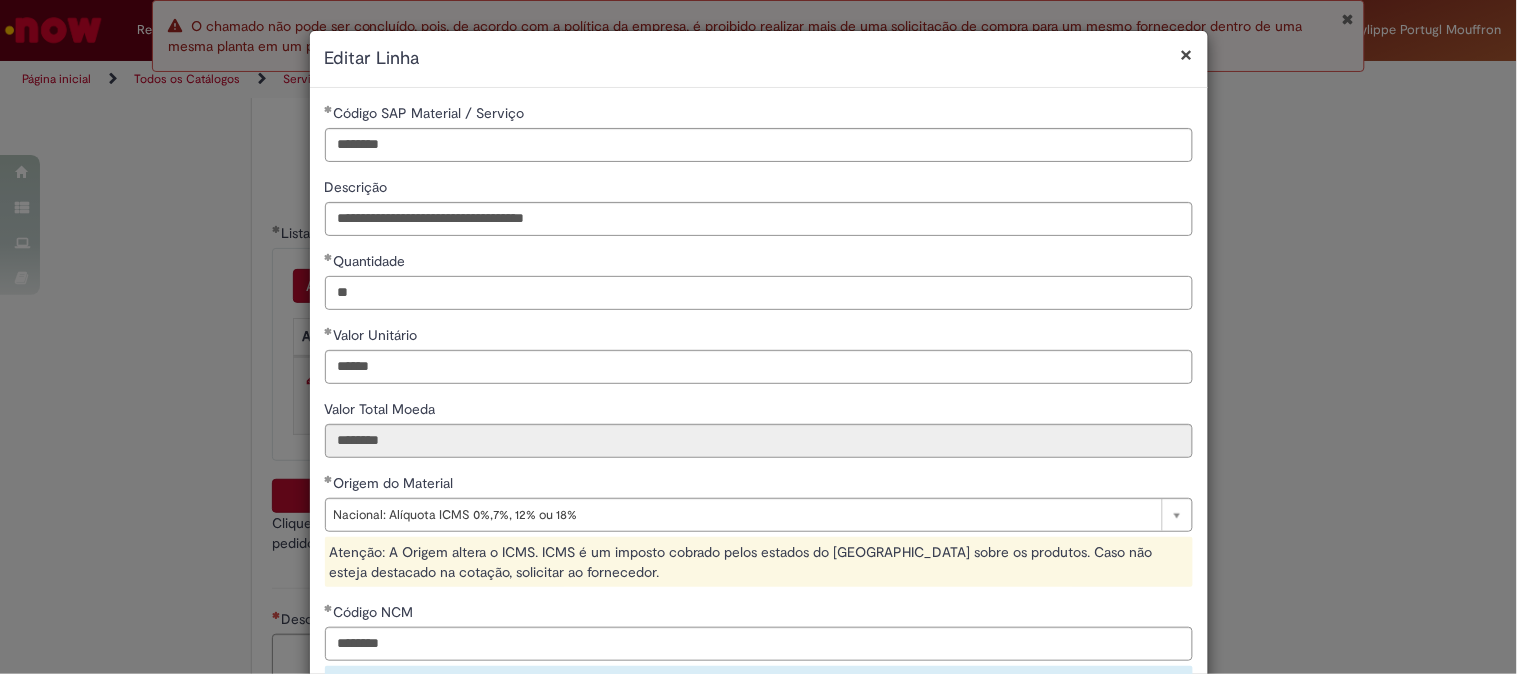 click on "**" at bounding box center (759, 293) 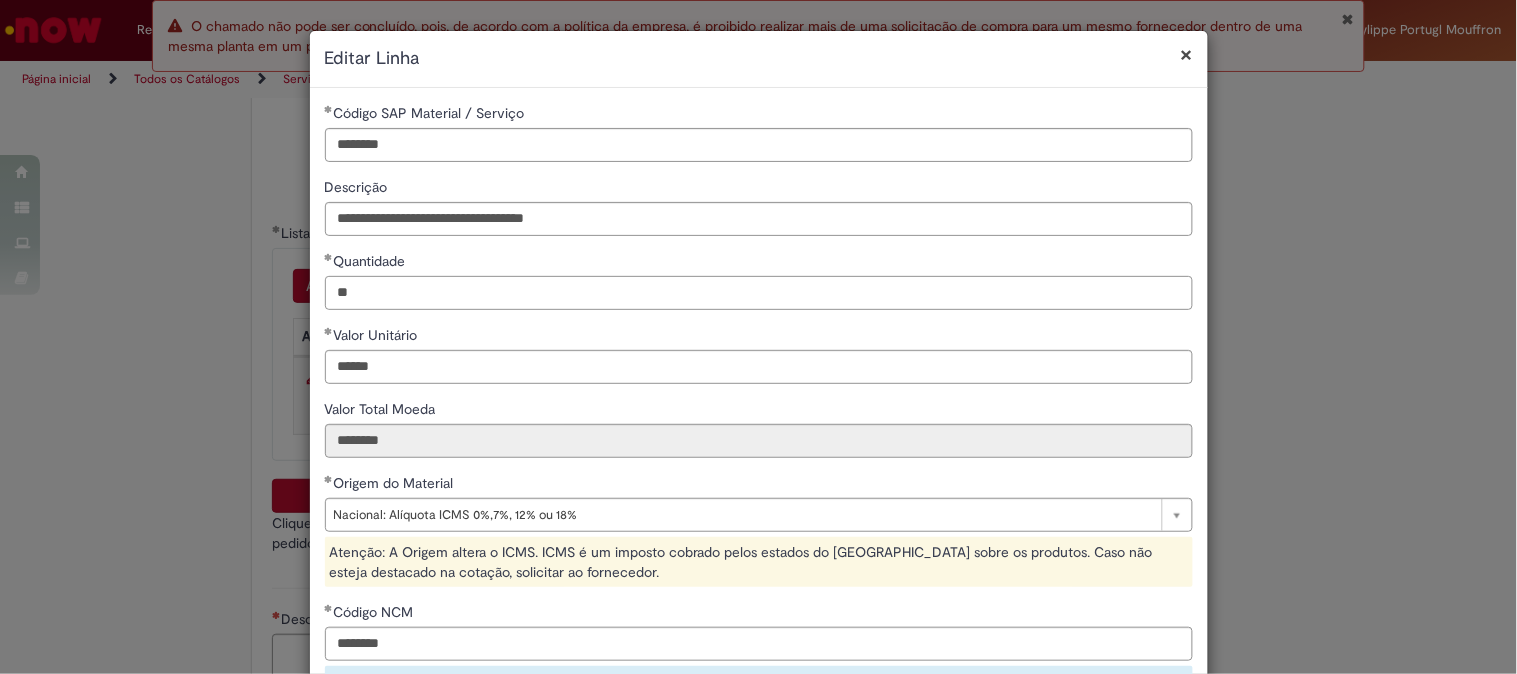 type on "*" 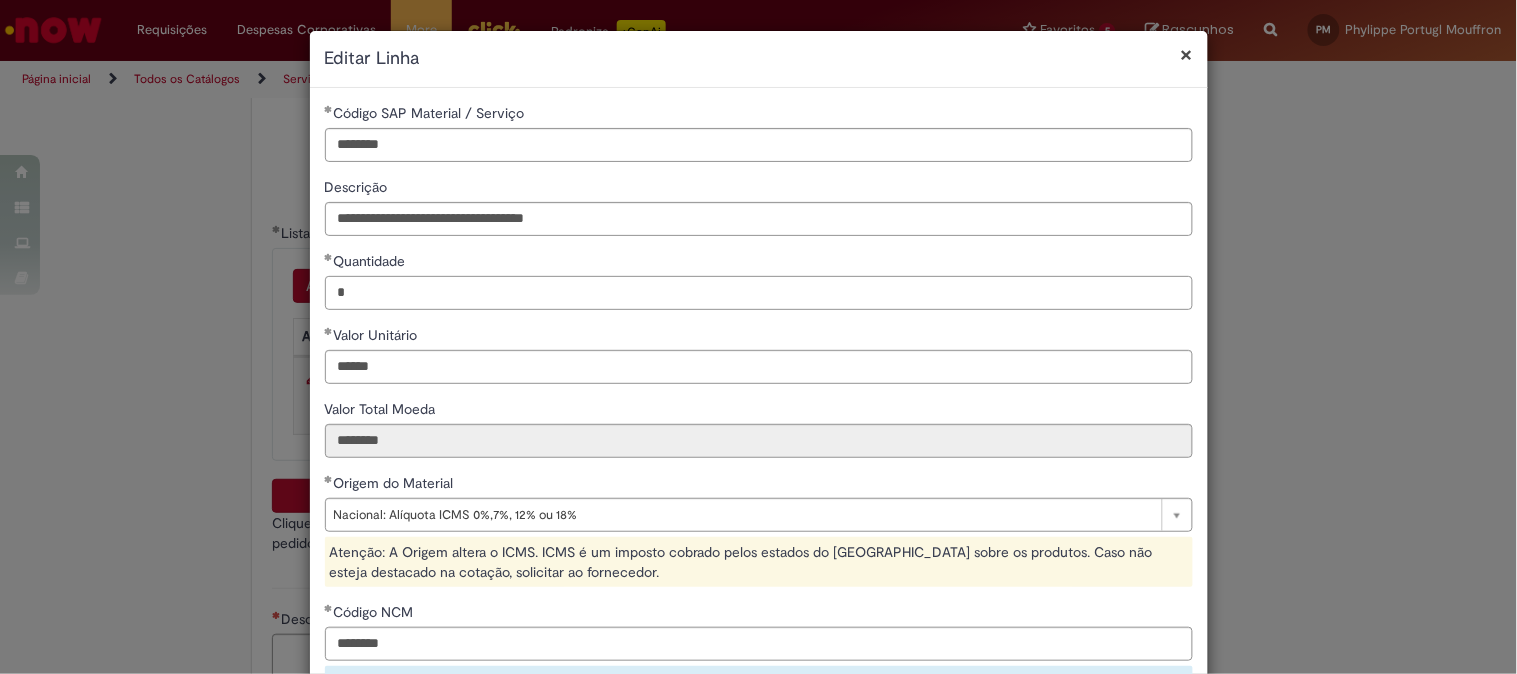 scroll, scrollTop: 390, scrollLeft: 0, axis: vertical 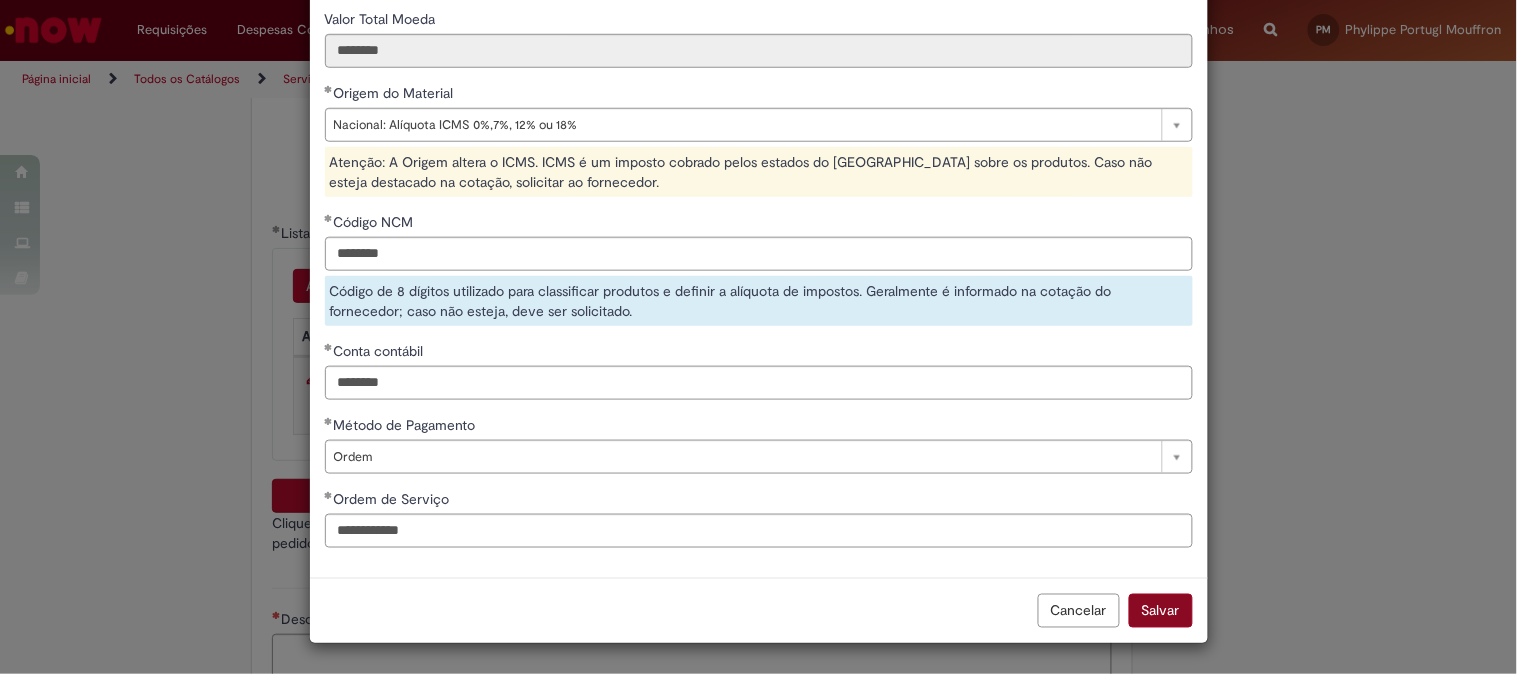 type on "*" 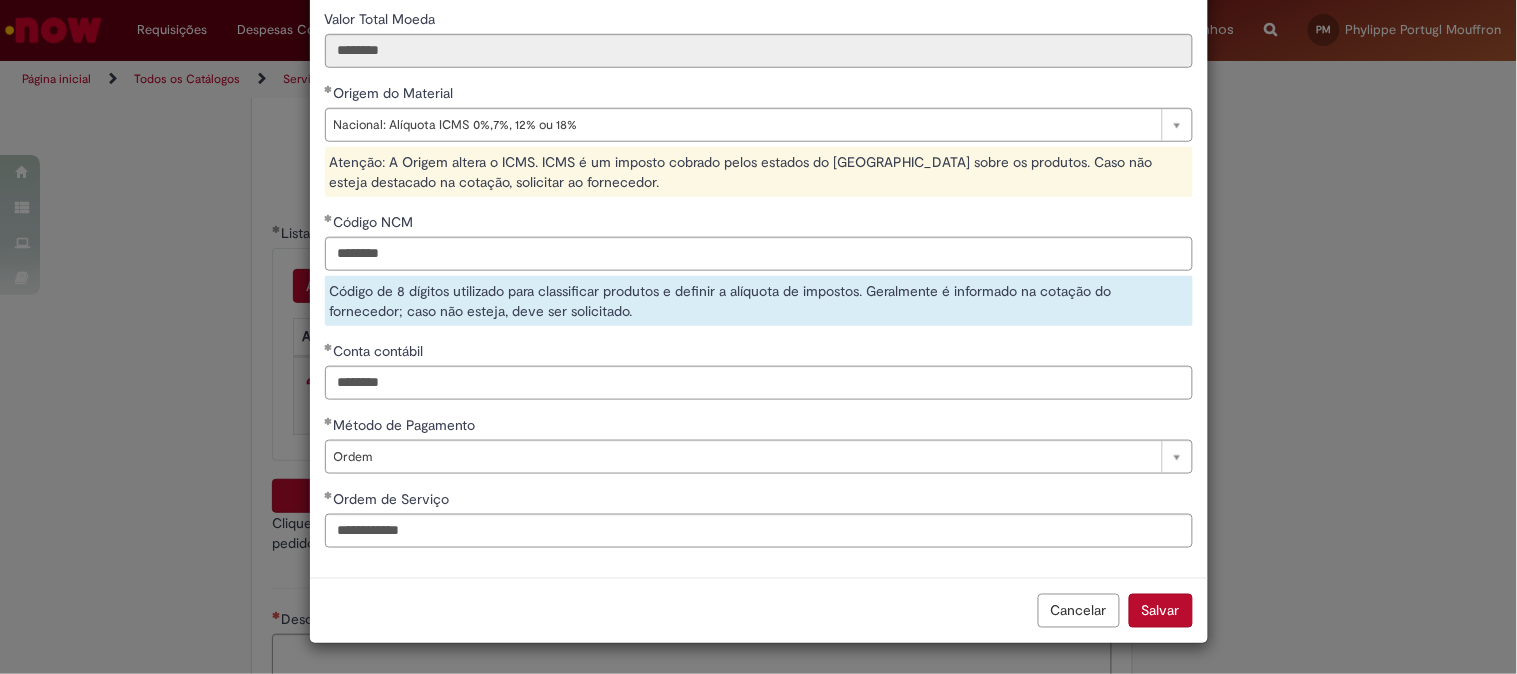 type on "********" 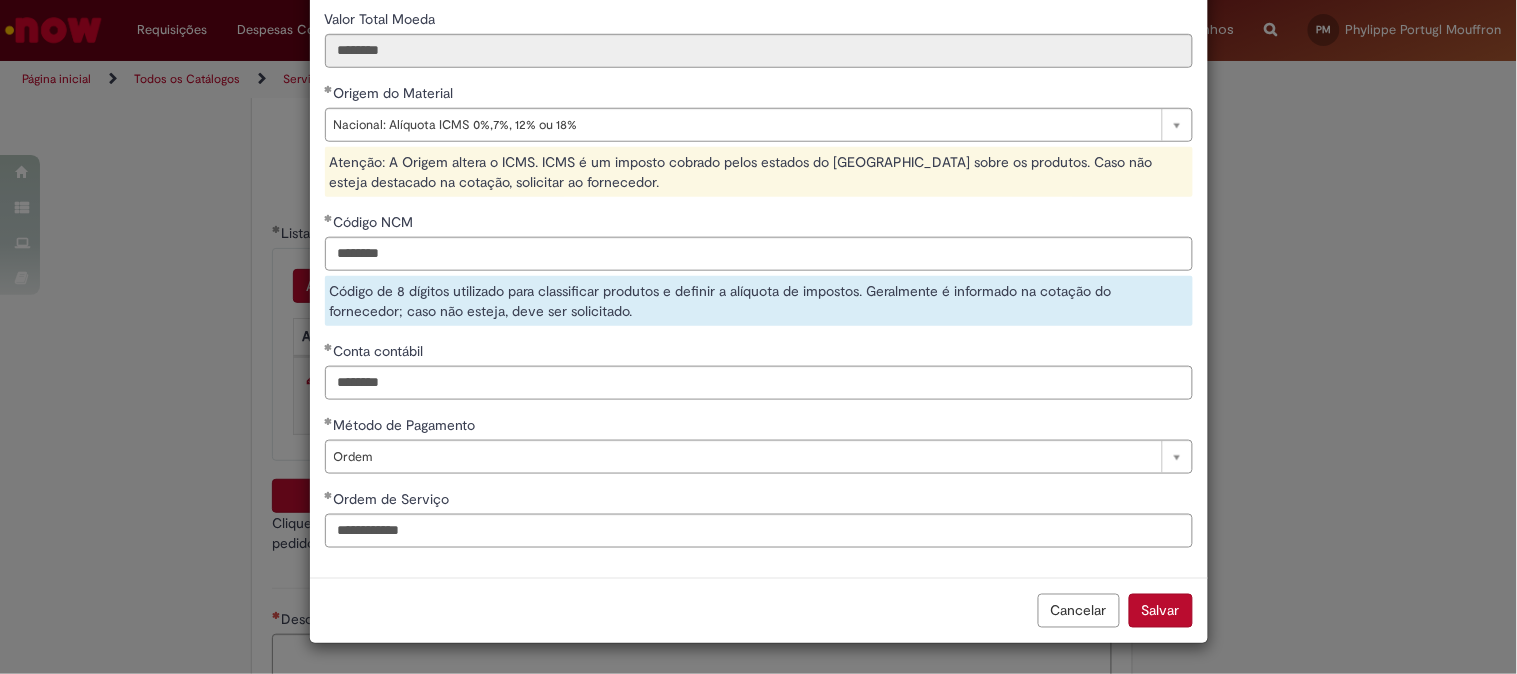 click on "Salvar" at bounding box center (1161, 611) 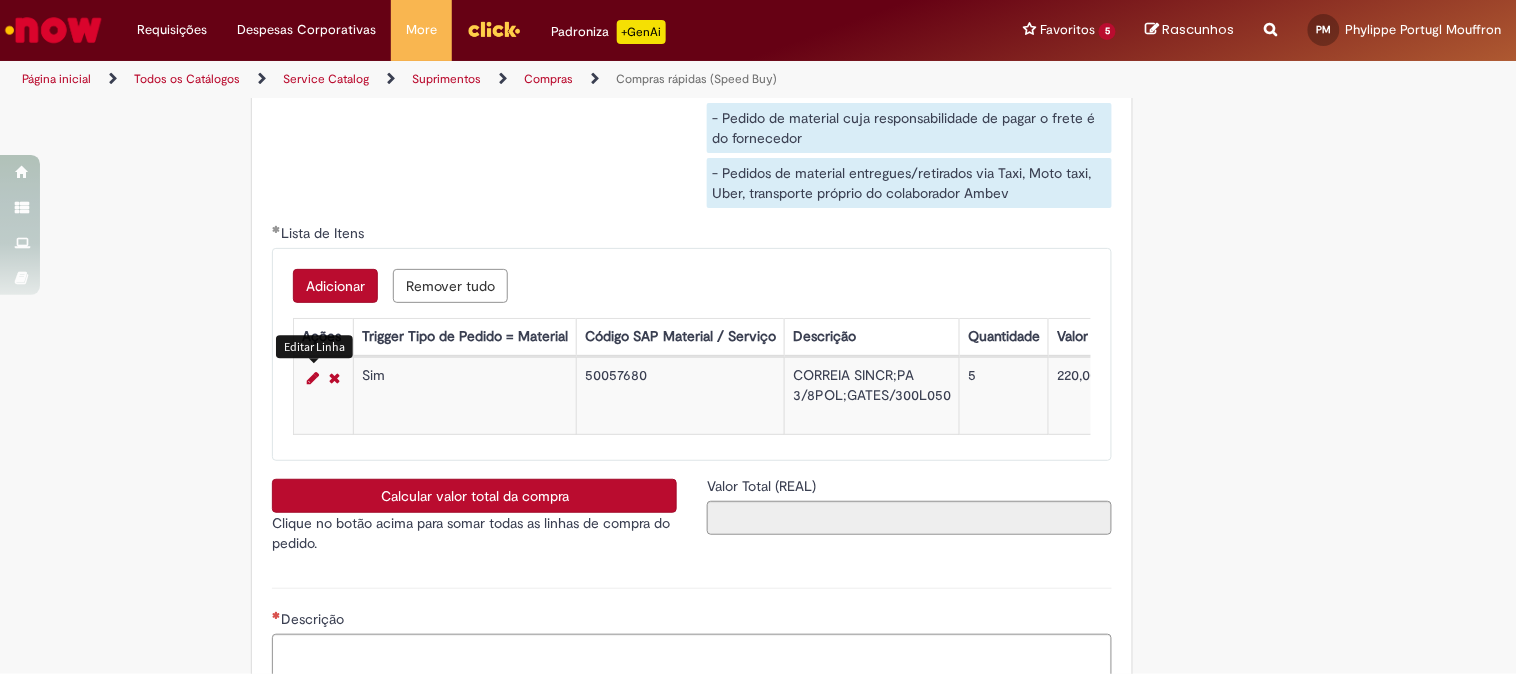 click on "Calcular valor total da compra" at bounding box center (474, 496) 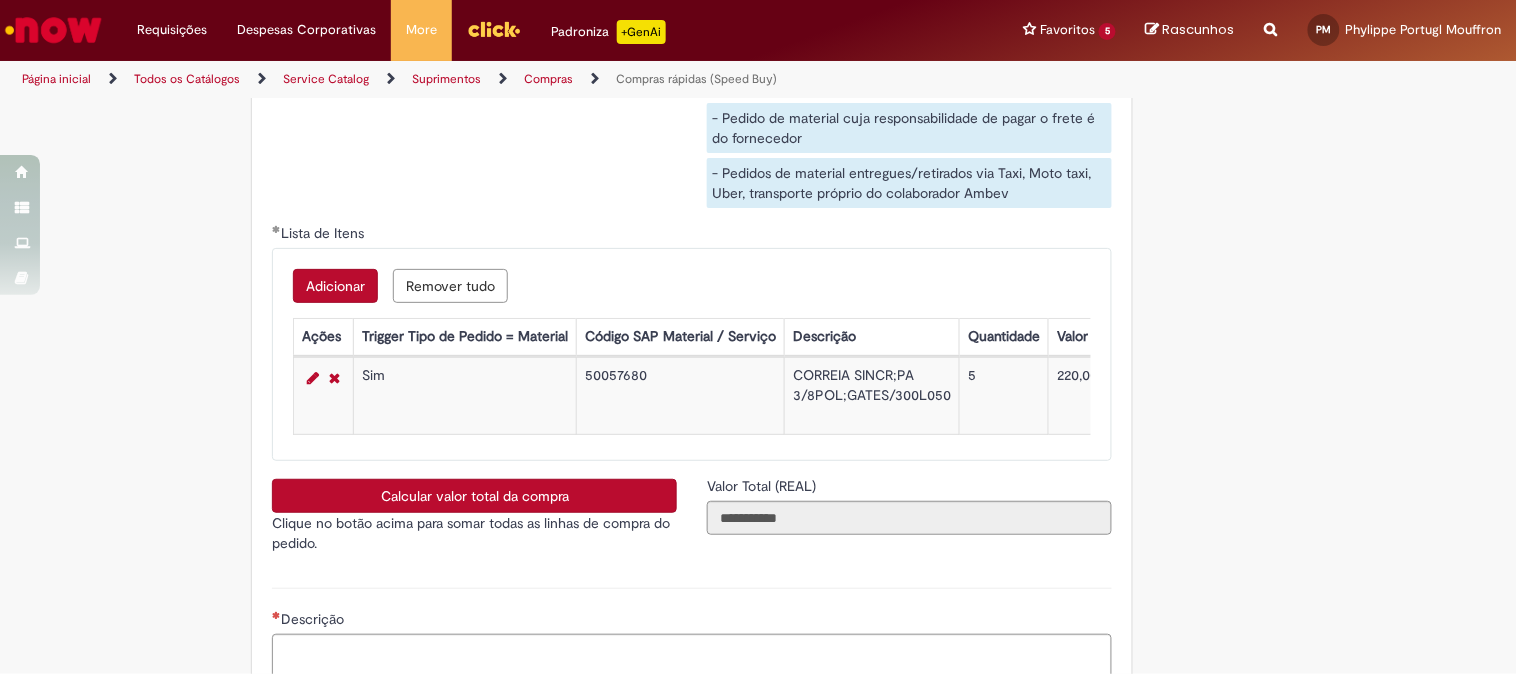 type 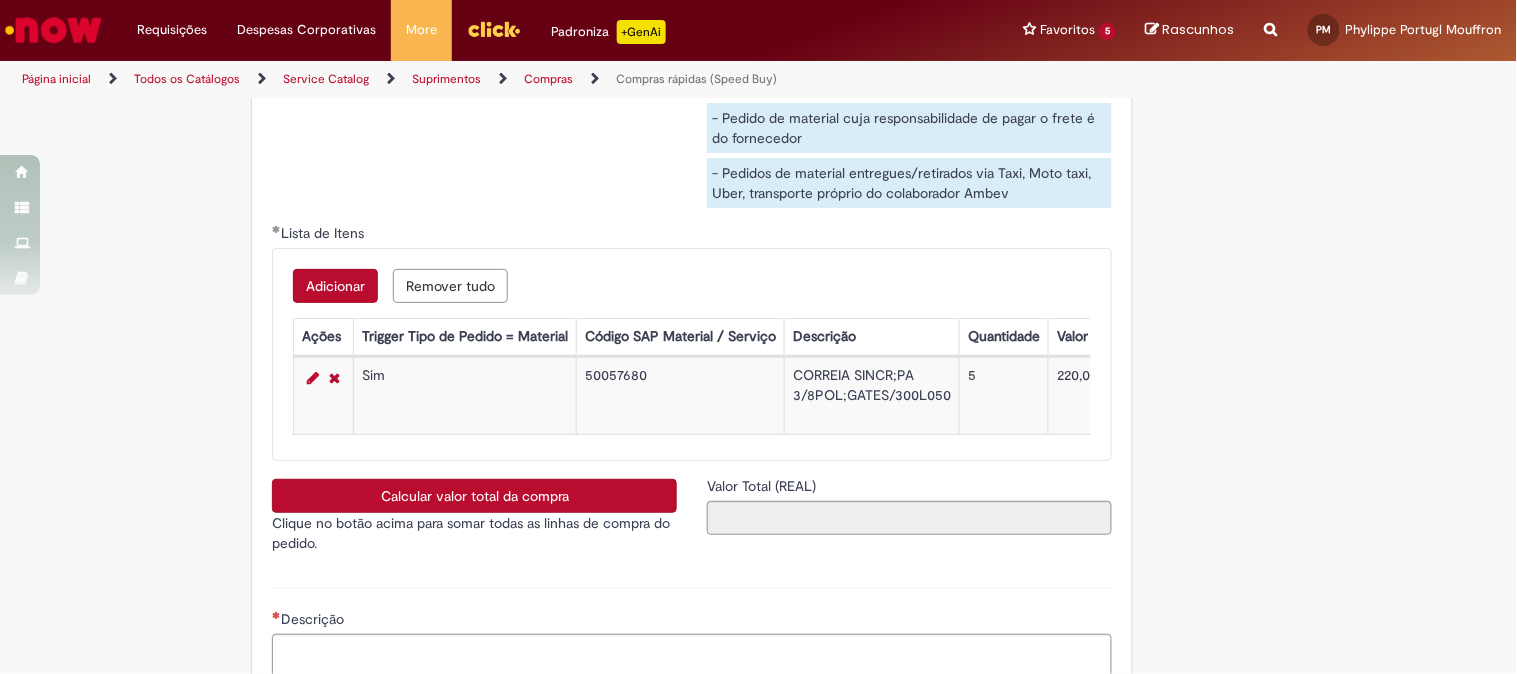 scroll, scrollTop: 2888, scrollLeft: 0, axis: vertical 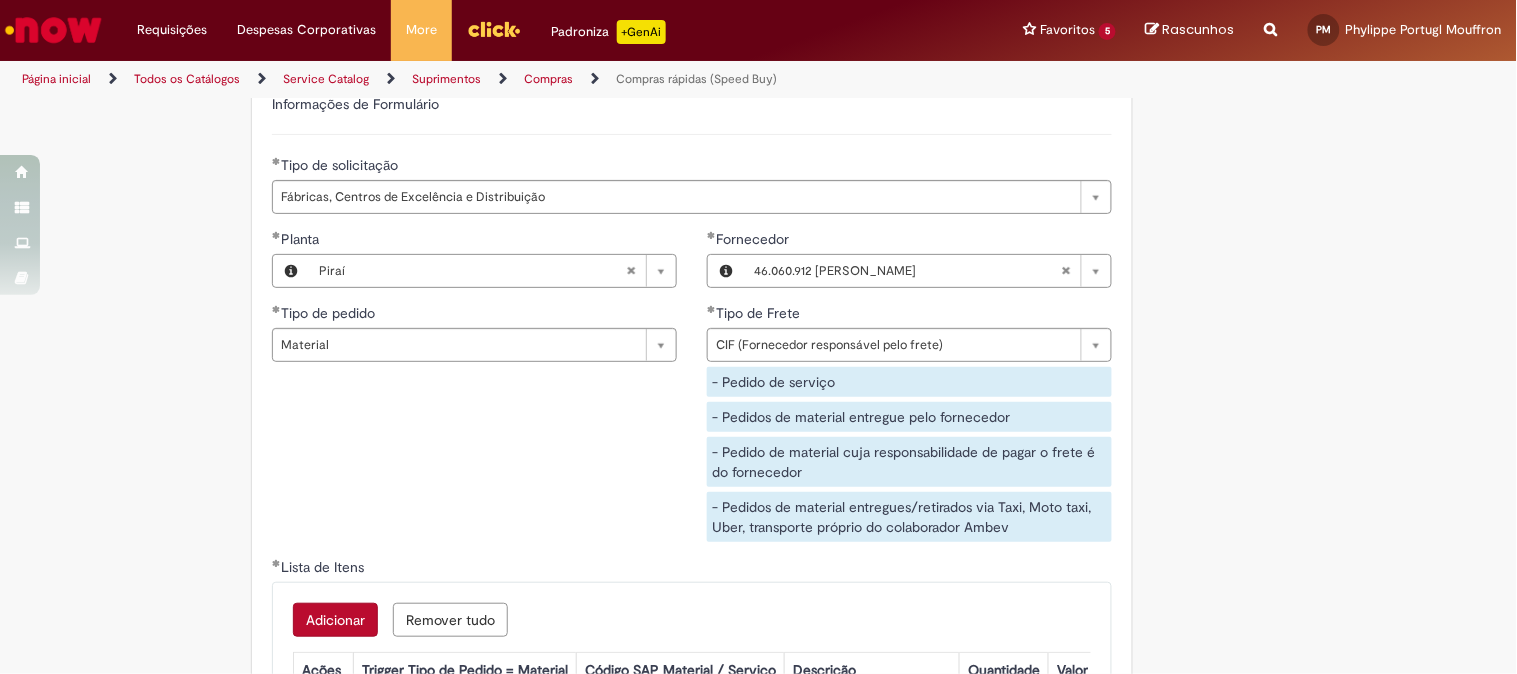 type 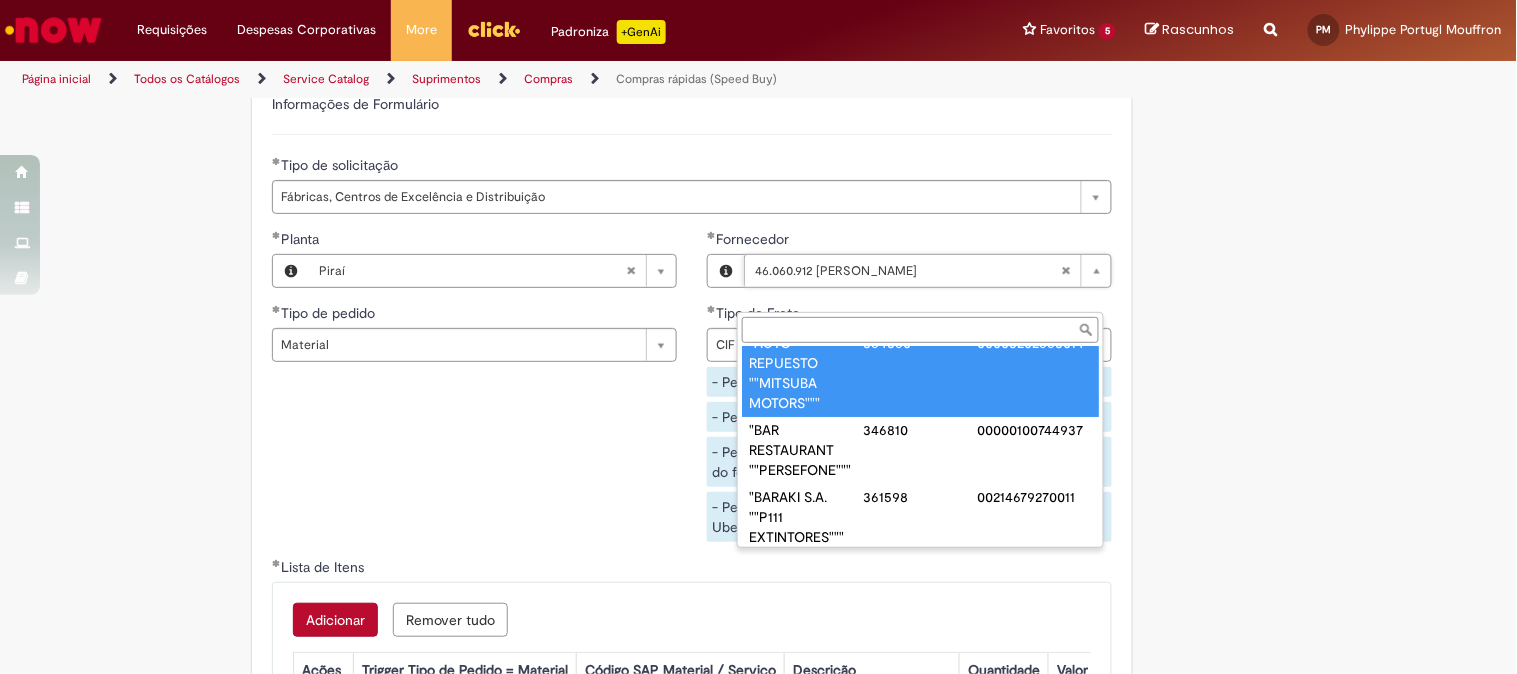 scroll, scrollTop: 0, scrollLeft: 0, axis: both 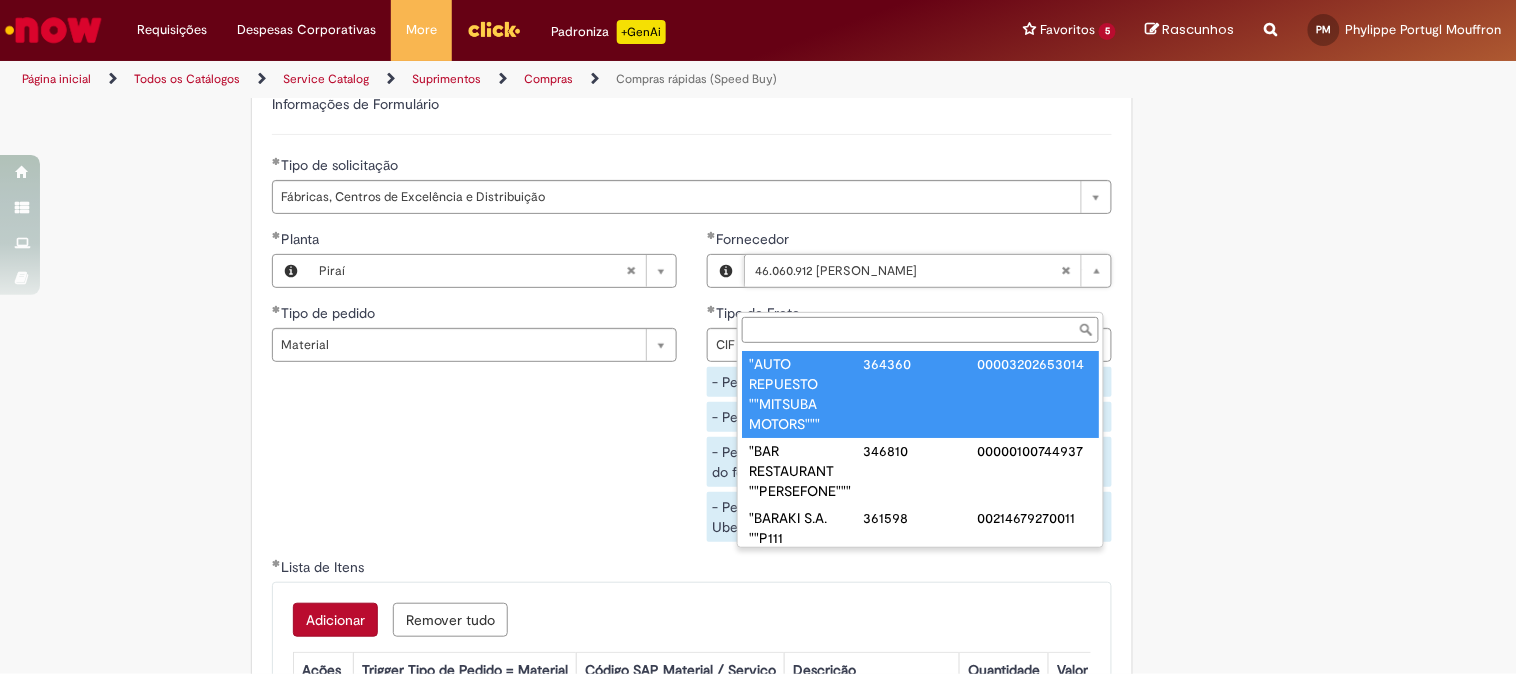 type on "**********" 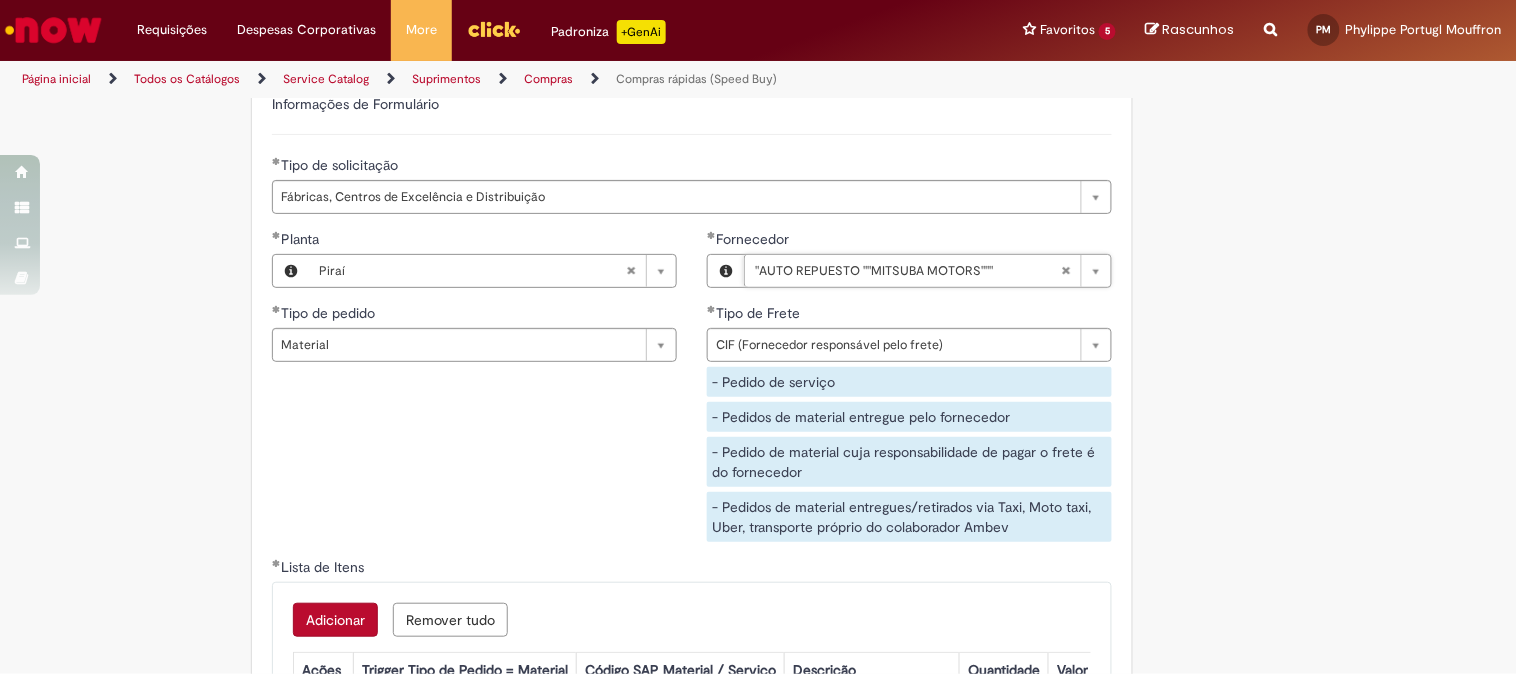 scroll, scrollTop: 0, scrollLeft: 240, axis: horizontal 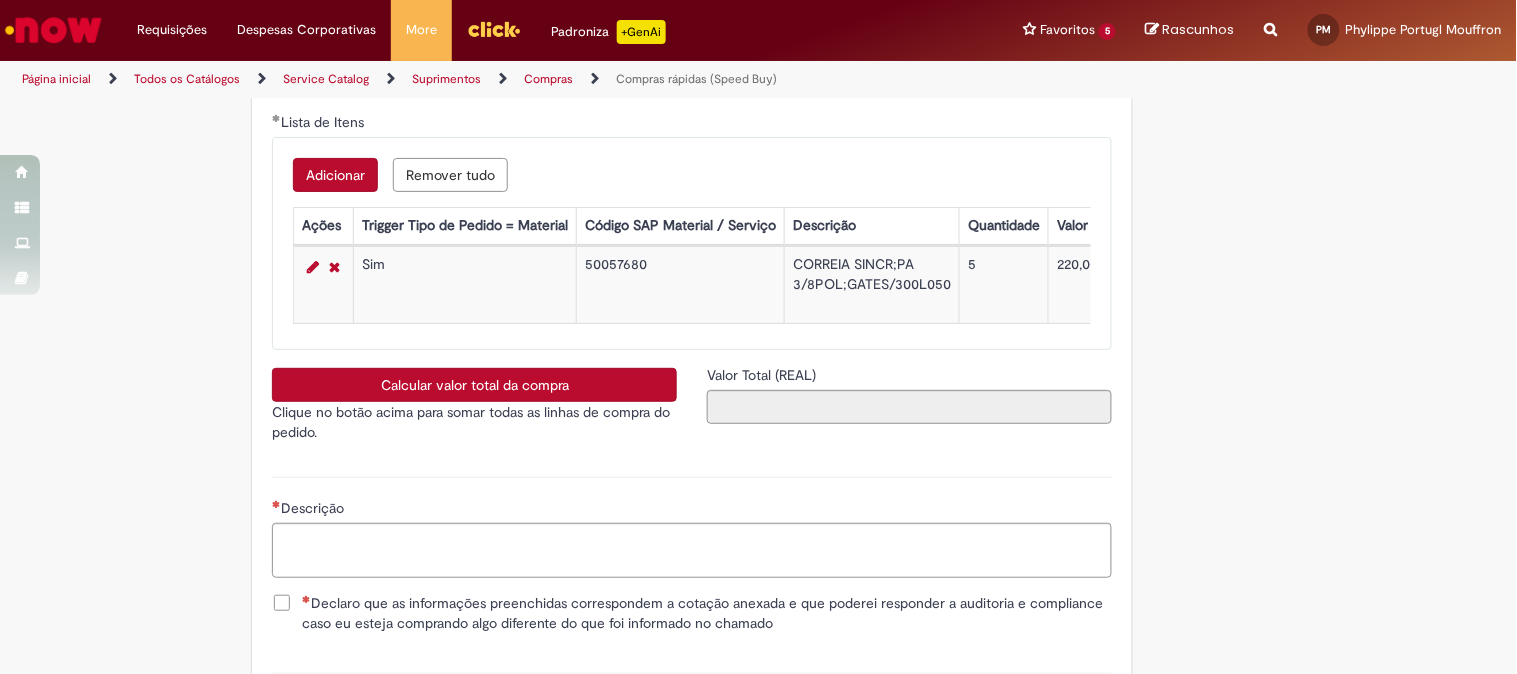 click on "**********" at bounding box center (692, 238) 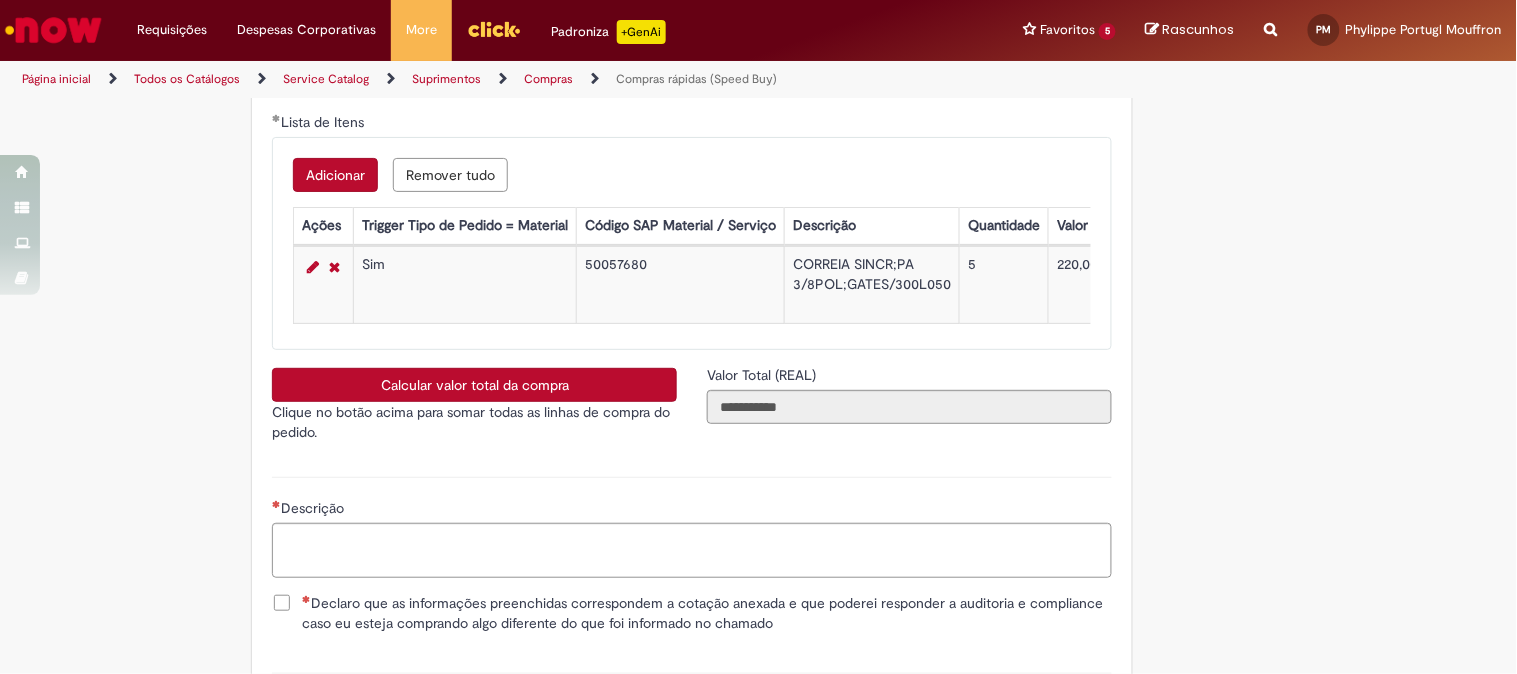 scroll, scrollTop: 3444, scrollLeft: 0, axis: vertical 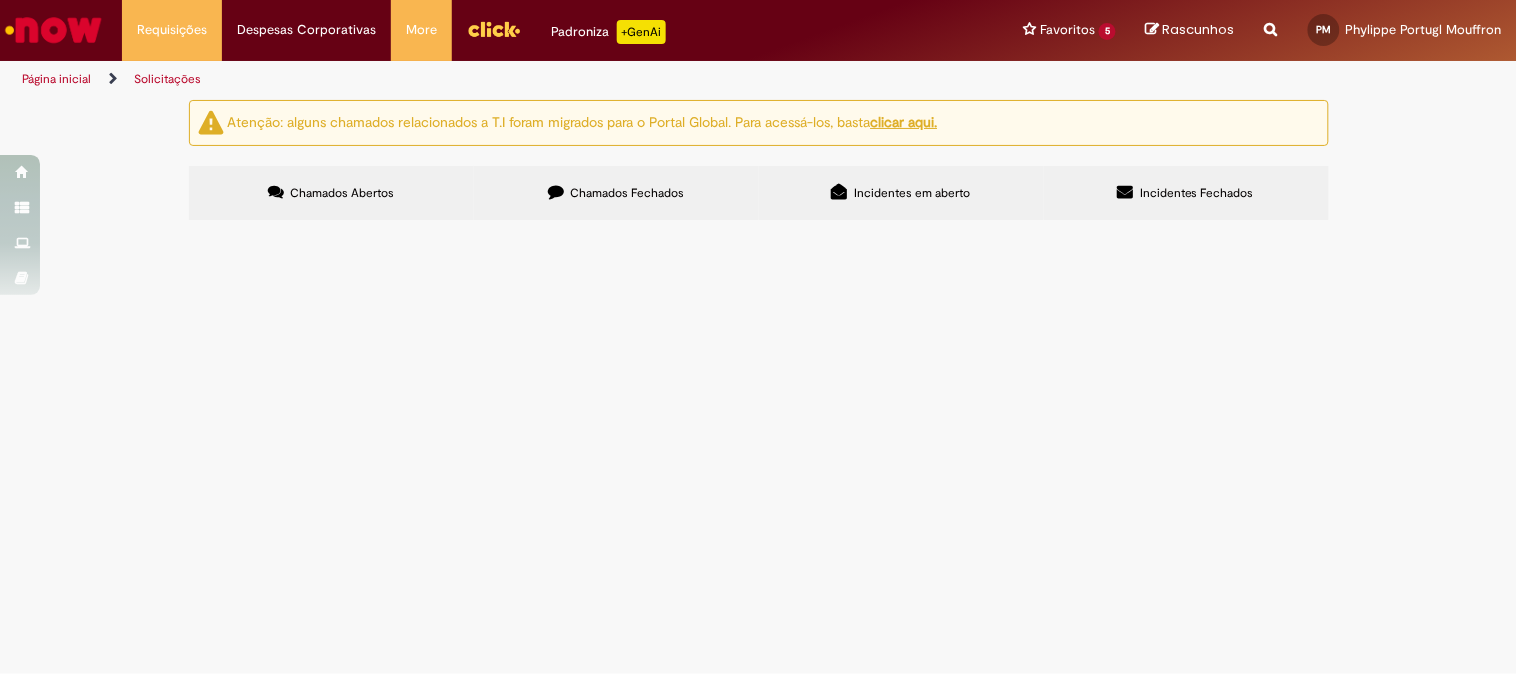 click on "Chamados Fechados" at bounding box center (627, 193) 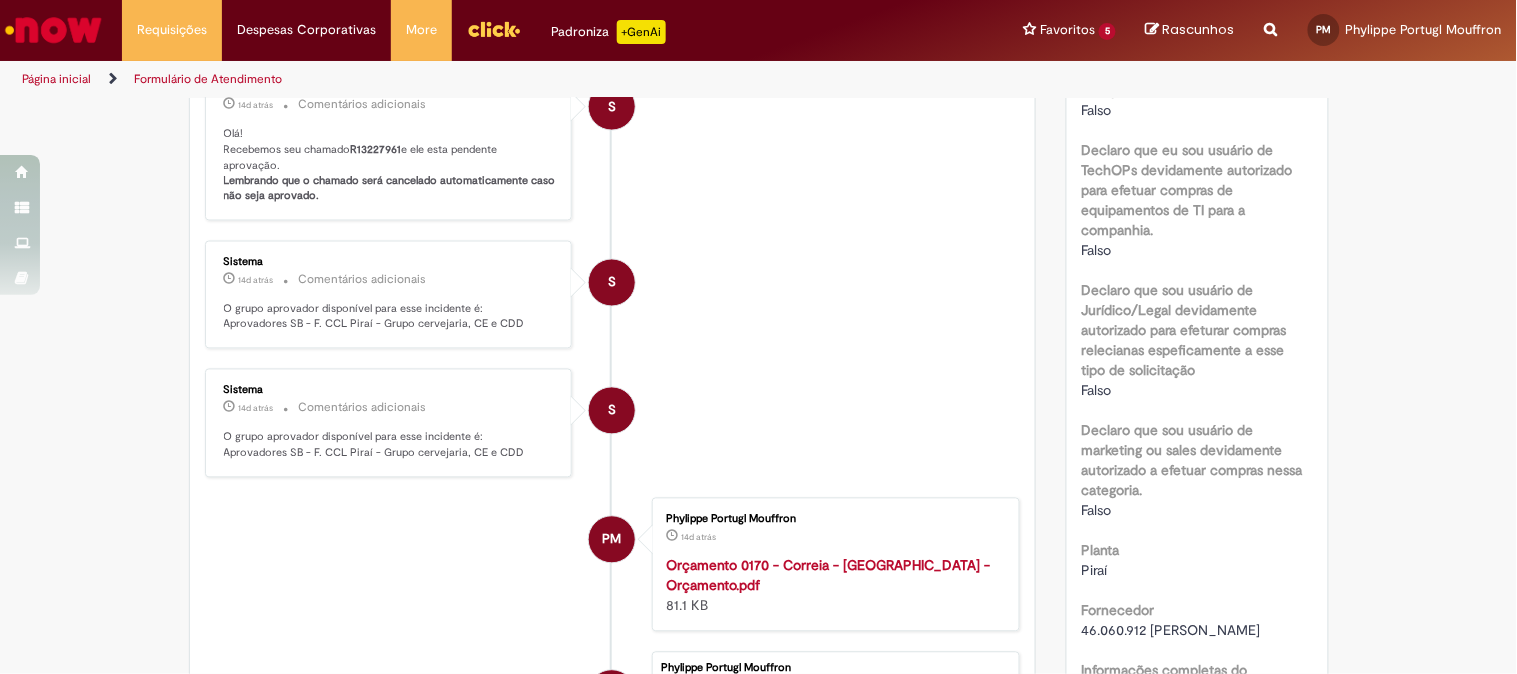 scroll, scrollTop: 1222, scrollLeft: 0, axis: vertical 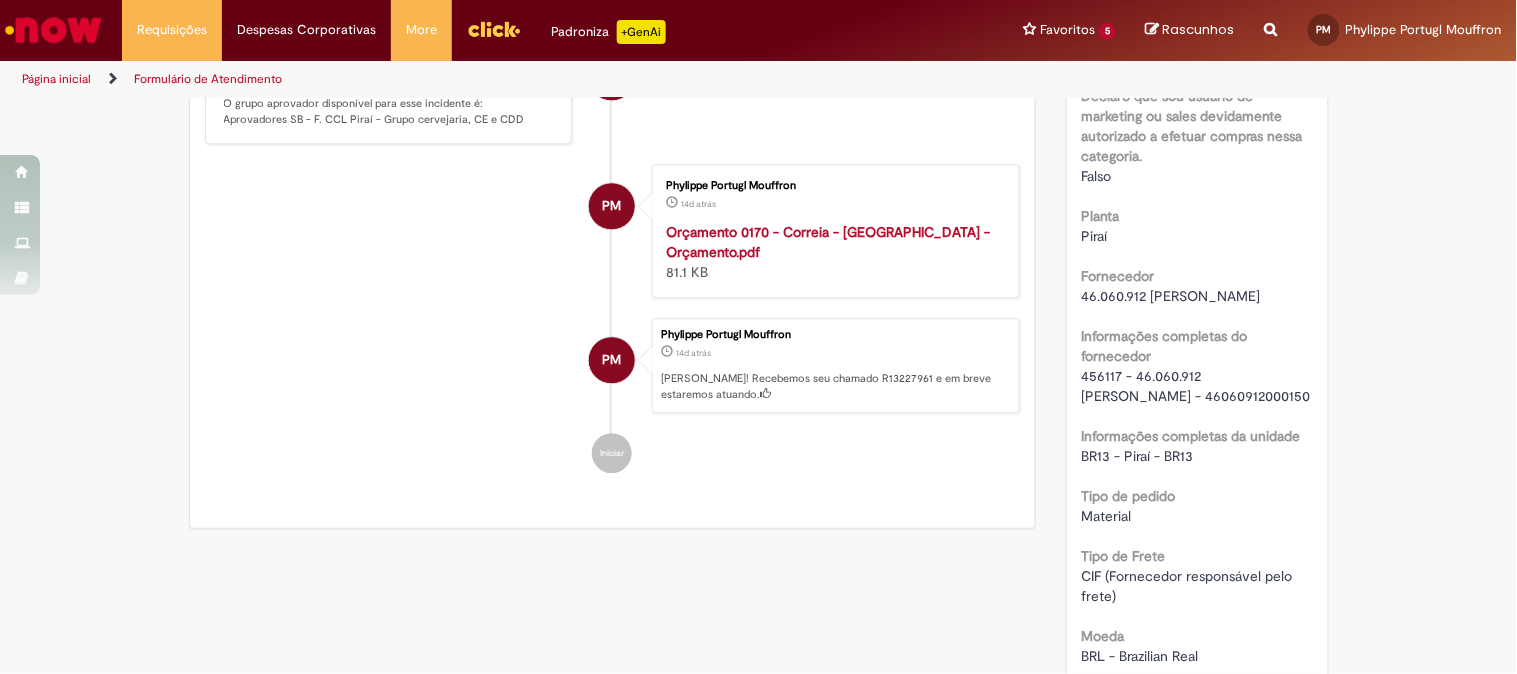 click on "456117 - 46.060.912 DIEGO DE SOUZA PEREIRA - 46060912000150" at bounding box center (1196, 386) 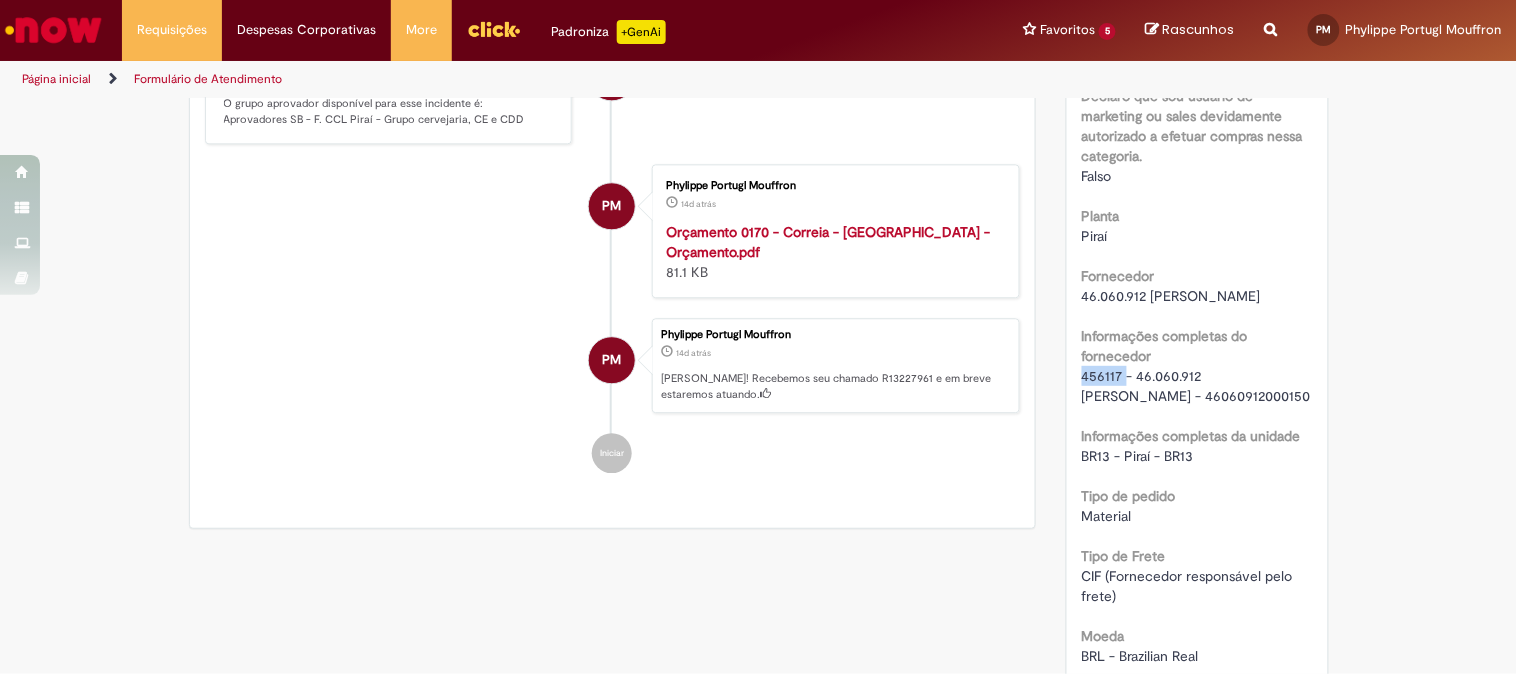 click on "456117 - 46.060.912 DIEGO DE SOUZA PEREIRA - 46060912000150" at bounding box center [1196, 386] 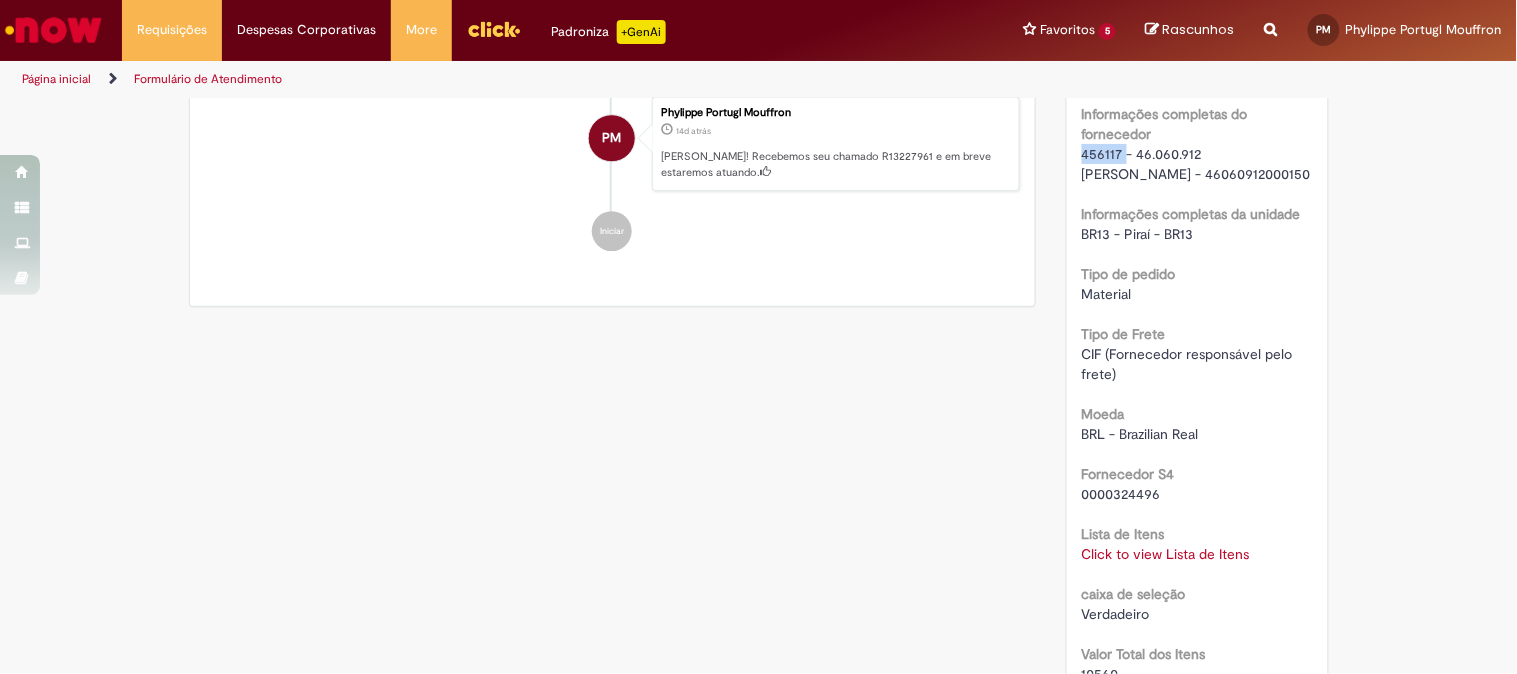scroll, scrollTop: 1555, scrollLeft: 0, axis: vertical 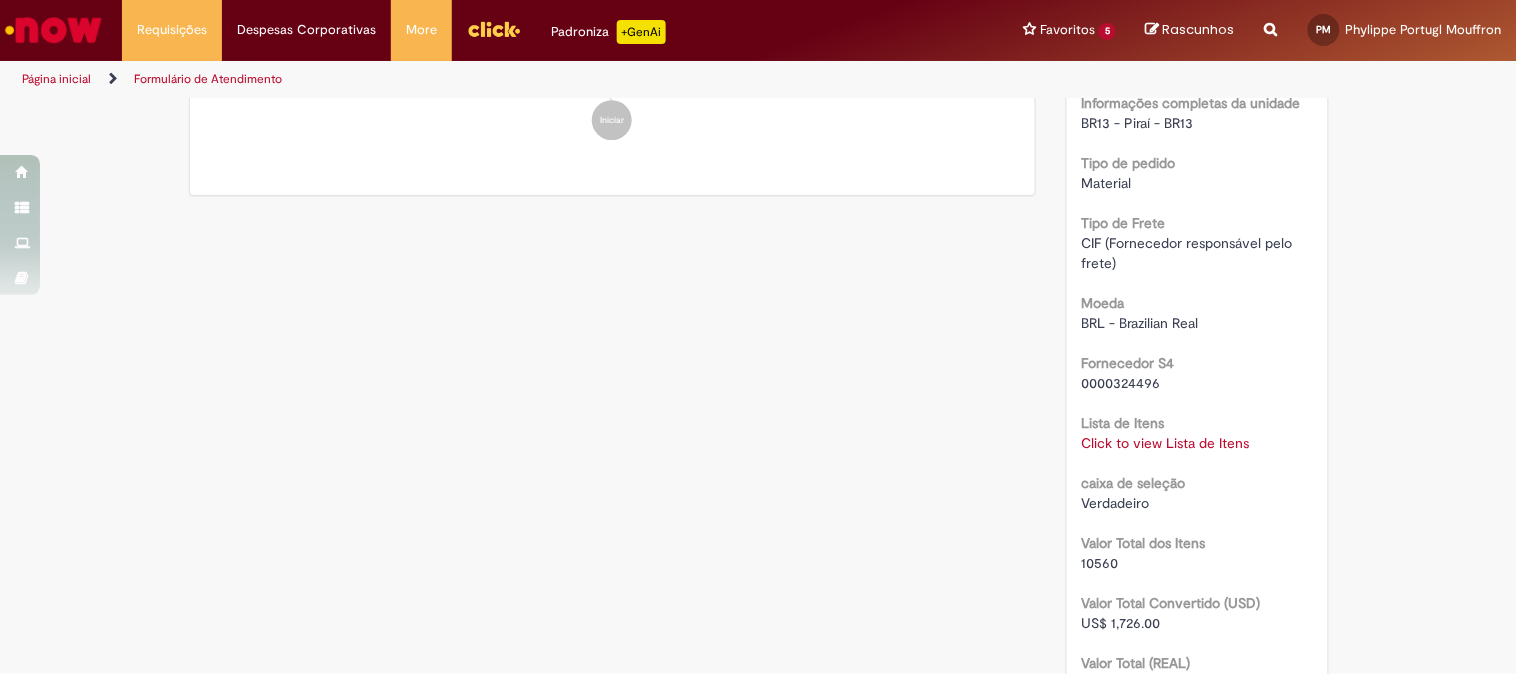 click on "Click to view Lista de Itens" at bounding box center [1166, 443] 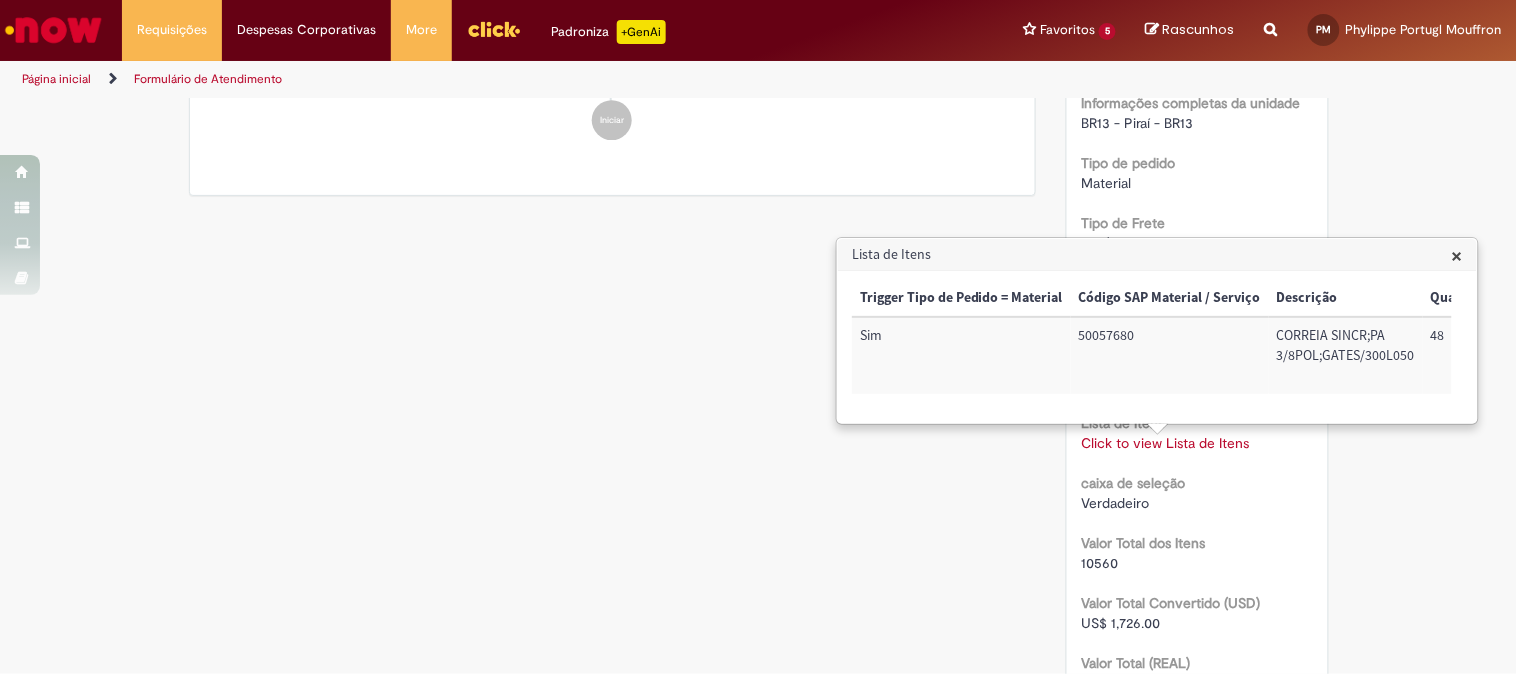 click on "50057680" at bounding box center (1170, 355) 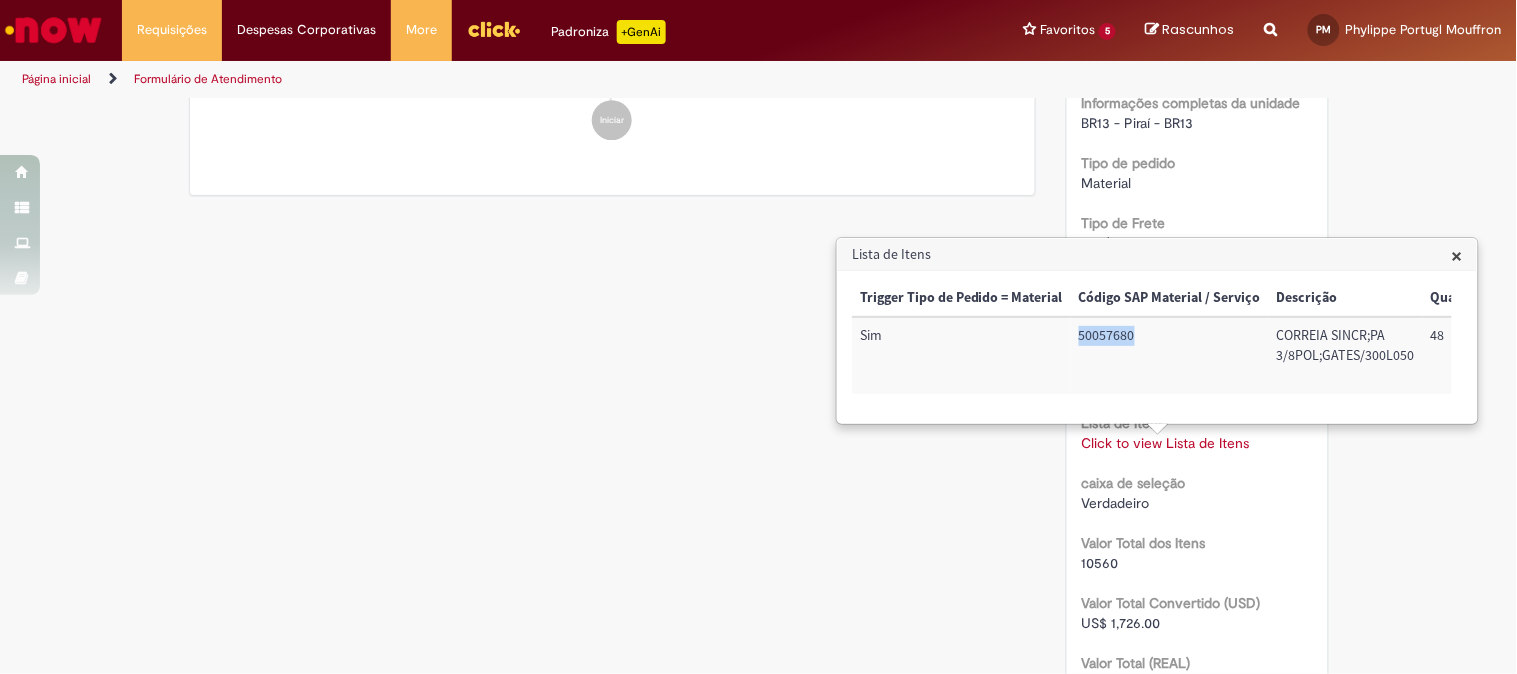 click on "50057680" at bounding box center (1170, 355) 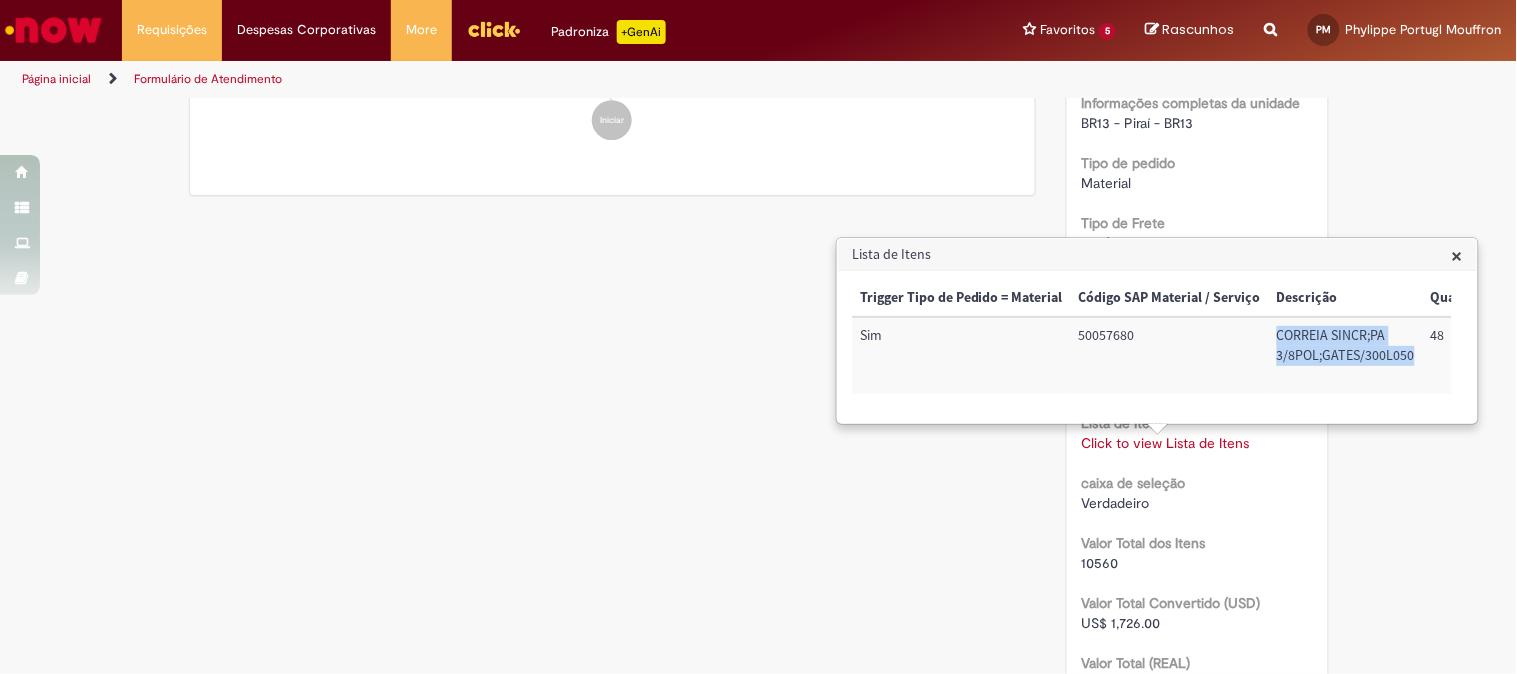 drag, startPoint x: 1274, startPoint y: 328, endPoint x: 1412, endPoint y: 356, distance: 140.81194 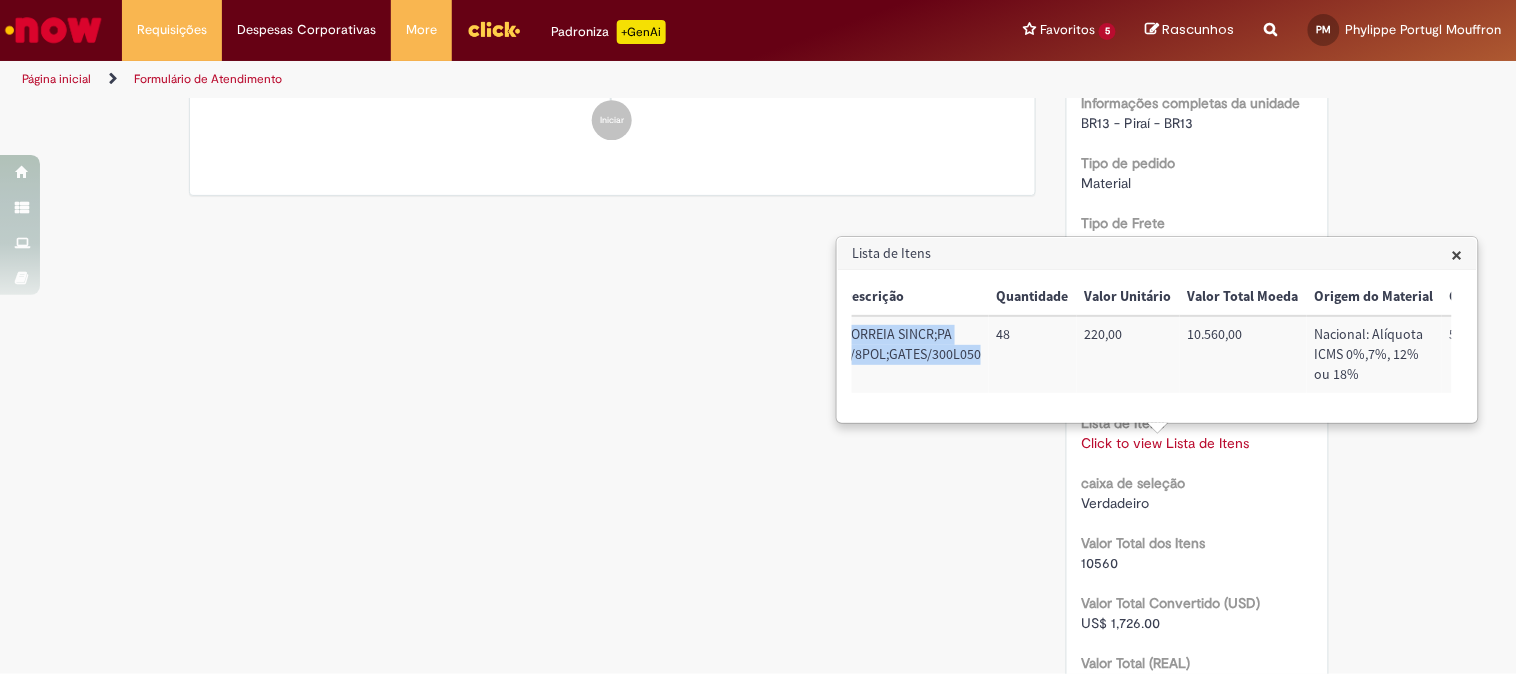 scroll, scrollTop: 0, scrollLeft: 464, axis: horizontal 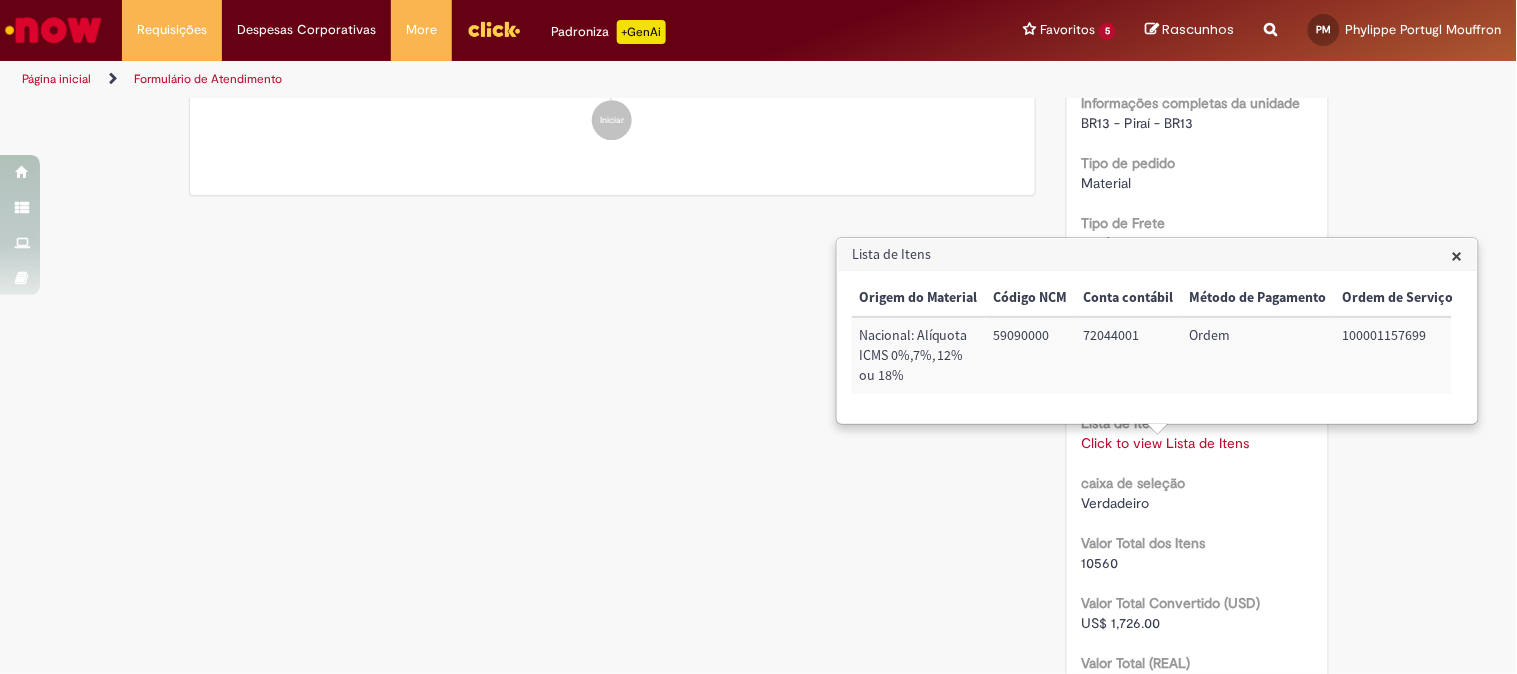 click on "72044001" at bounding box center [1129, 355] 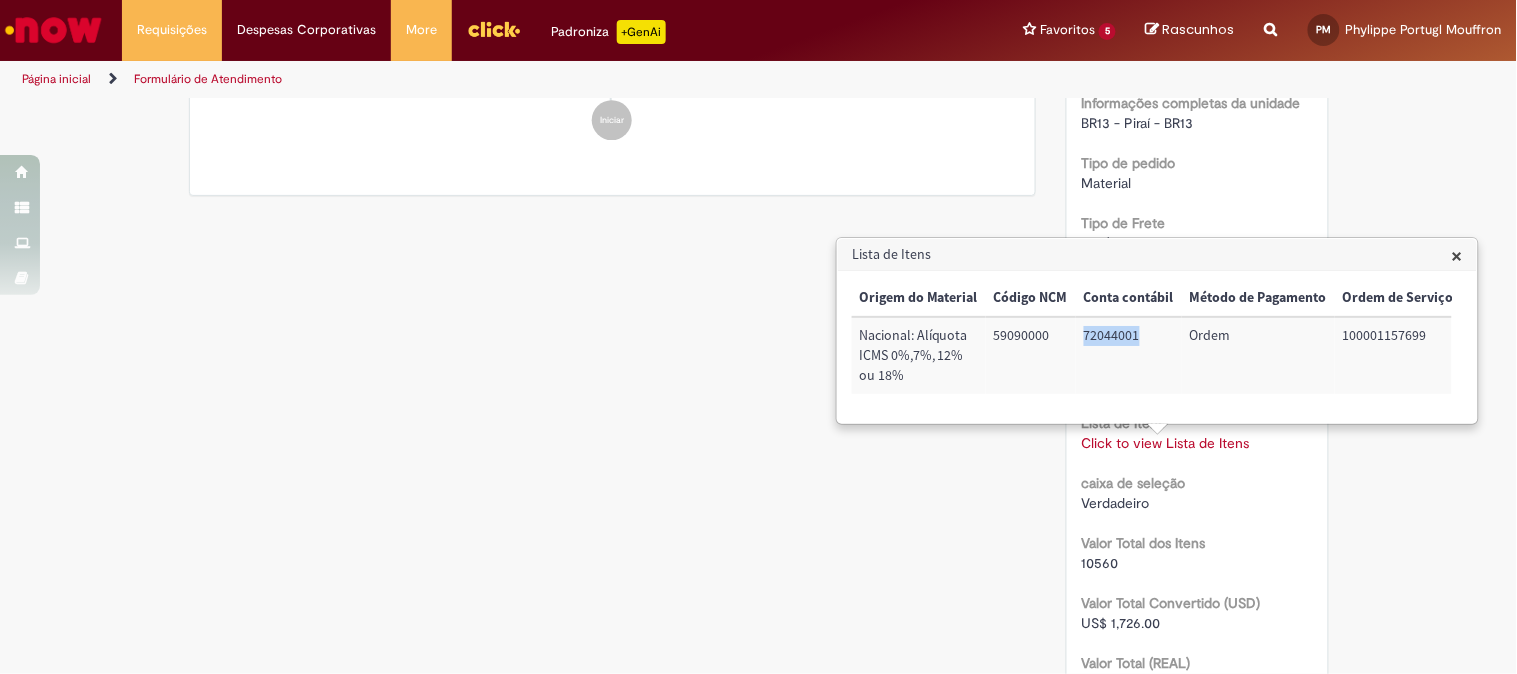 click on "72044001" at bounding box center (1129, 355) 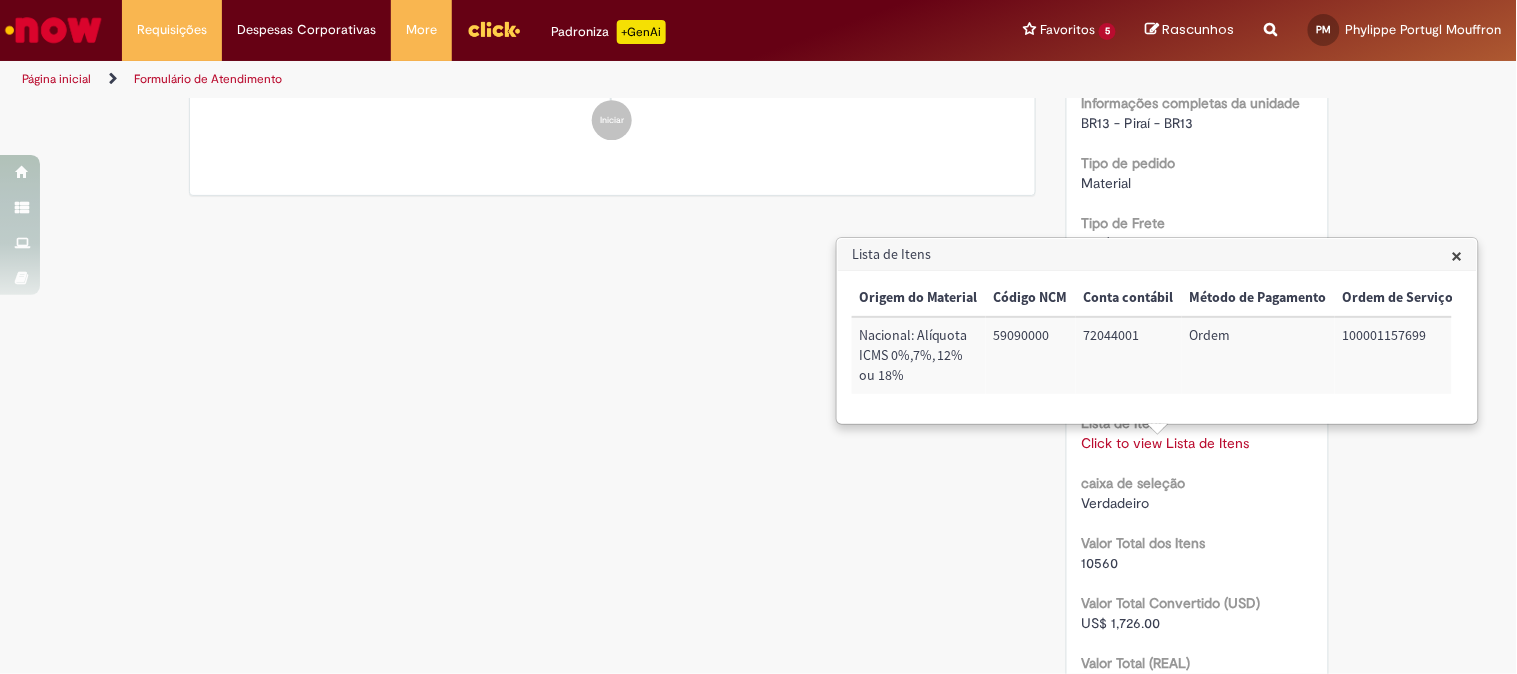 click on "100001157699" at bounding box center (1398, 355) 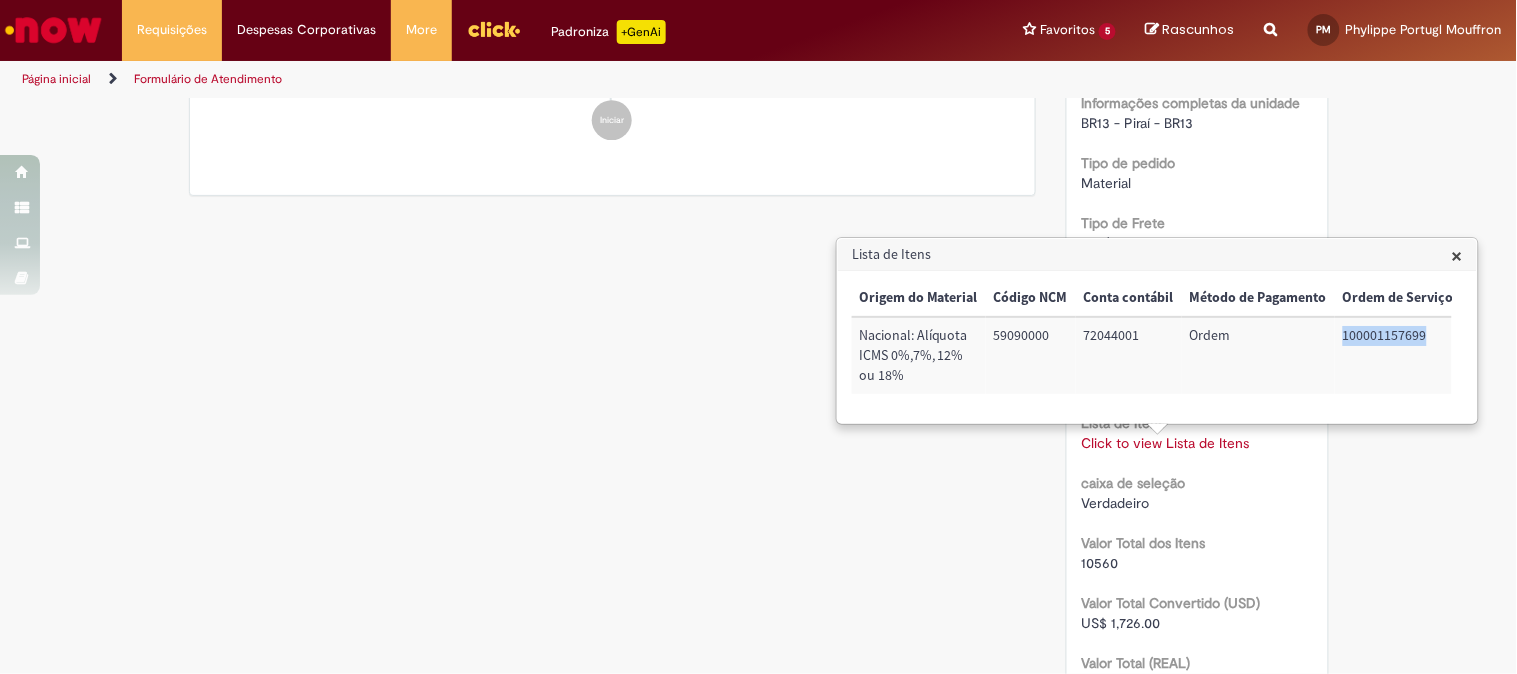 click on "100001157699" at bounding box center [1398, 355] 